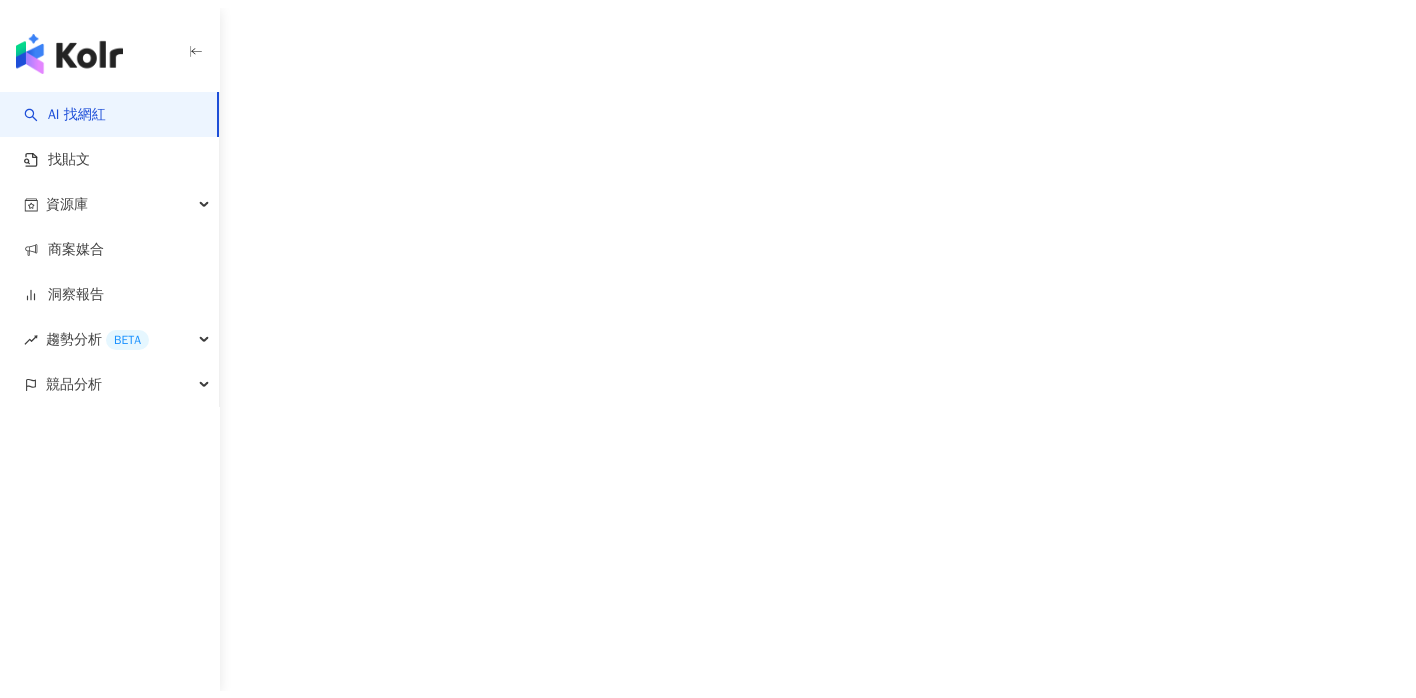 scroll, scrollTop: 0, scrollLeft: 0, axis: both 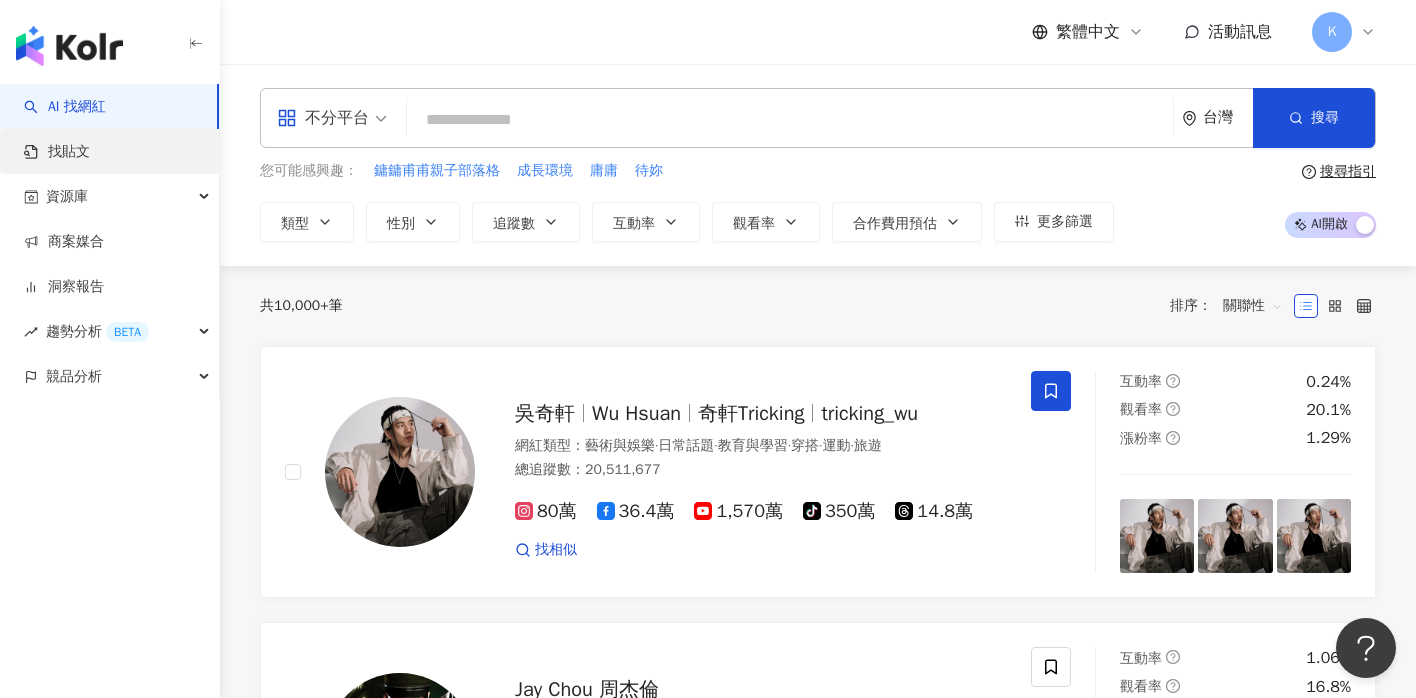 click on "找貼文" at bounding box center [57, 152] 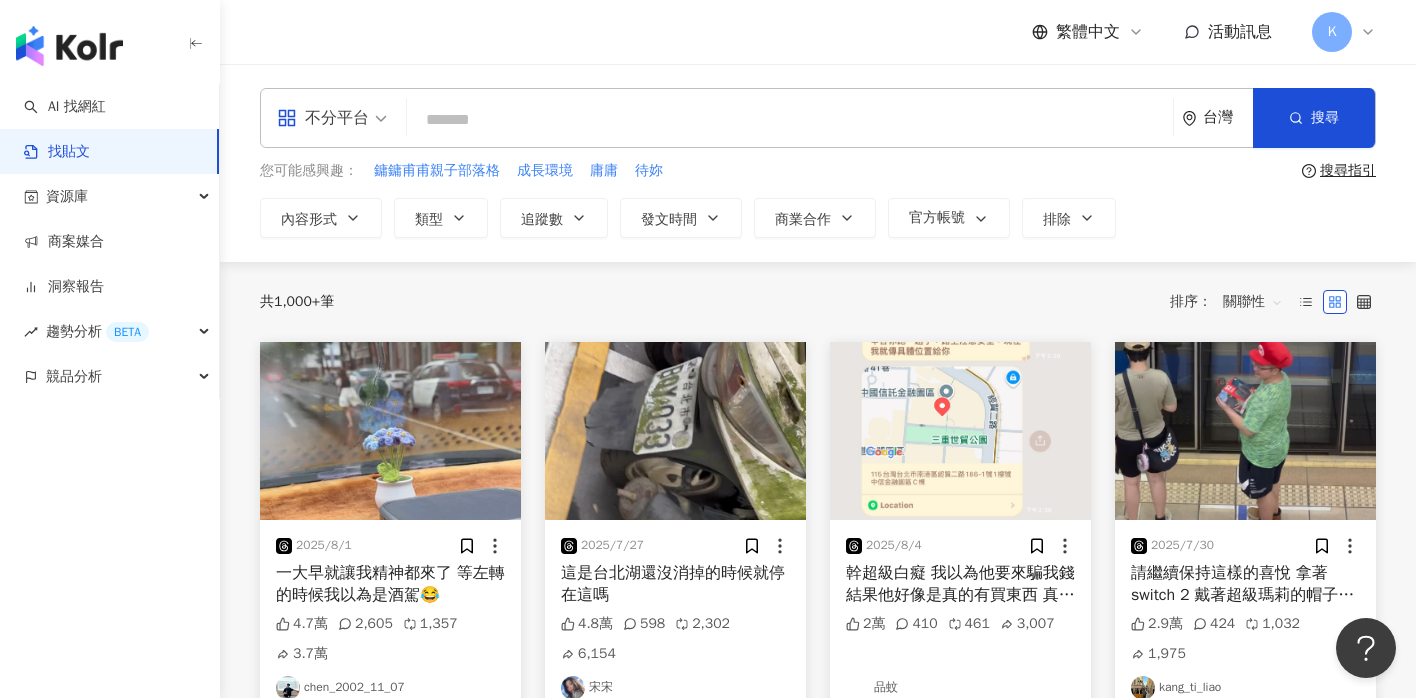 click on "不分平台" at bounding box center [332, 118] 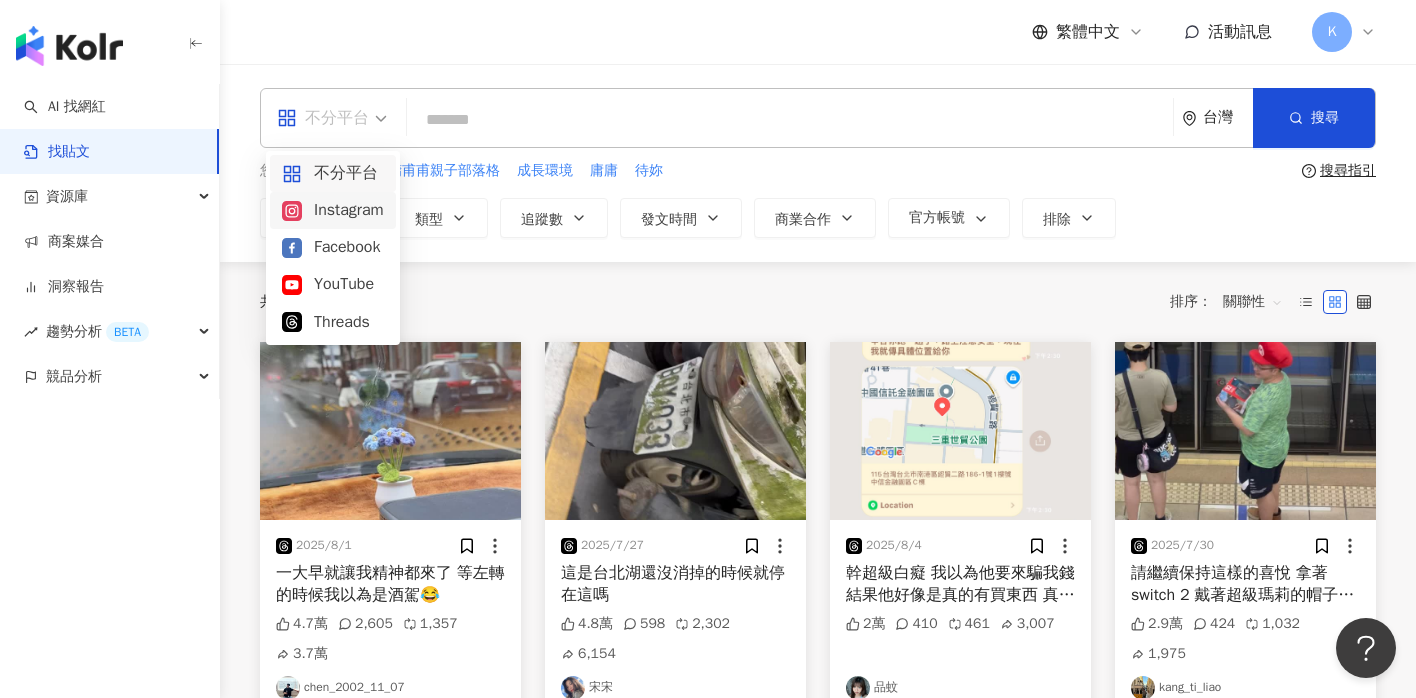 click on "Instagram" at bounding box center [333, 210] 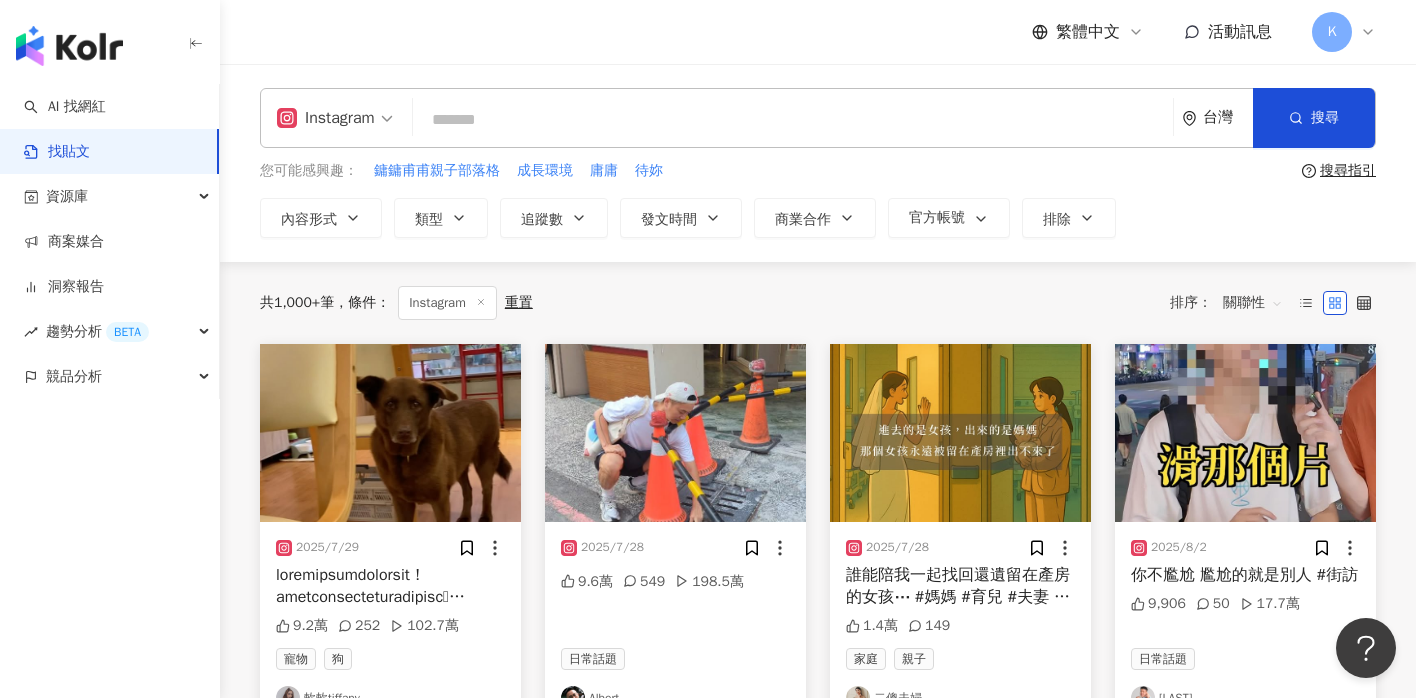 click at bounding box center (793, 119) 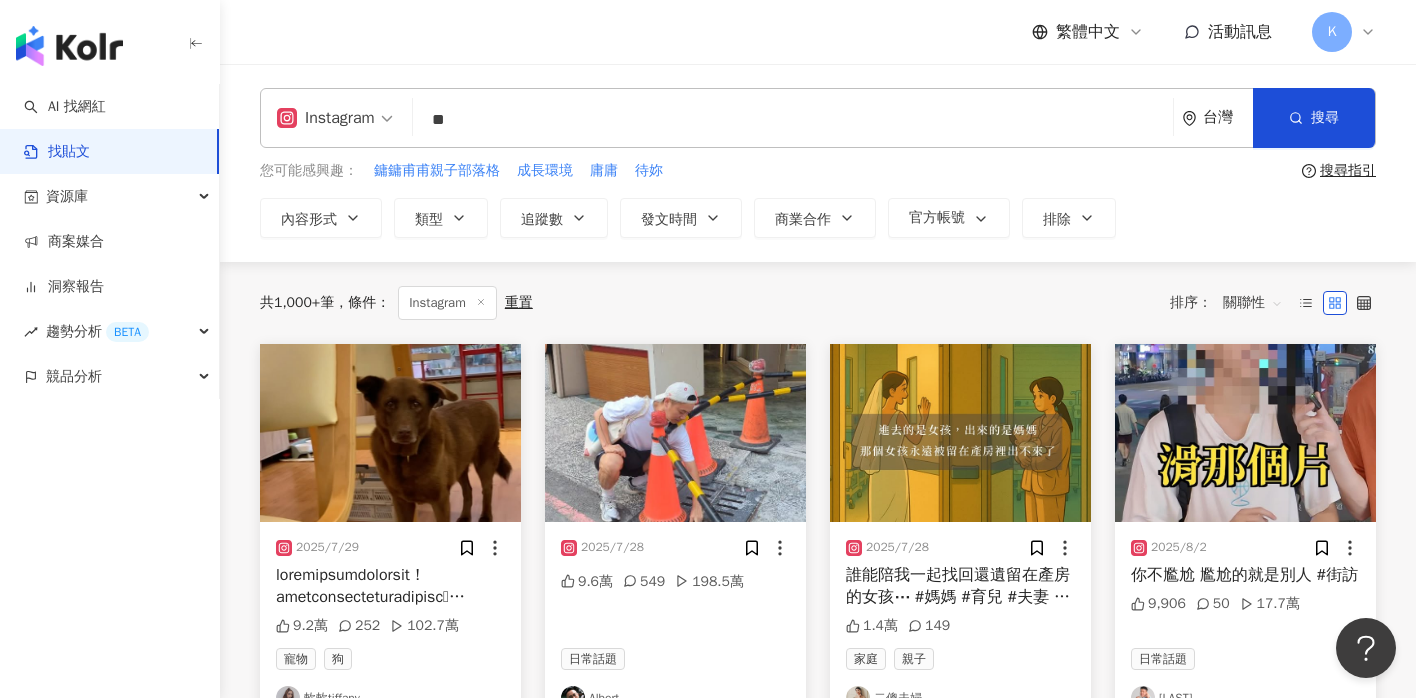 type on "**" 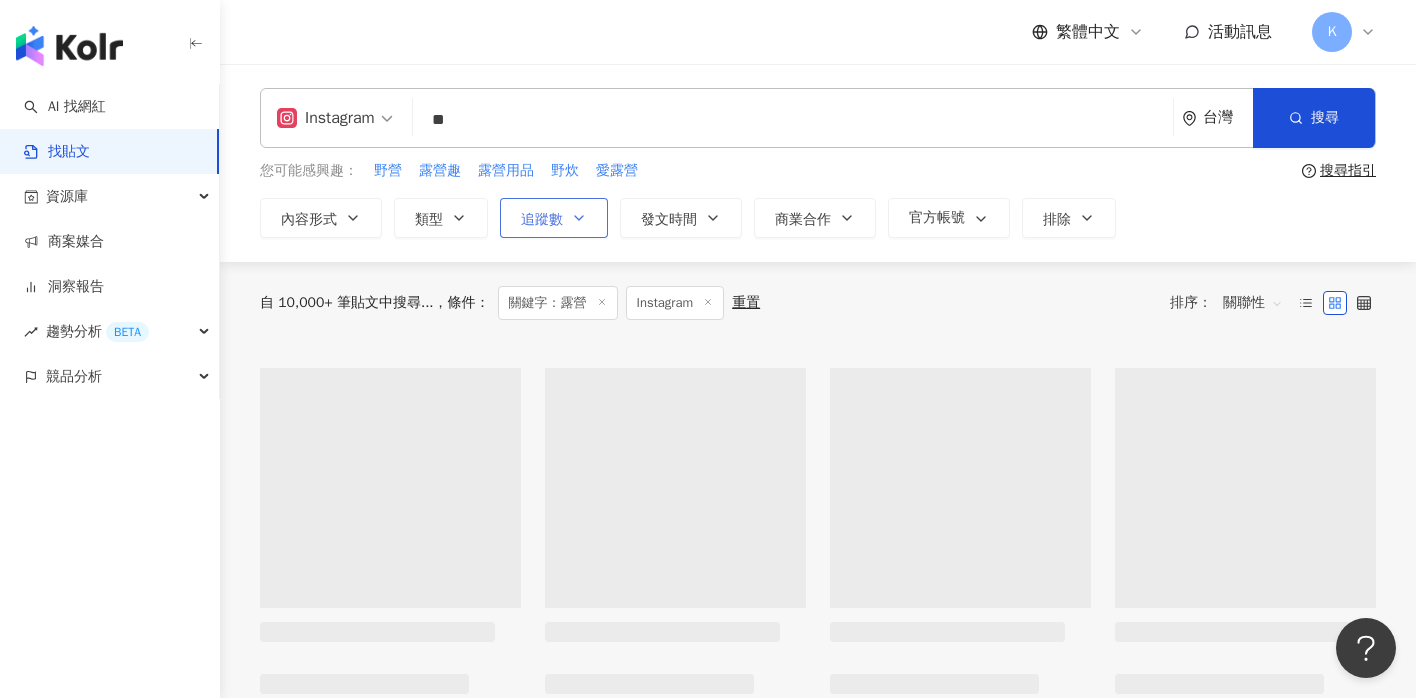 click on "追蹤數" at bounding box center [554, 218] 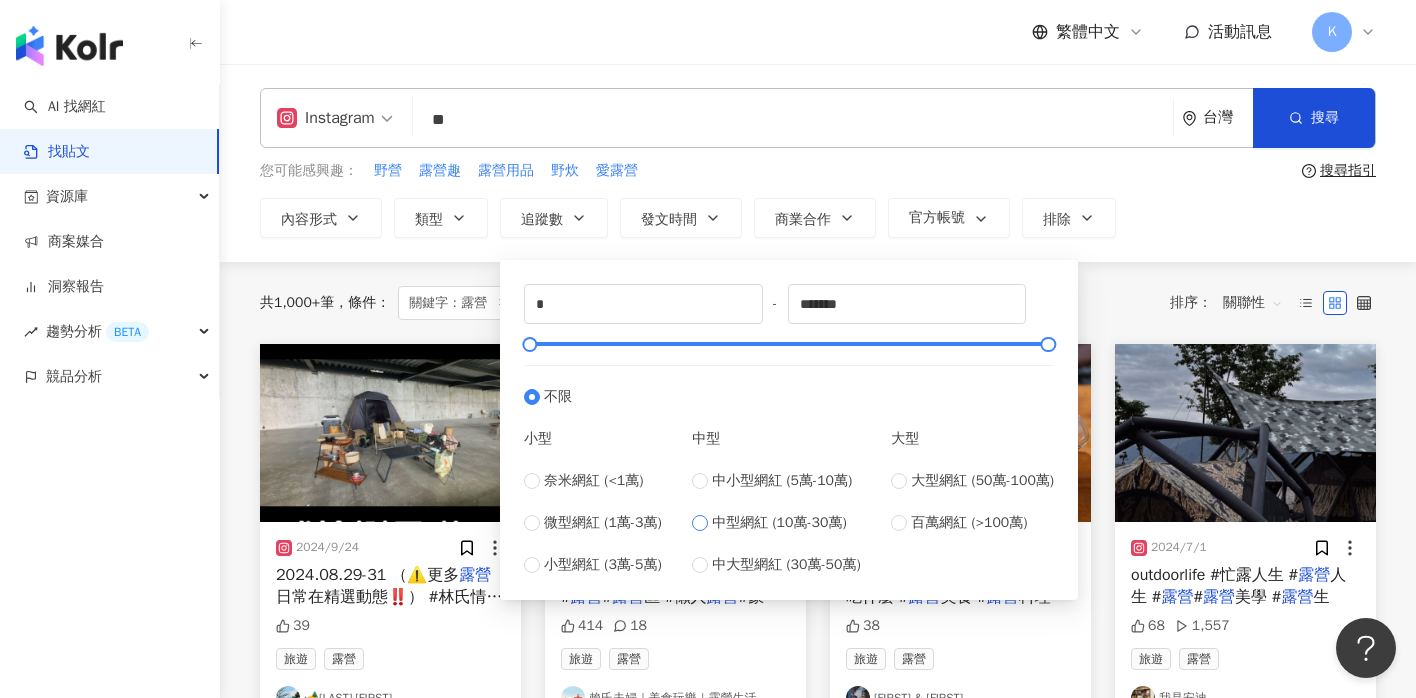 type on "******" 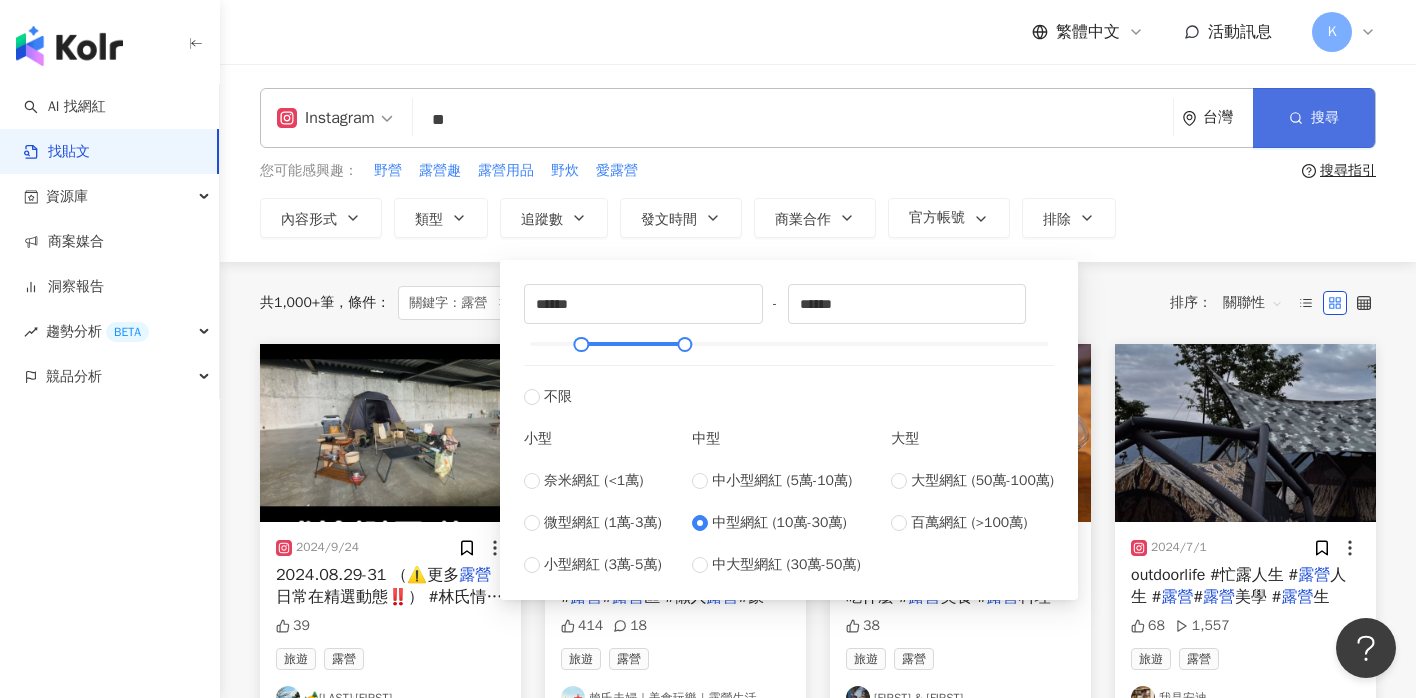 click on "搜尋" at bounding box center [1314, 118] 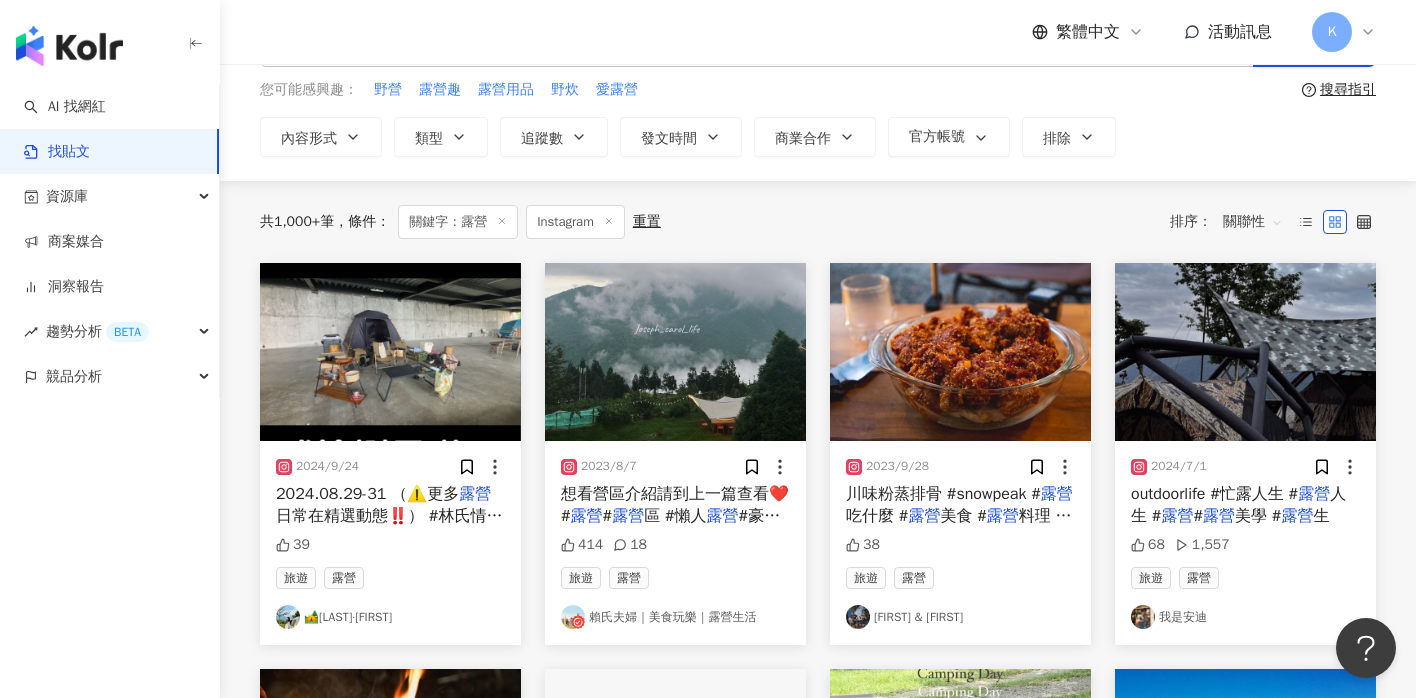 scroll, scrollTop: 85, scrollLeft: 0, axis: vertical 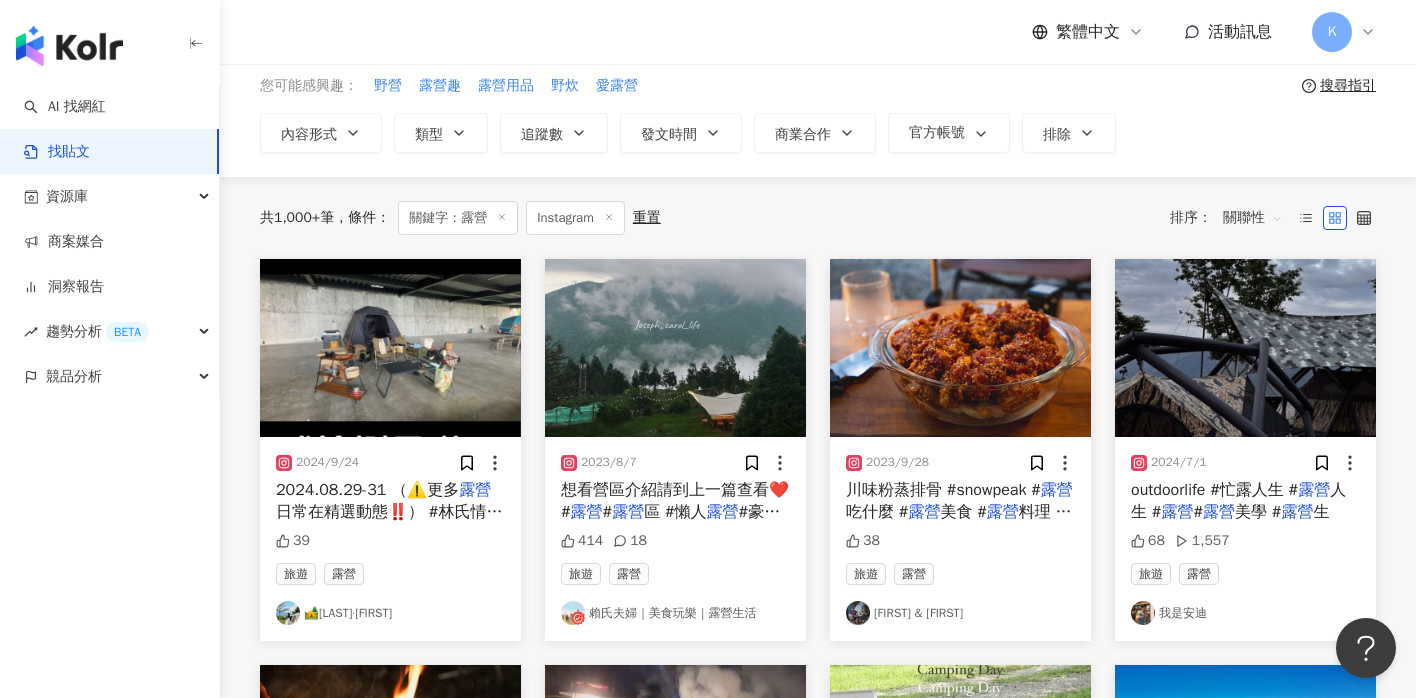 click on "共  1,000+  筆 條件 ： 關鍵字：露營 Instagram 重置 排序： 關聯性" at bounding box center [818, 218] 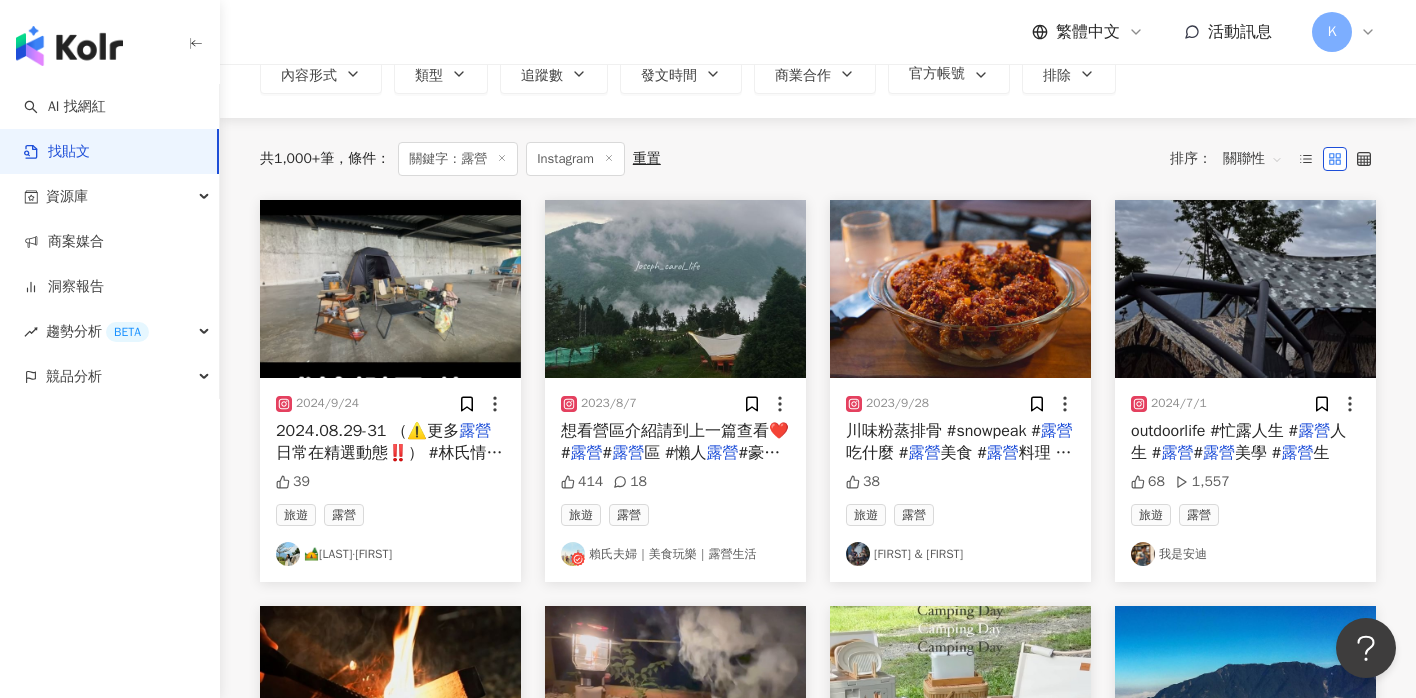 scroll, scrollTop: 148, scrollLeft: 0, axis: vertical 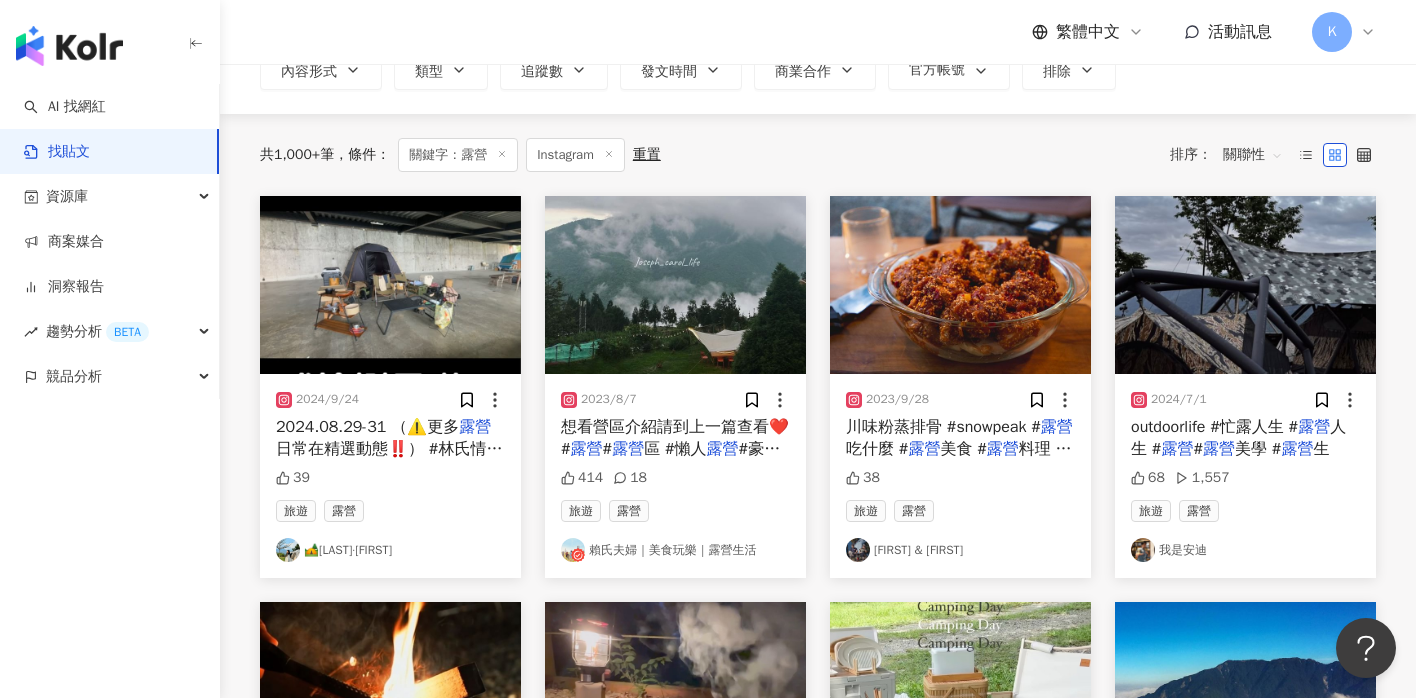 click on "我是安迪" at bounding box center [1245, 550] 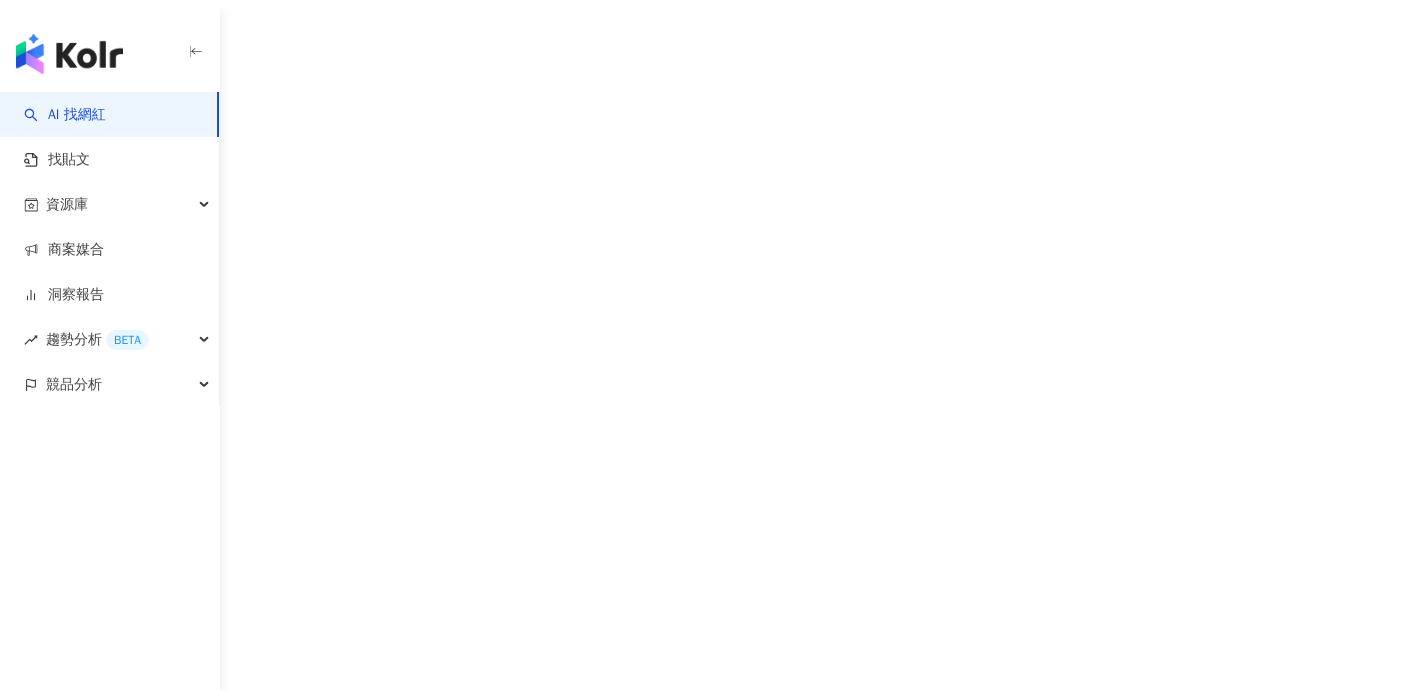 scroll, scrollTop: 0, scrollLeft: 0, axis: both 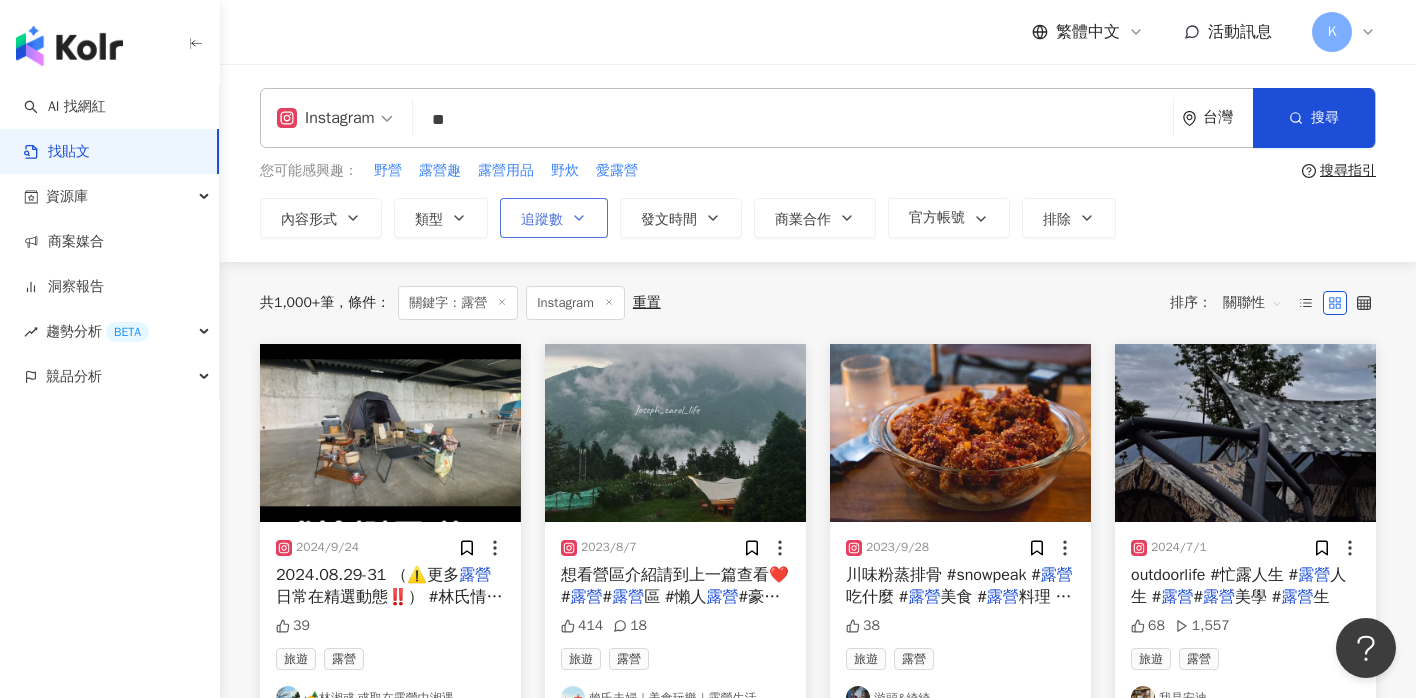 click on "追蹤數" at bounding box center (554, 218) 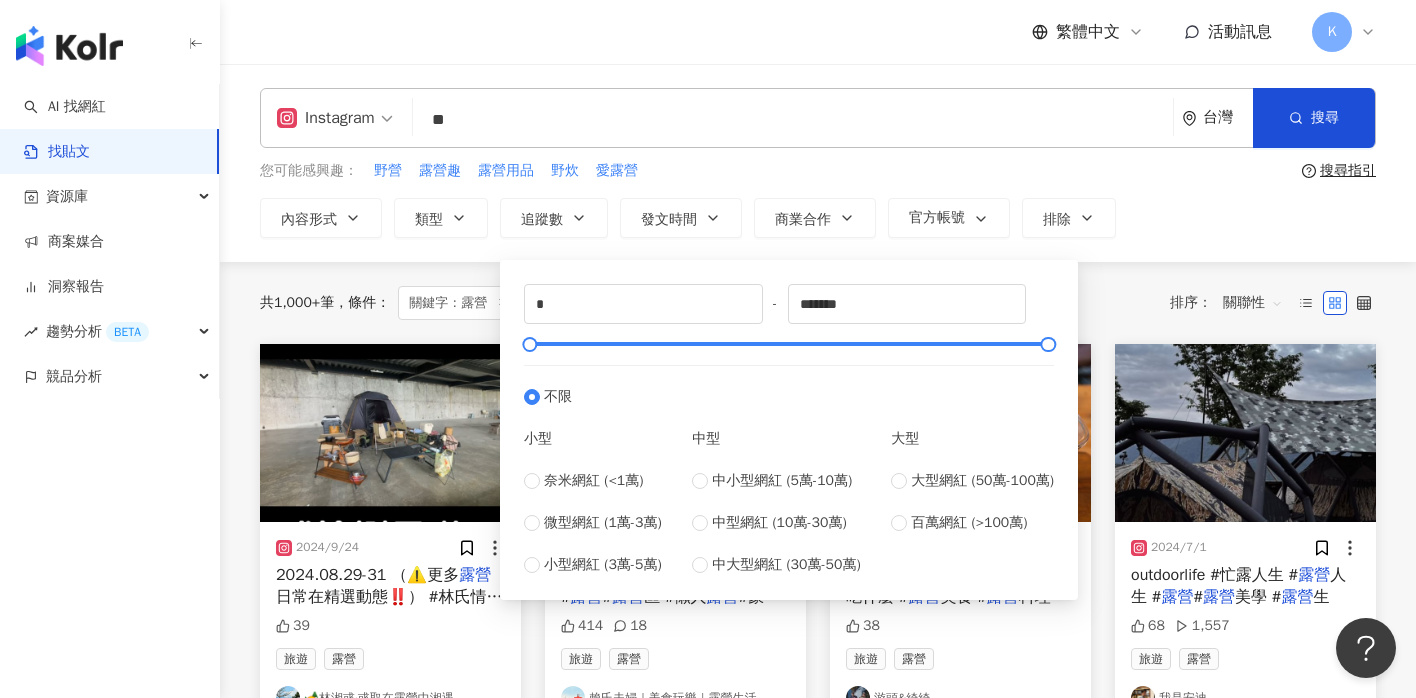 type on "*****" 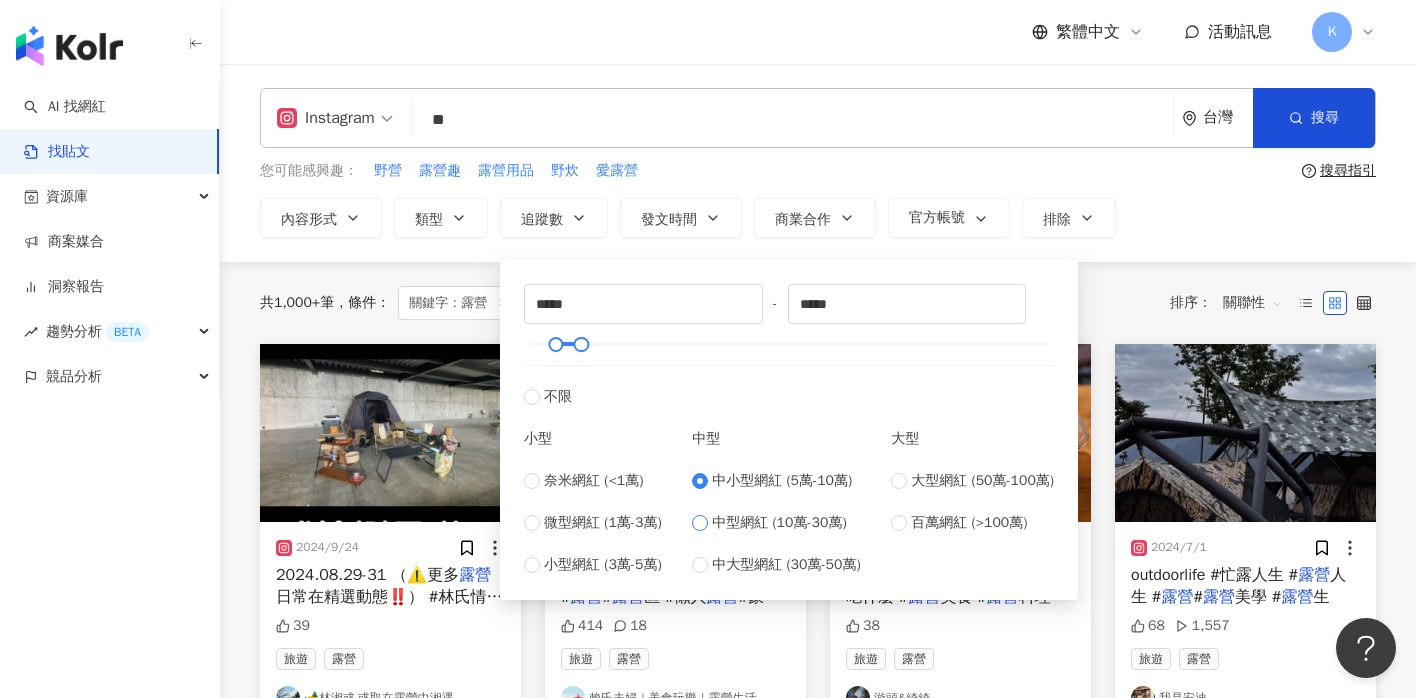 type on "******" 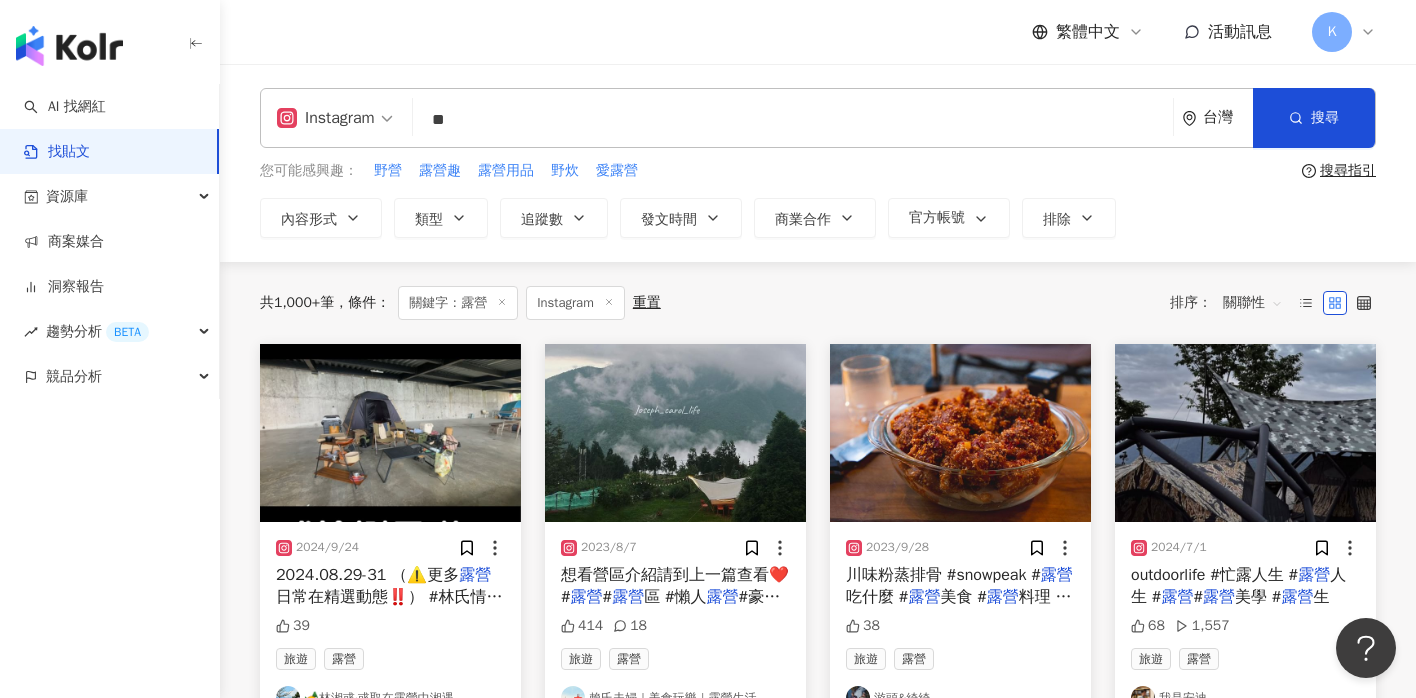 click on "內容形式 類型 追蹤數 發文時間 商業合作 官方帳號  排除  ******  -  ****** 不限 小型 奈米網紅 (<1萬) 微型網紅 (1萬-3萬) 小型網紅 (3萬-5萬) 中型 中小型網紅 (5萬-10萬) 中型網紅 (10萬-30萬) 中大型網紅 (30萬-50萬) 大型 大型網紅 (50萬-100萬) 百萬網紅 (>100萬)" at bounding box center [818, 218] 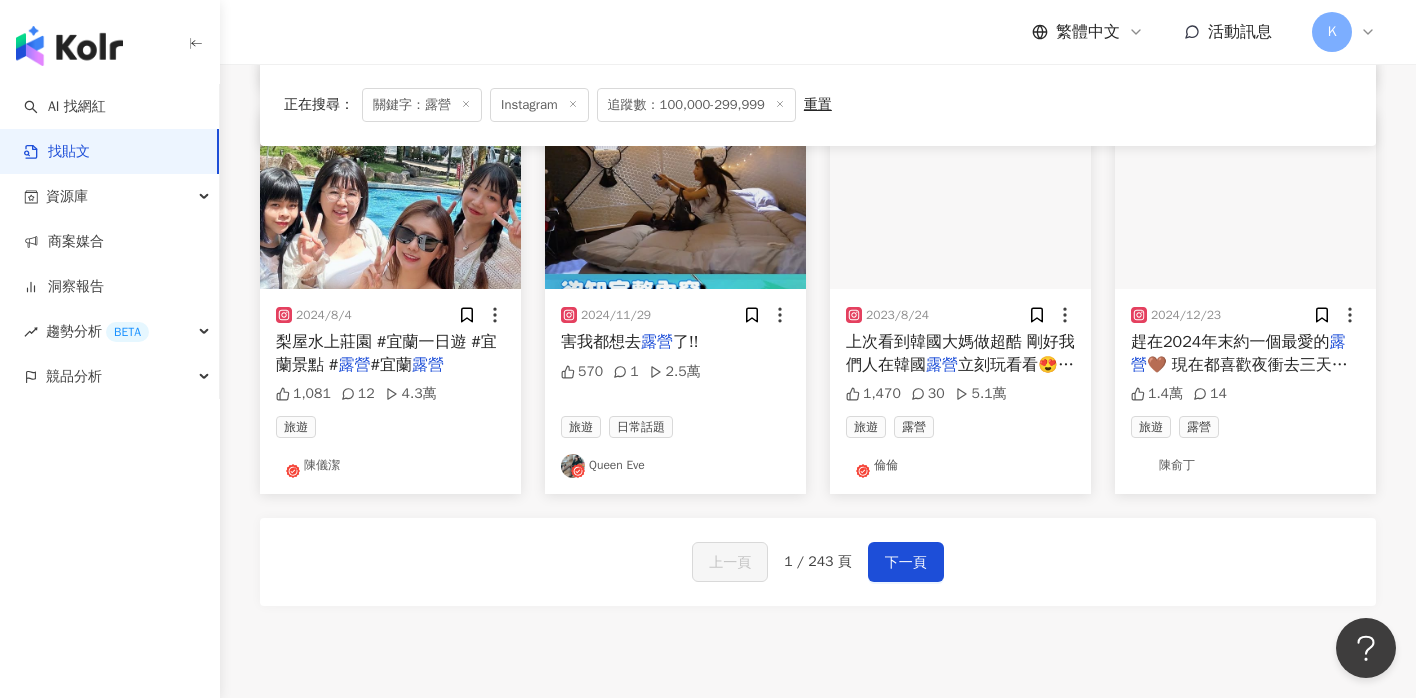 scroll, scrollTop: 1043, scrollLeft: 0, axis: vertical 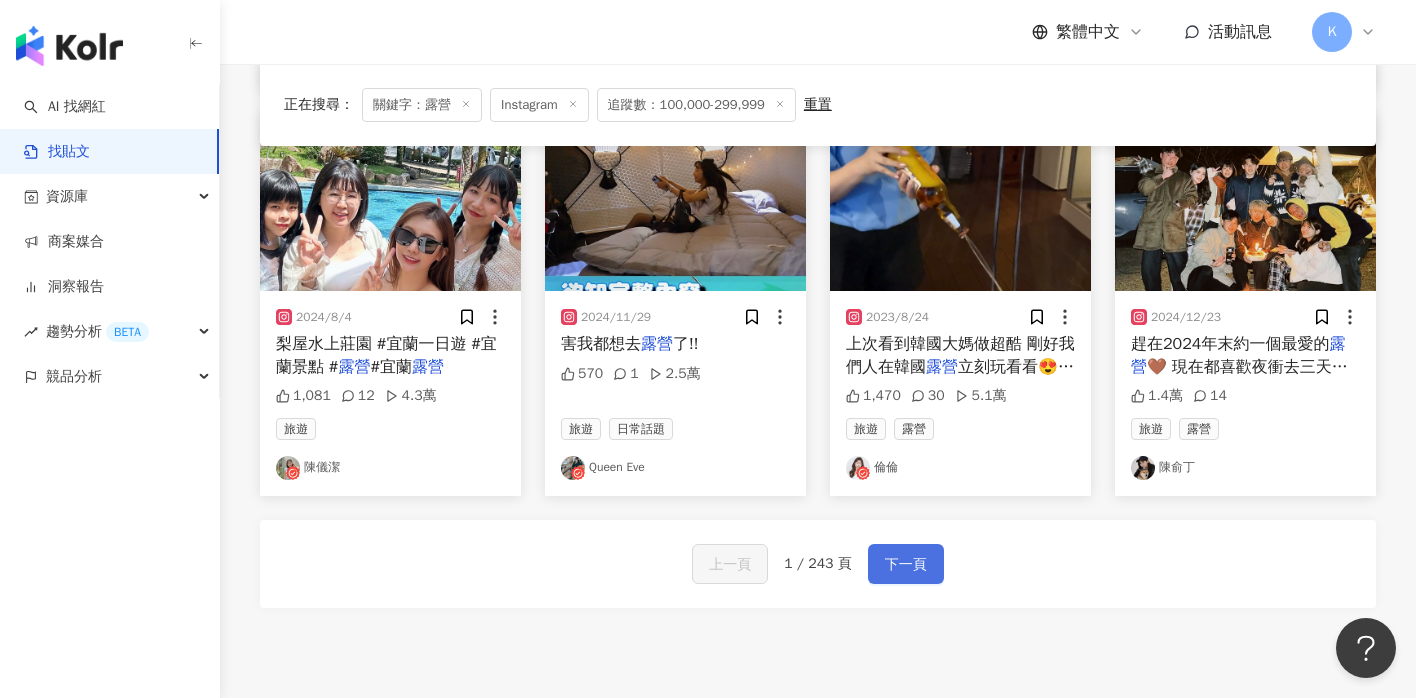 click on "下一頁" at bounding box center [906, 565] 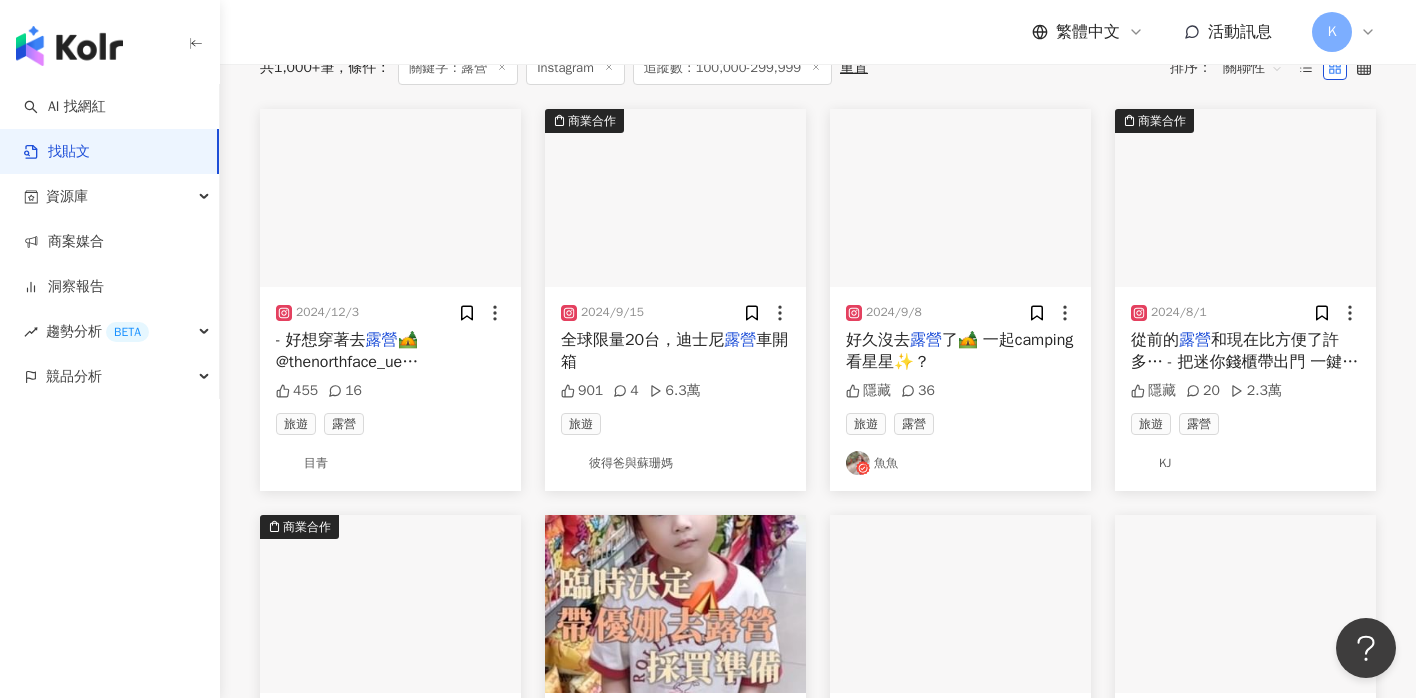 scroll, scrollTop: 0, scrollLeft: 0, axis: both 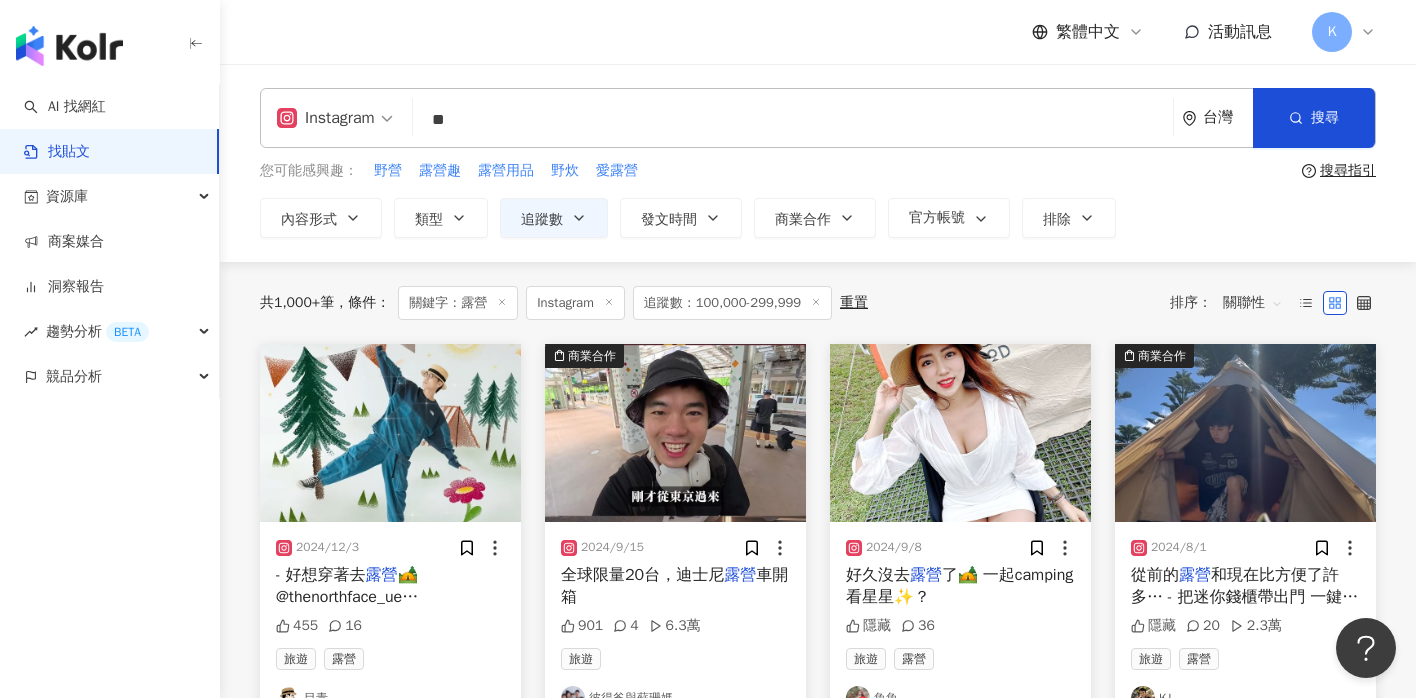 click on "**" at bounding box center (793, 119) 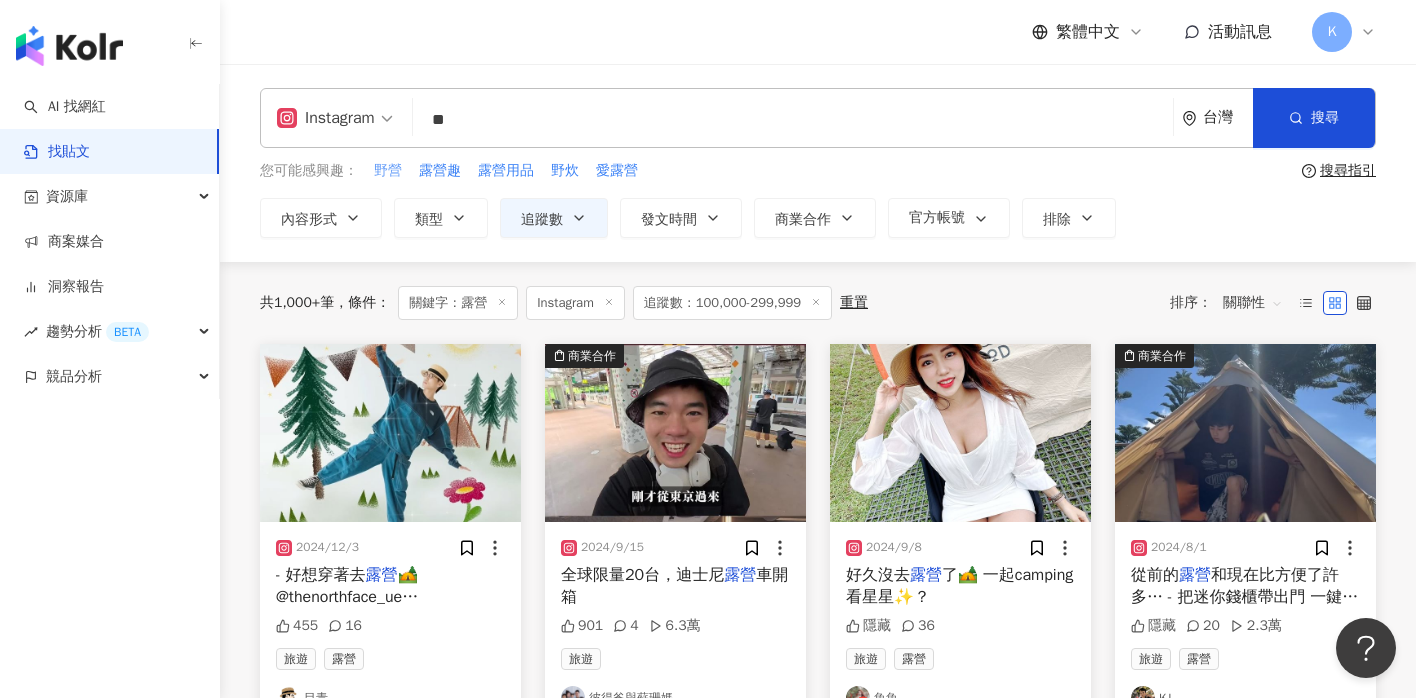 click on "野營" at bounding box center (388, 171) 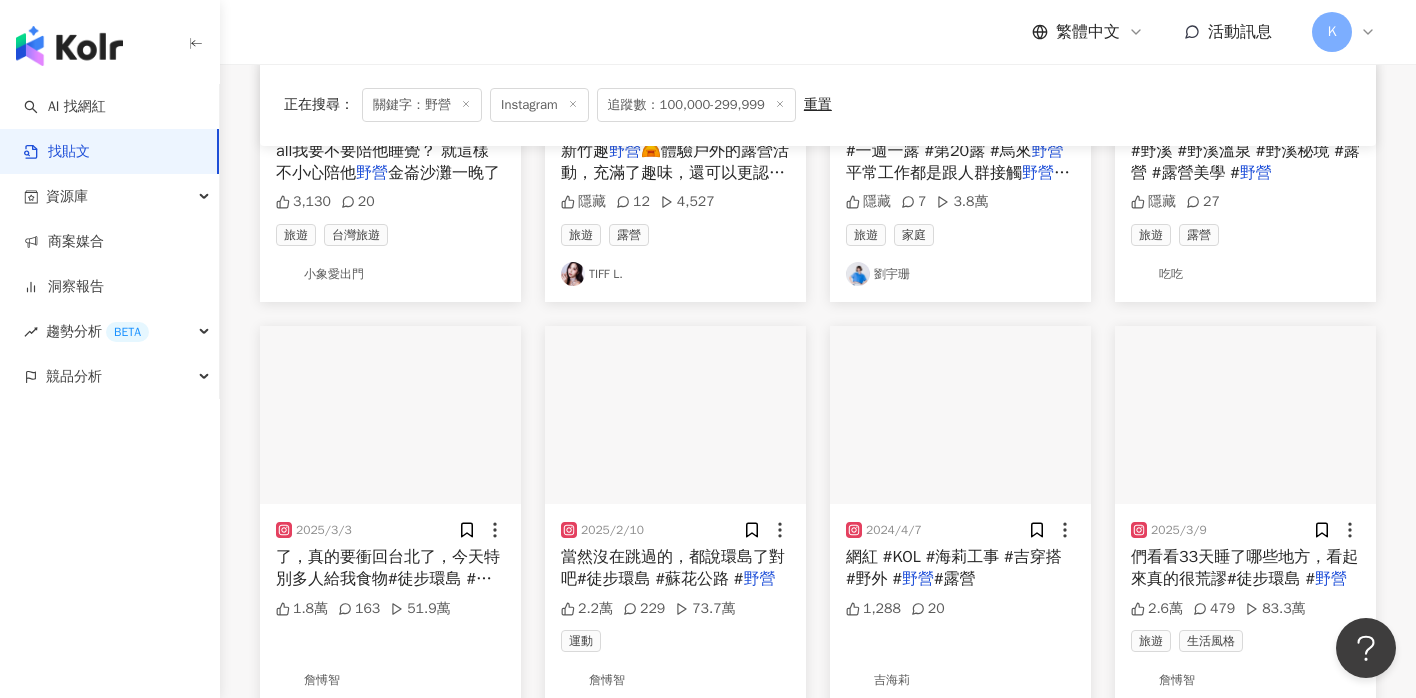scroll, scrollTop: 523, scrollLeft: 0, axis: vertical 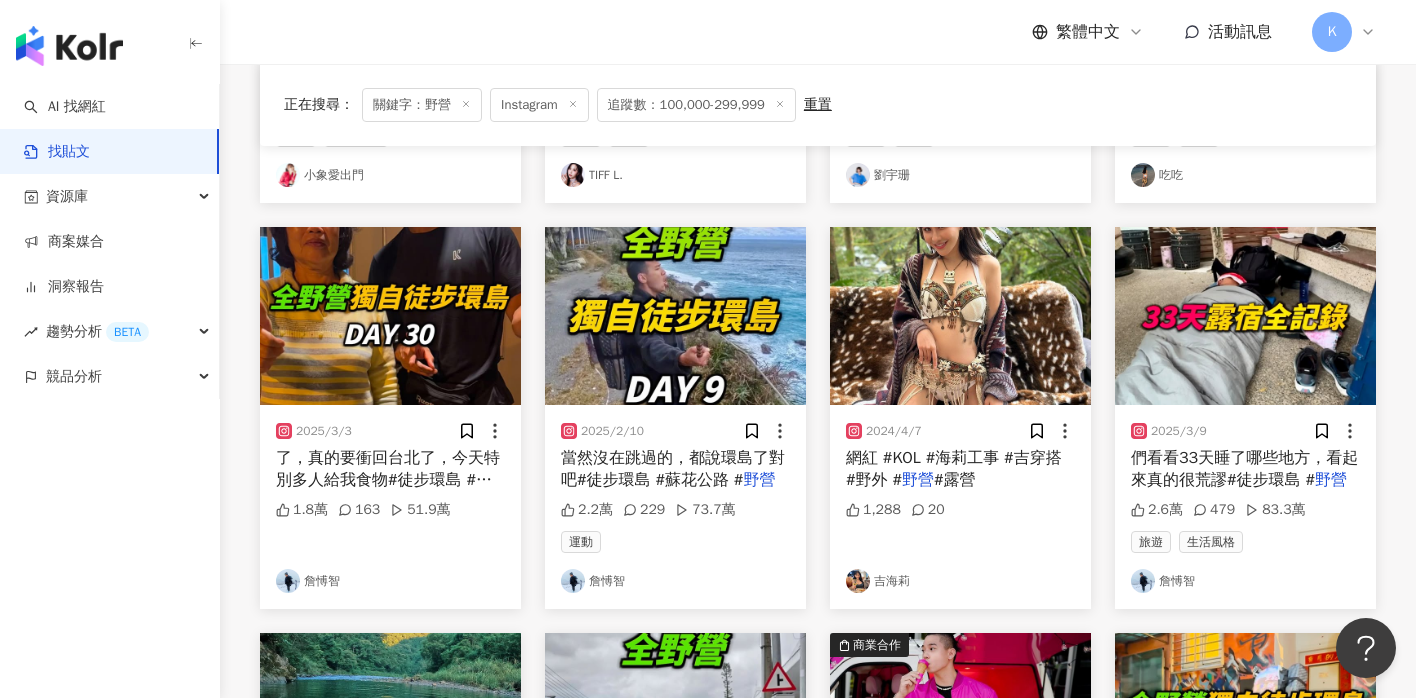 click on "詹愽智" at bounding box center (1245, 581) 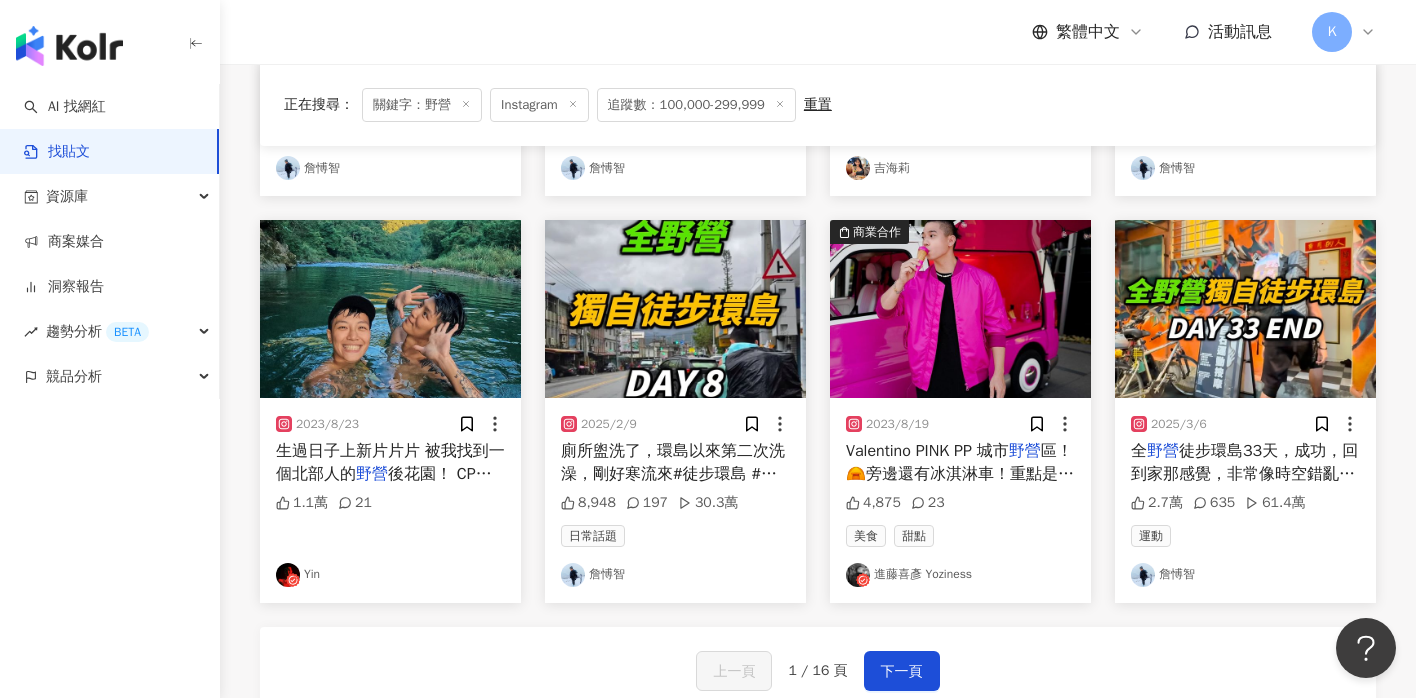 scroll, scrollTop: 939, scrollLeft: 0, axis: vertical 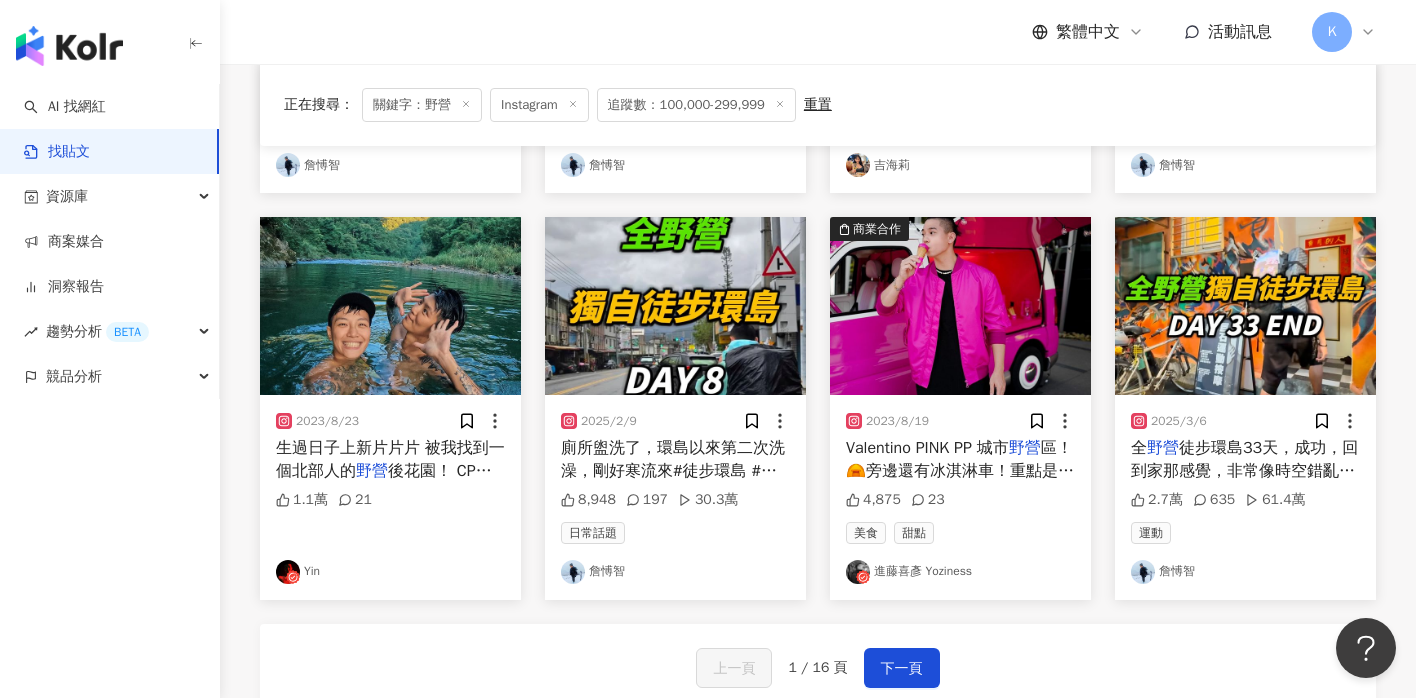 click on "Yin" at bounding box center (390, 572) 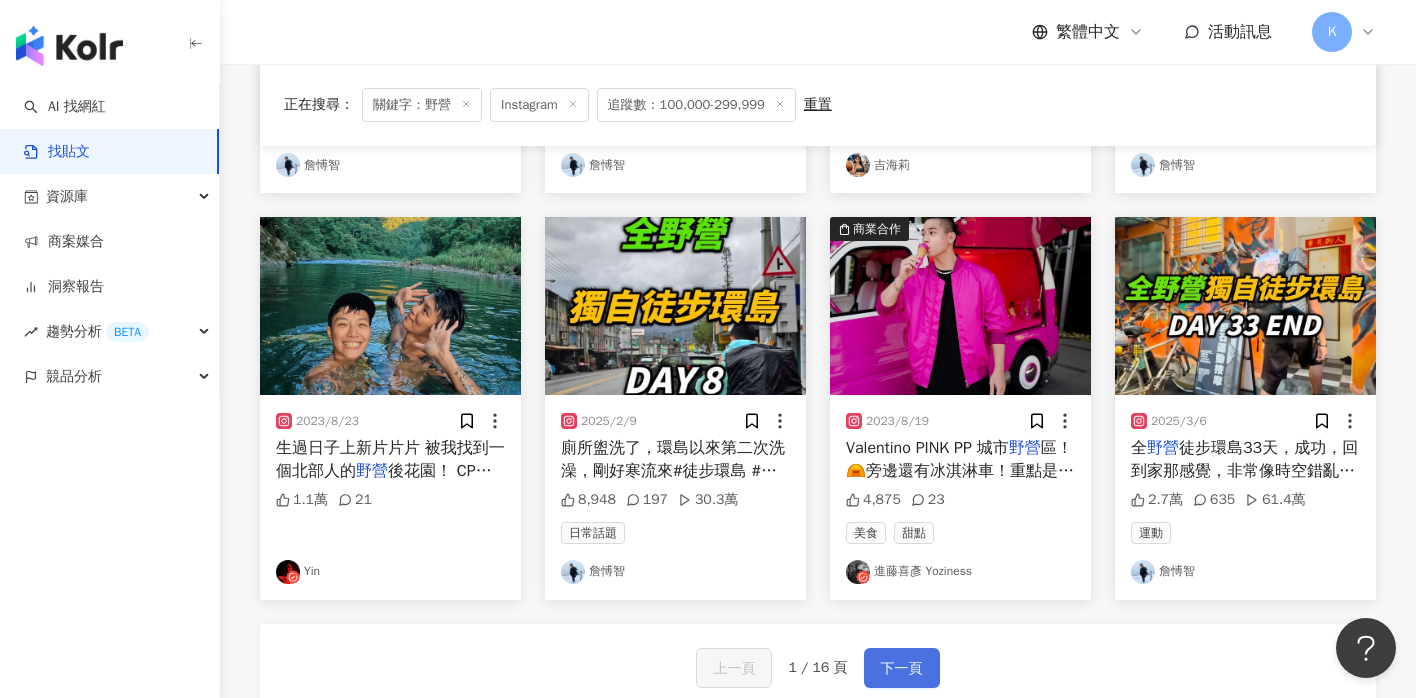 click on "下一頁" at bounding box center (902, 669) 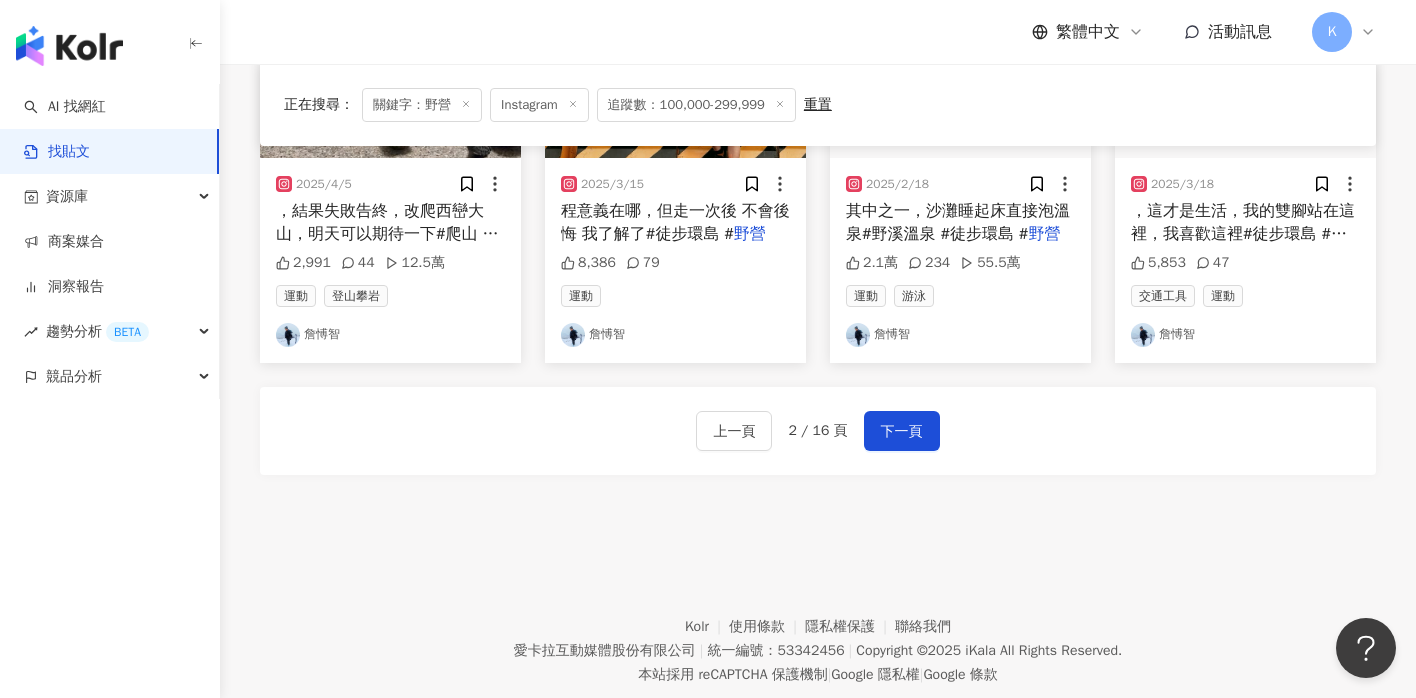scroll, scrollTop: 1225, scrollLeft: 0, axis: vertical 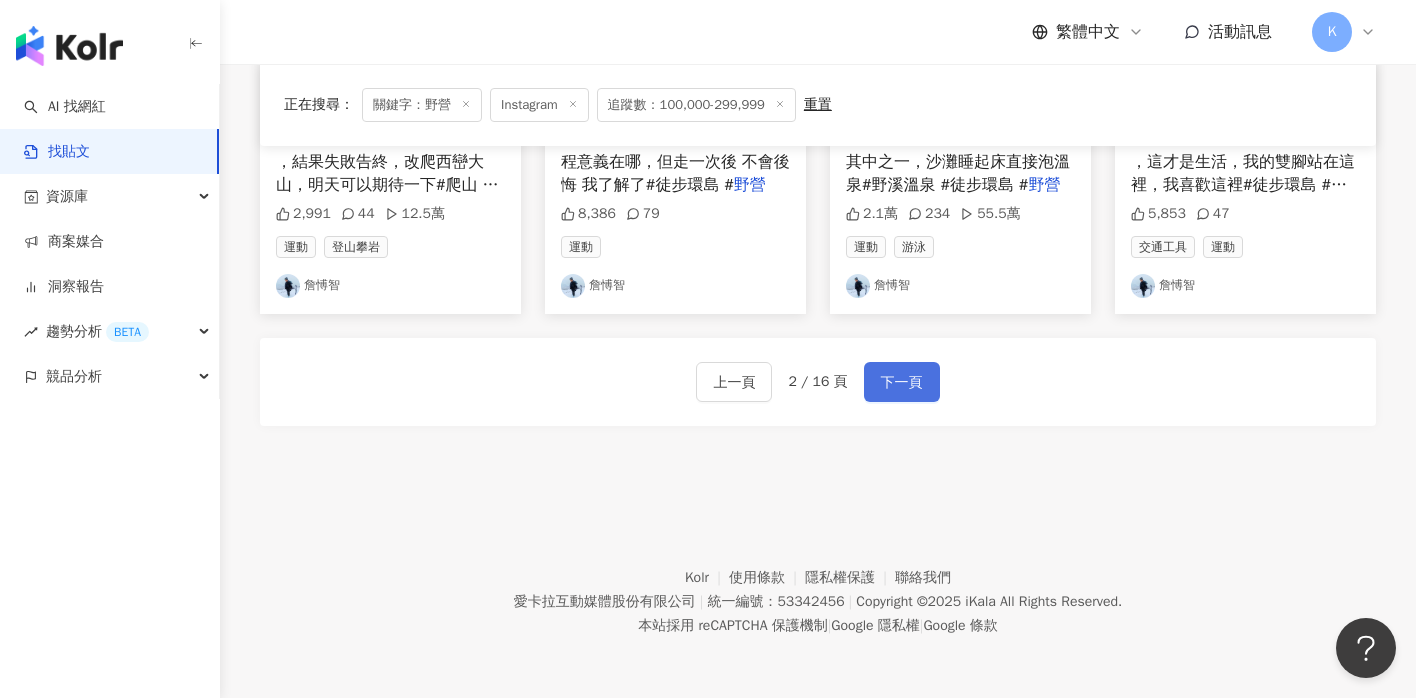 click on "下一頁" at bounding box center [902, 383] 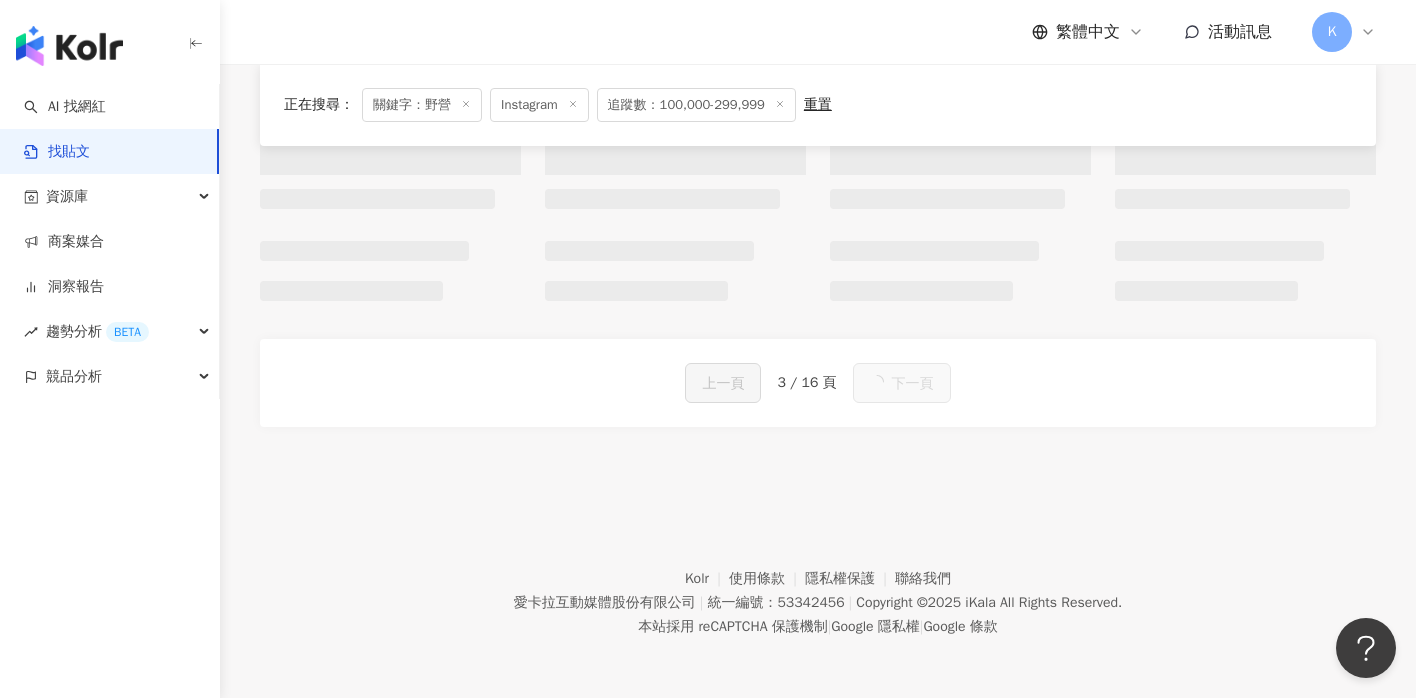 scroll, scrollTop: 1225, scrollLeft: 0, axis: vertical 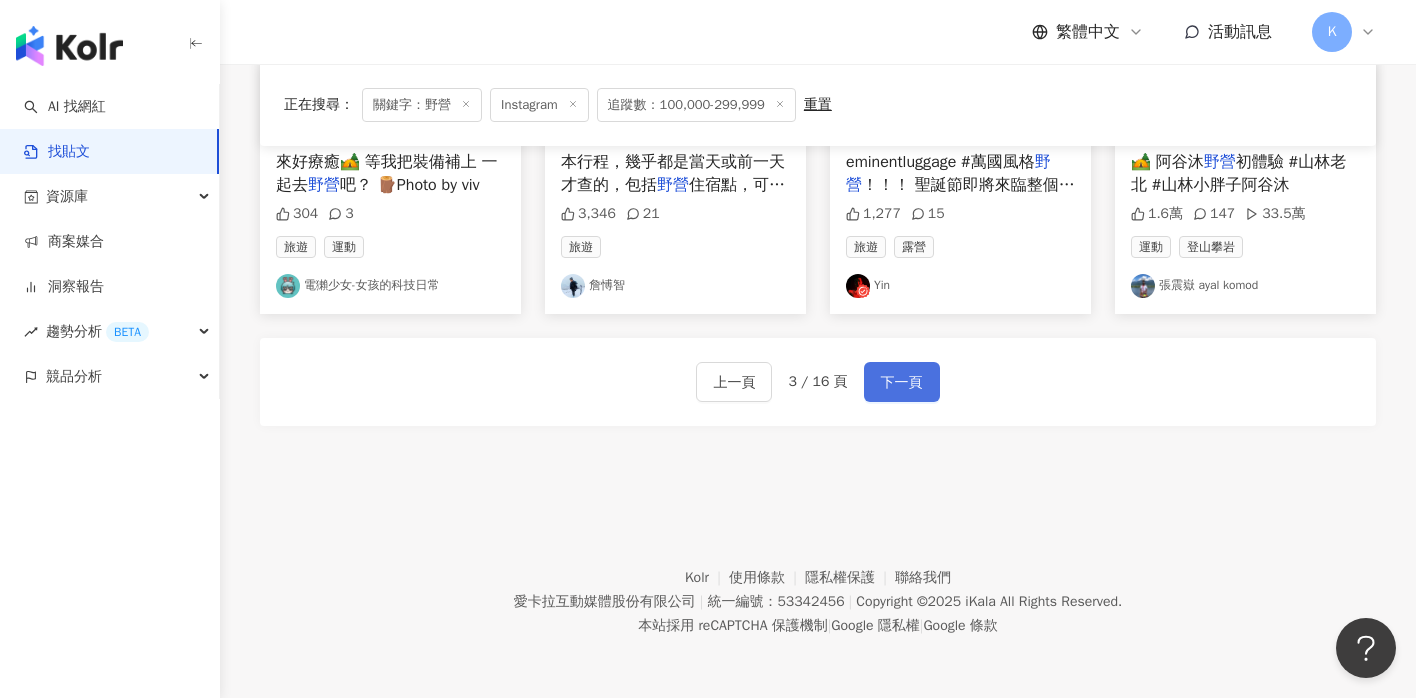 click on "下一頁" at bounding box center [902, 383] 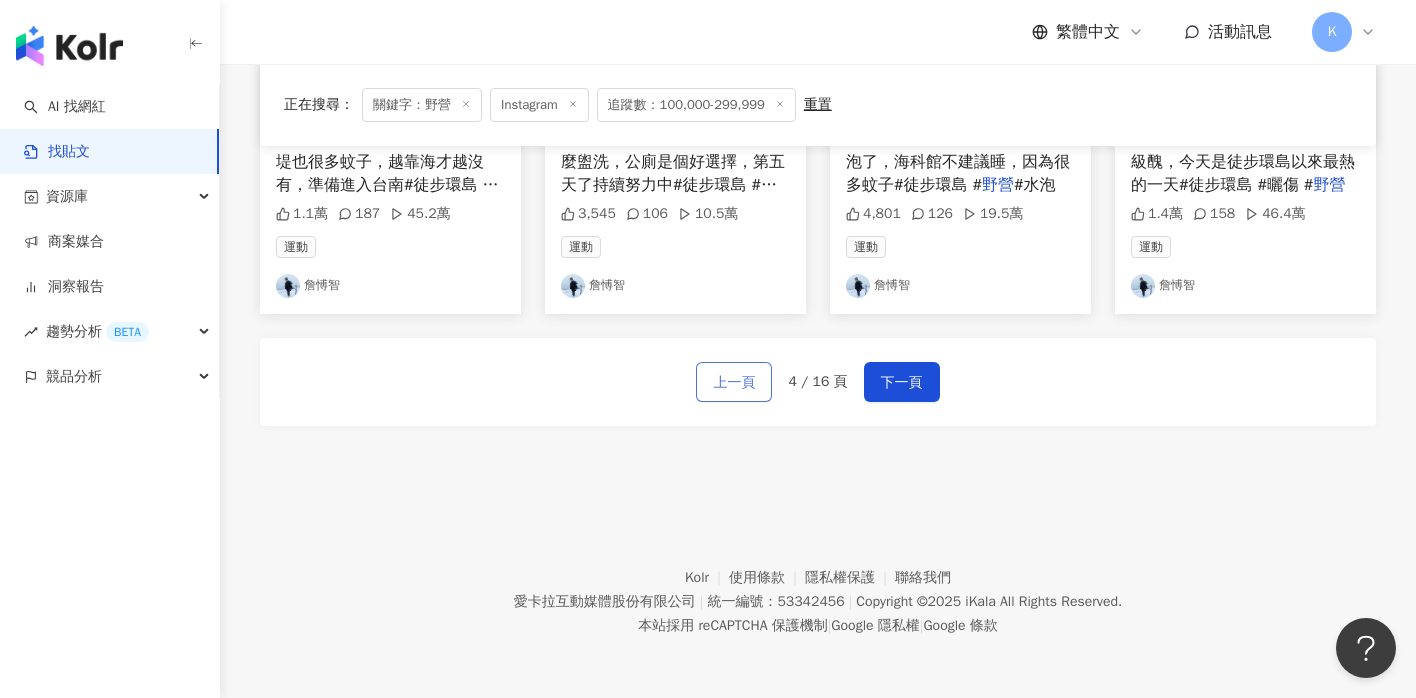 click on "上一頁" at bounding box center (734, 383) 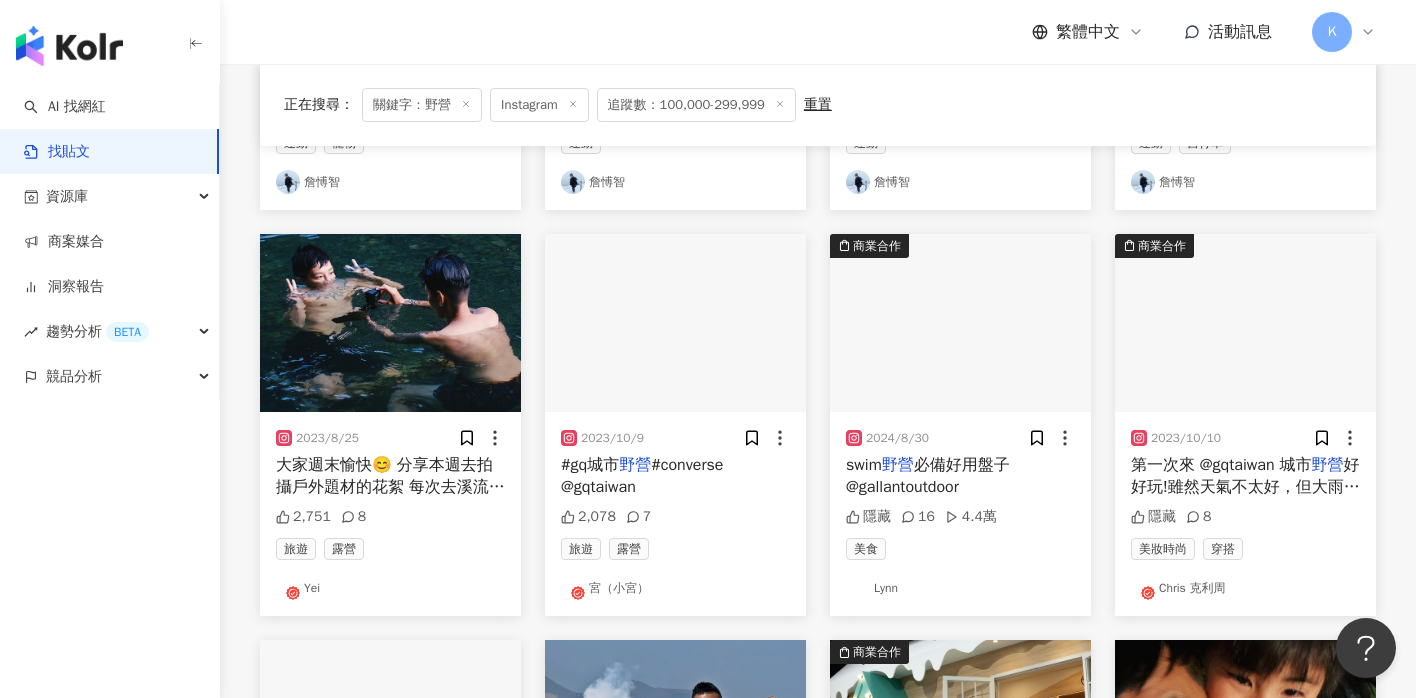 scroll, scrollTop: 517, scrollLeft: 0, axis: vertical 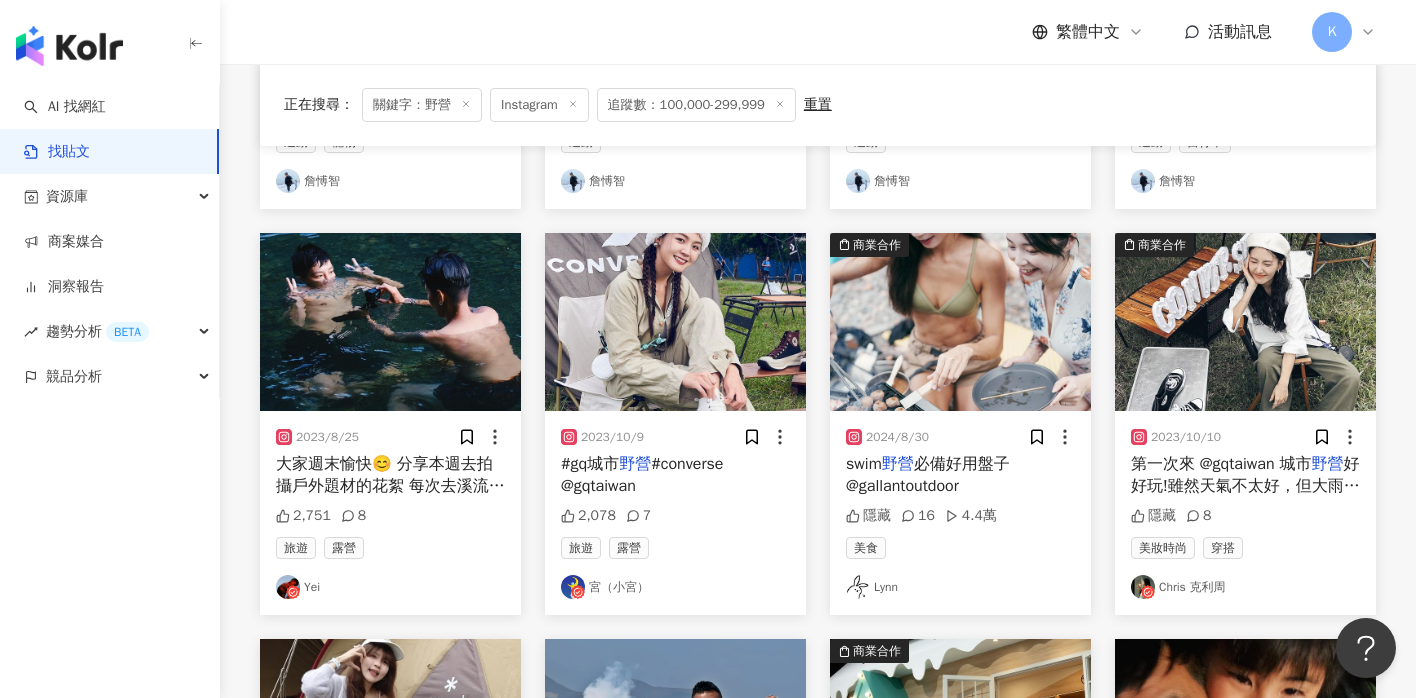 click on "Chris 克利周" at bounding box center (1245, 587) 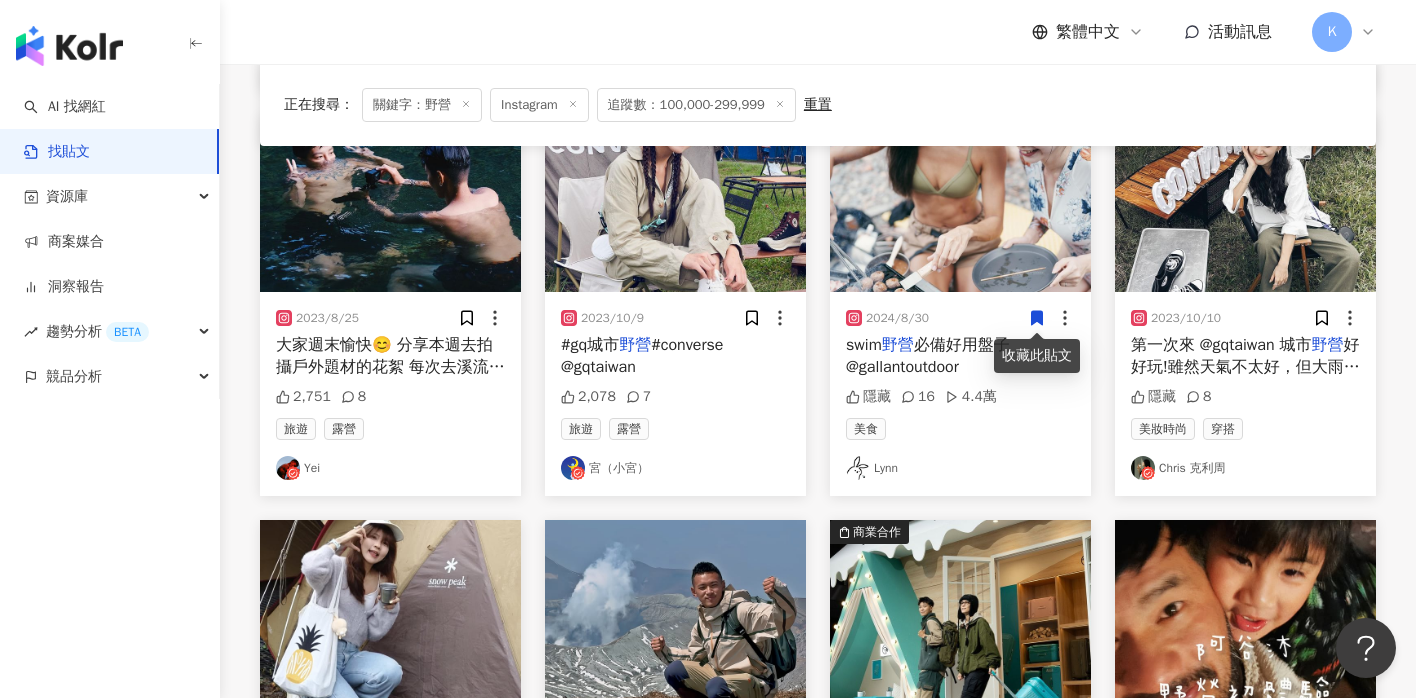 scroll, scrollTop: 1225, scrollLeft: 0, axis: vertical 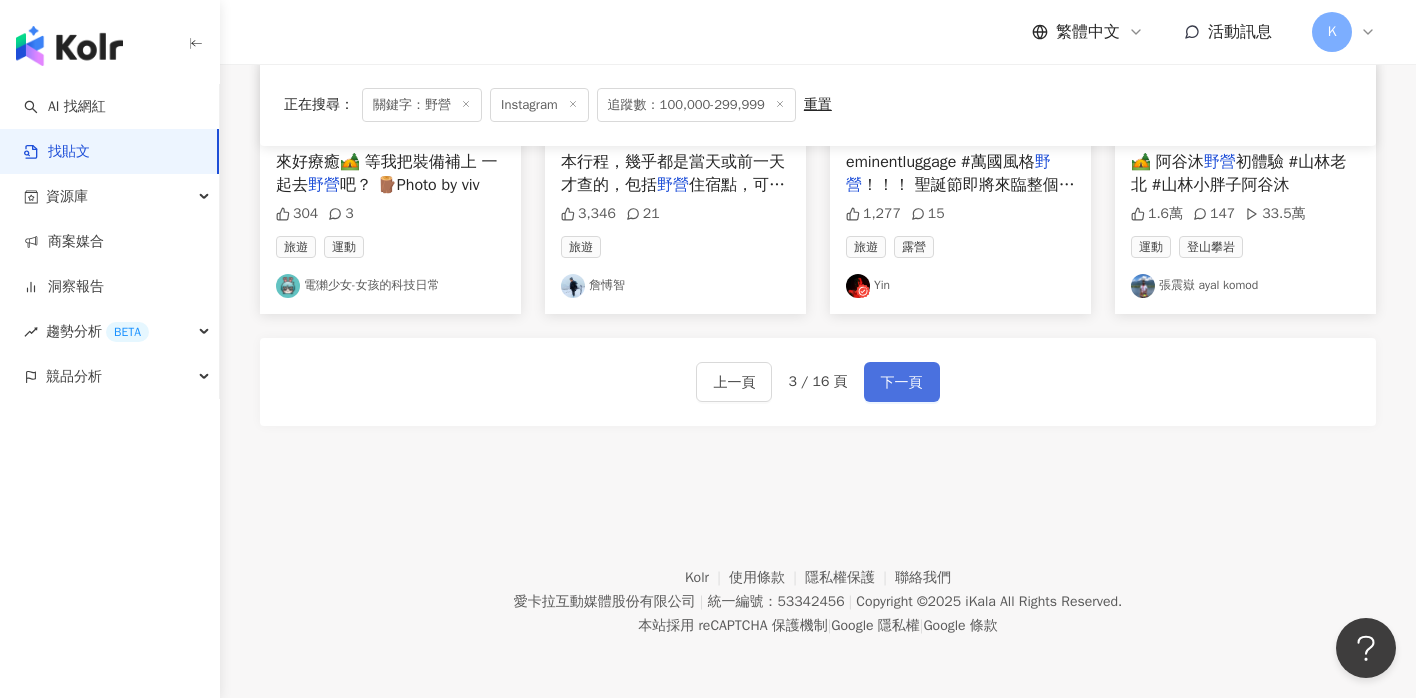 click on "下一頁" at bounding box center (902, 383) 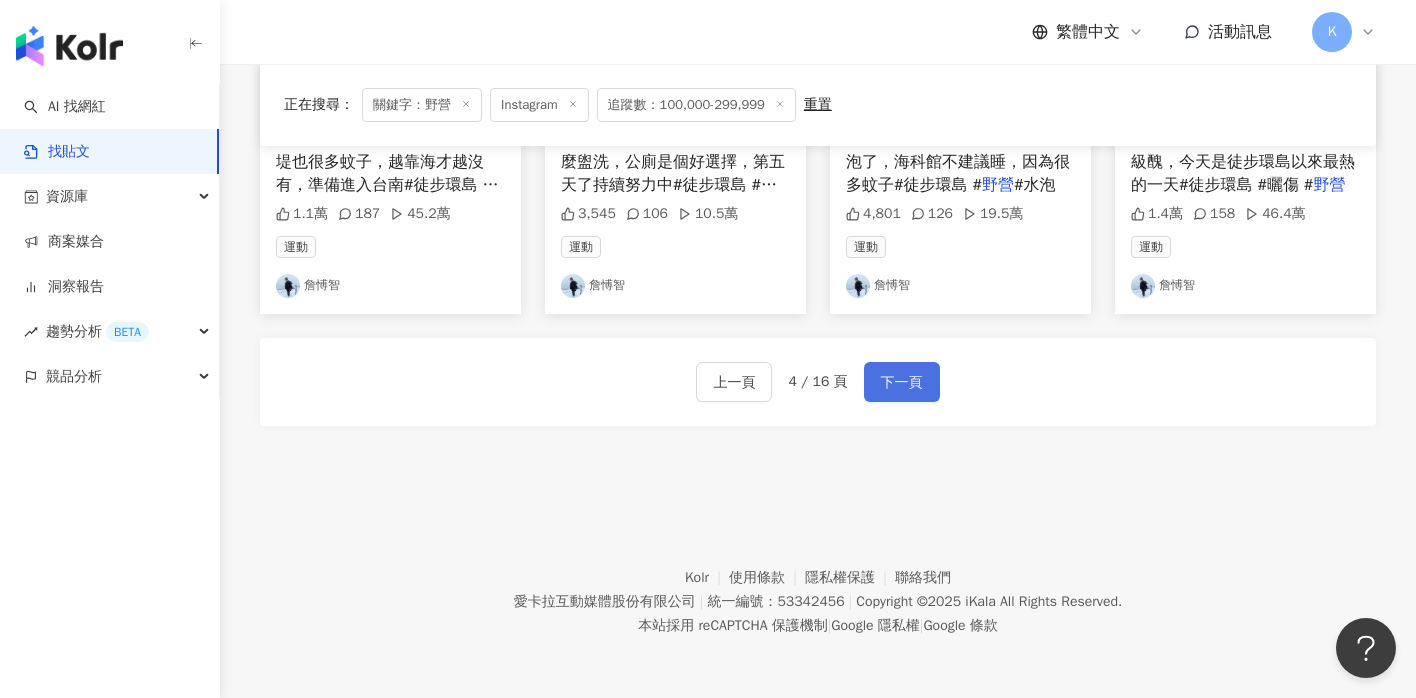click on "下一頁" at bounding box center [902, 383] 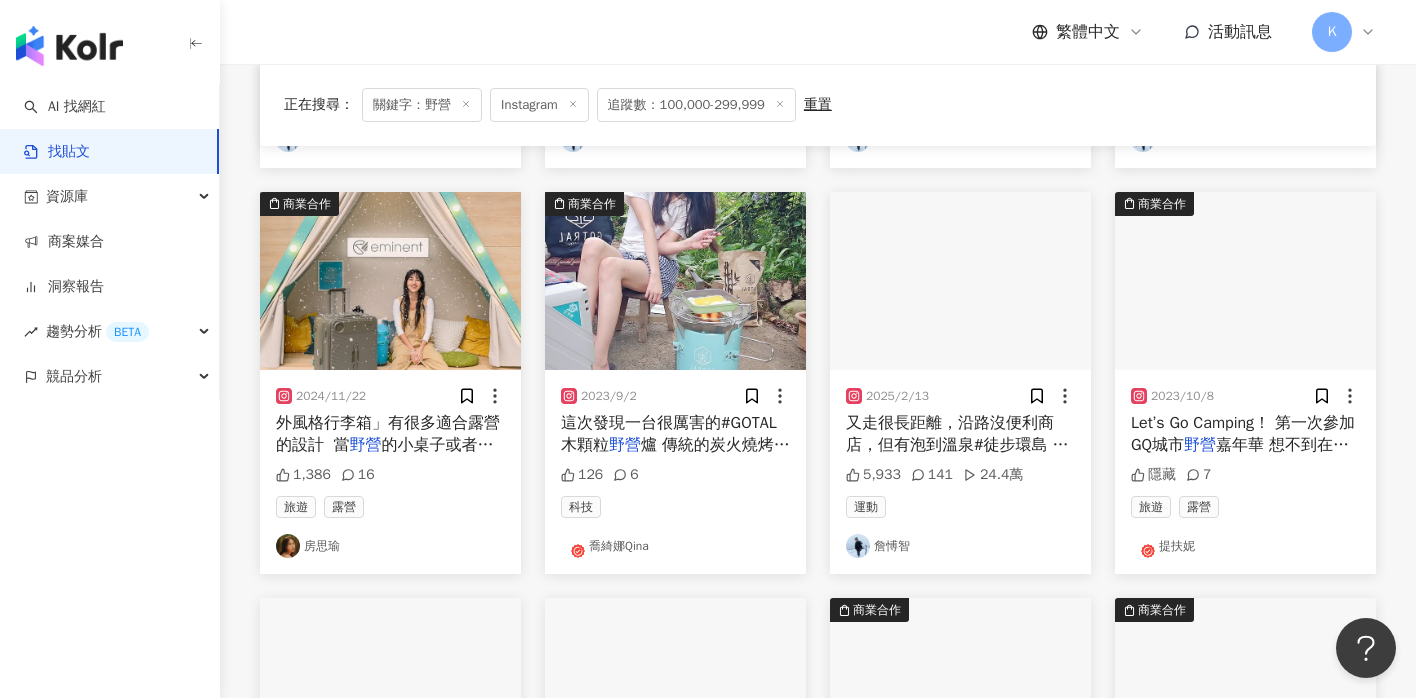 scroll, scrollTop: 557, scrollLeft: 0, axis: vertical 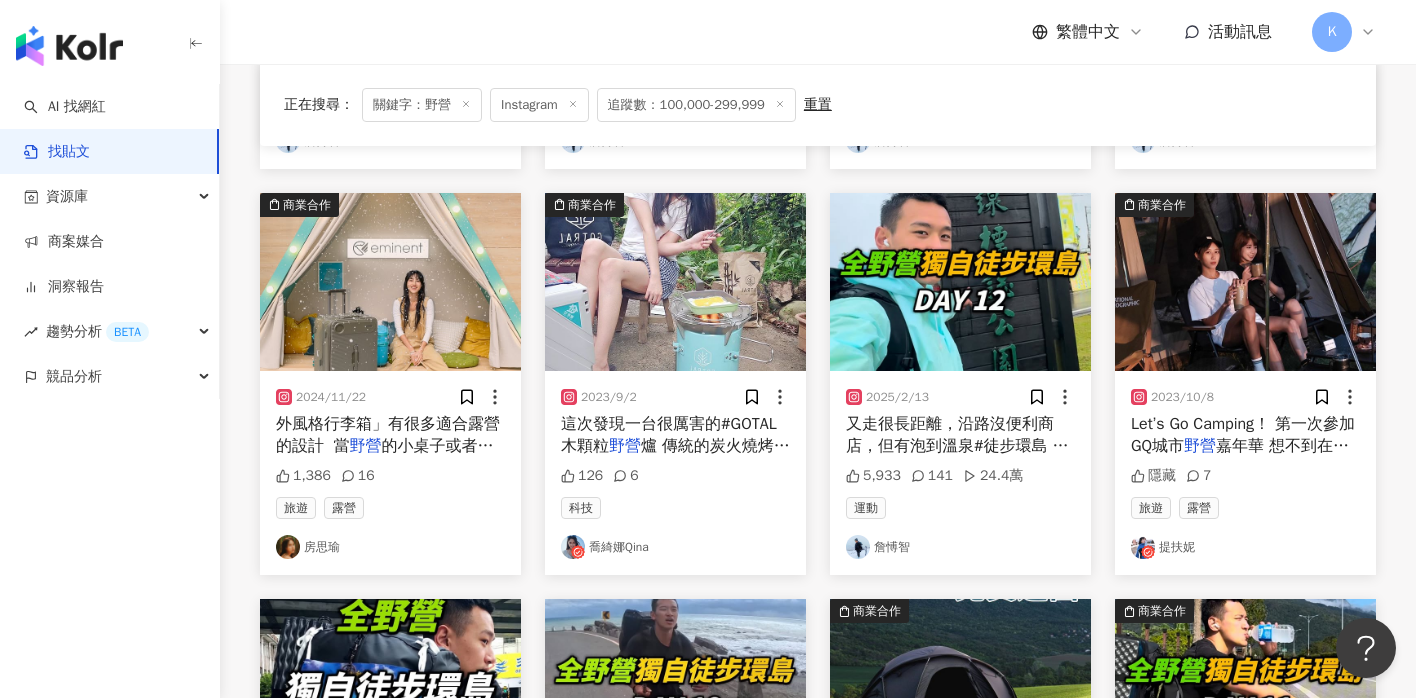 click on "提扶妮" at bounding box center [1245, 547] 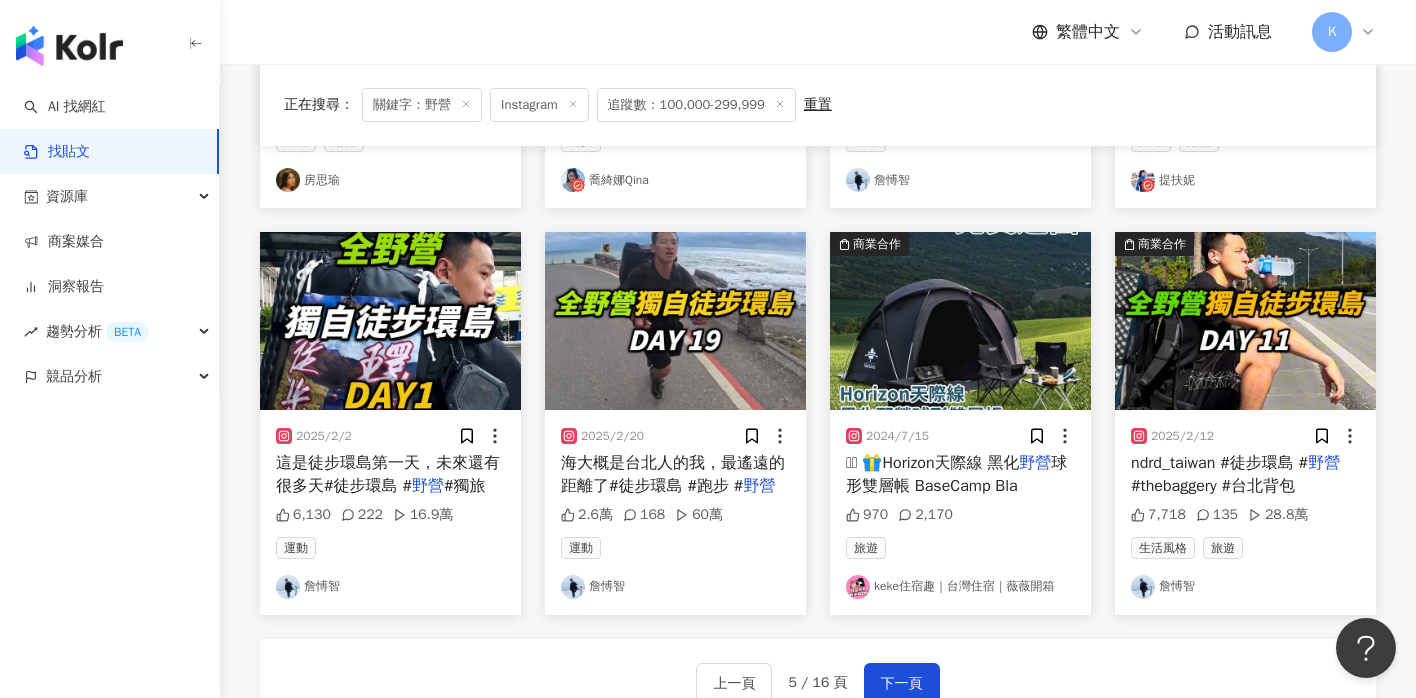 scroll, scrollTop: 961, scrollLeft: 0, axis: vertical 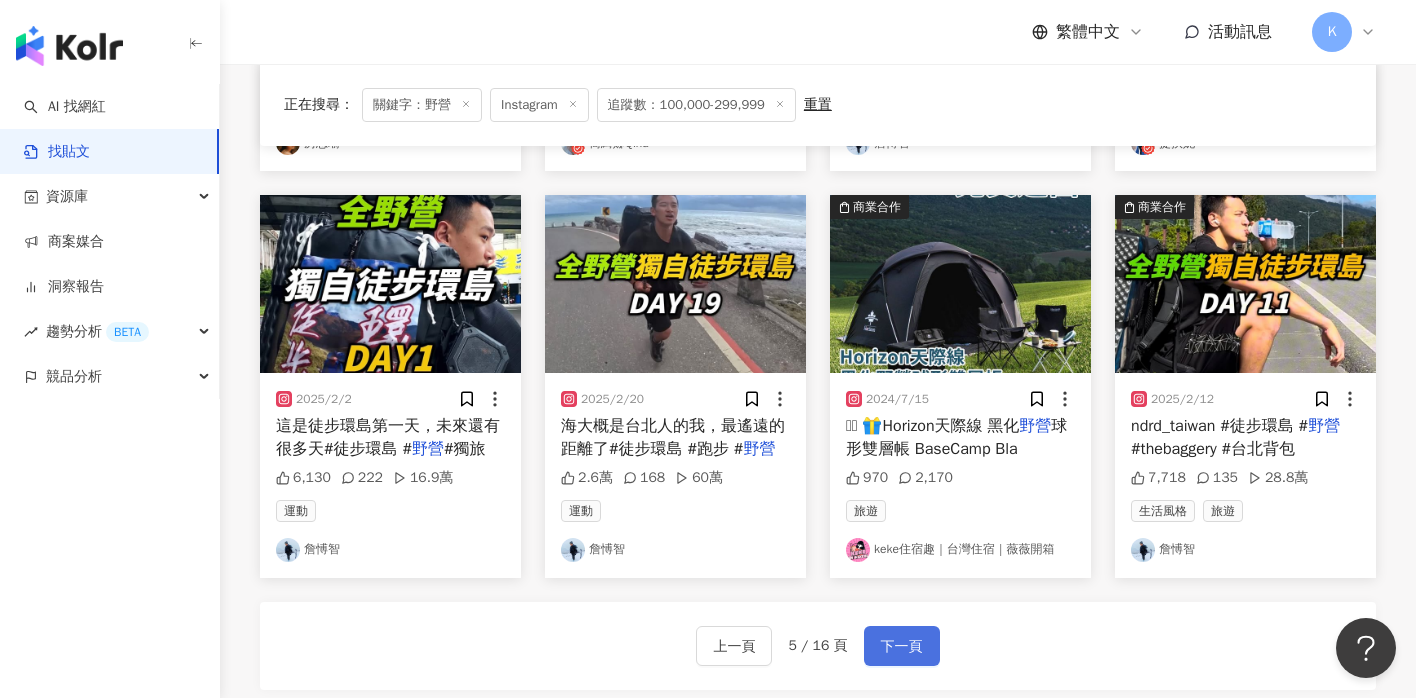 click on "下一頁" at bounding box center (902, 647) 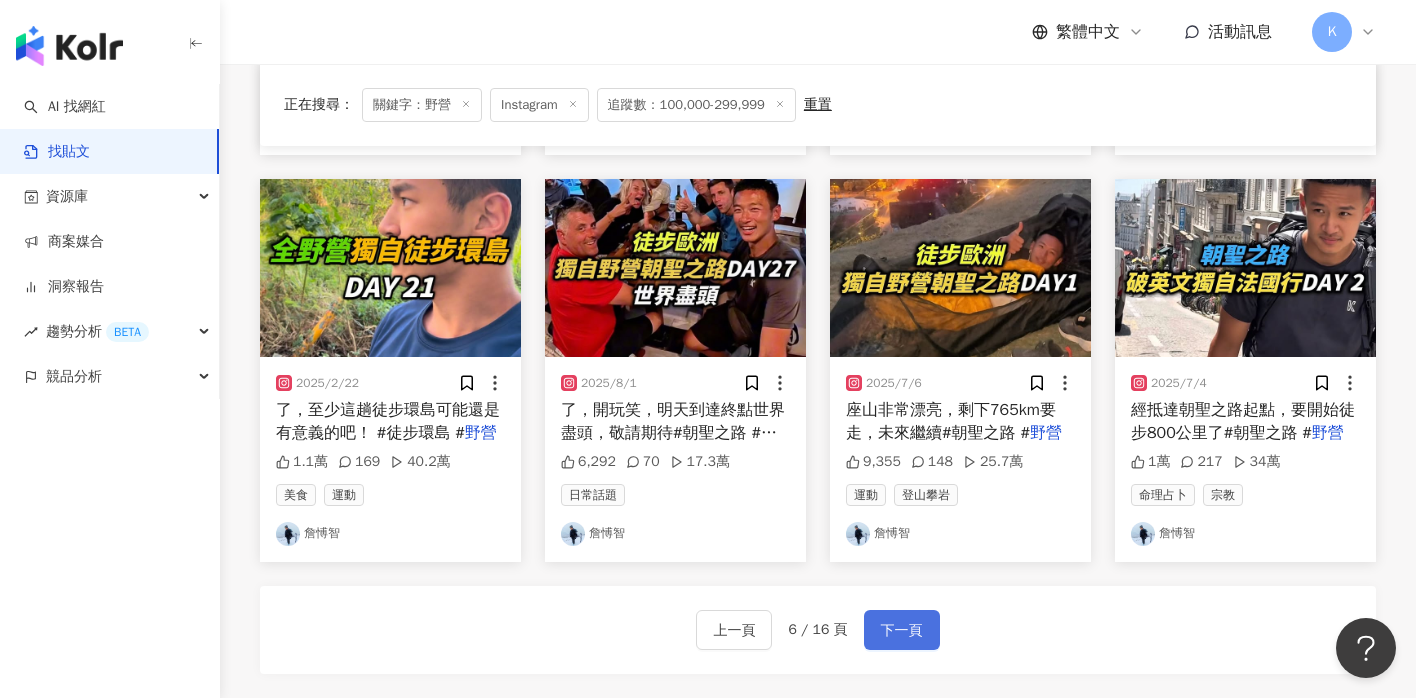 scroll, scrollTop: 961, scrollLeft: 0, axis: vertical 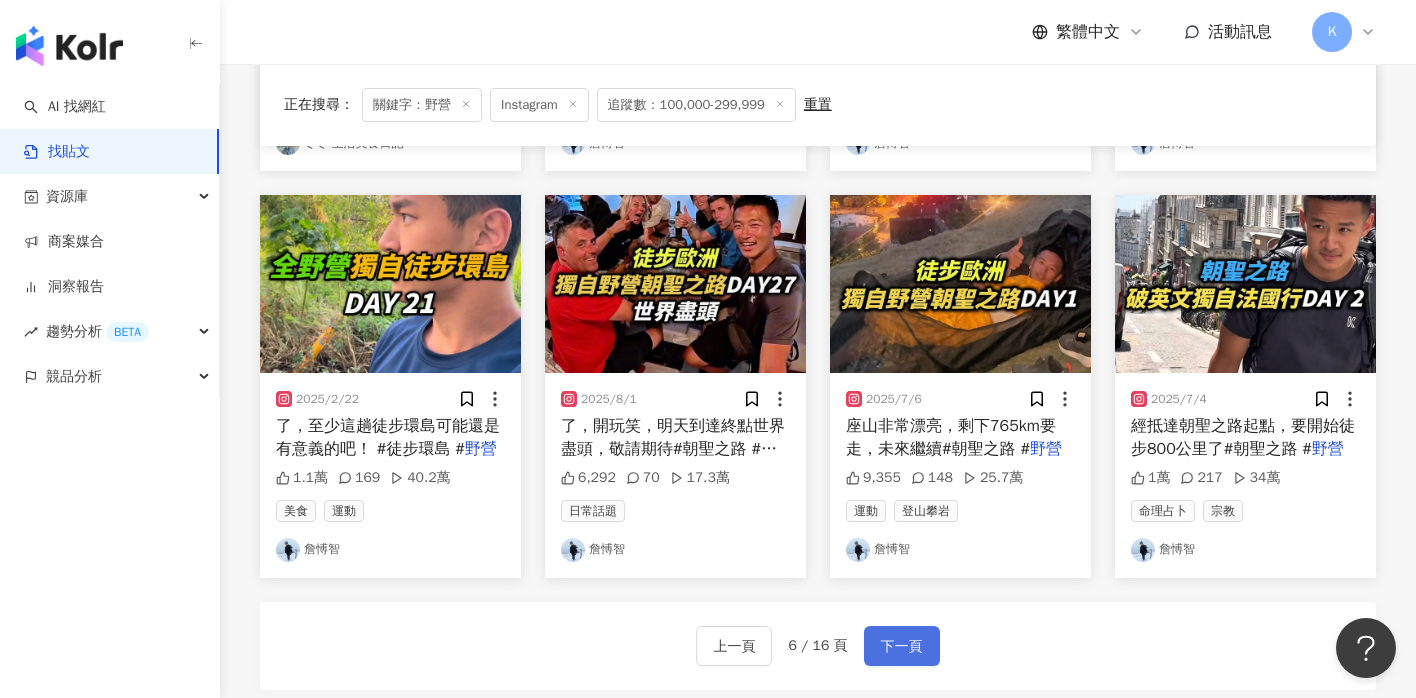 click on "下一頁" at bounding box center [902, 647] 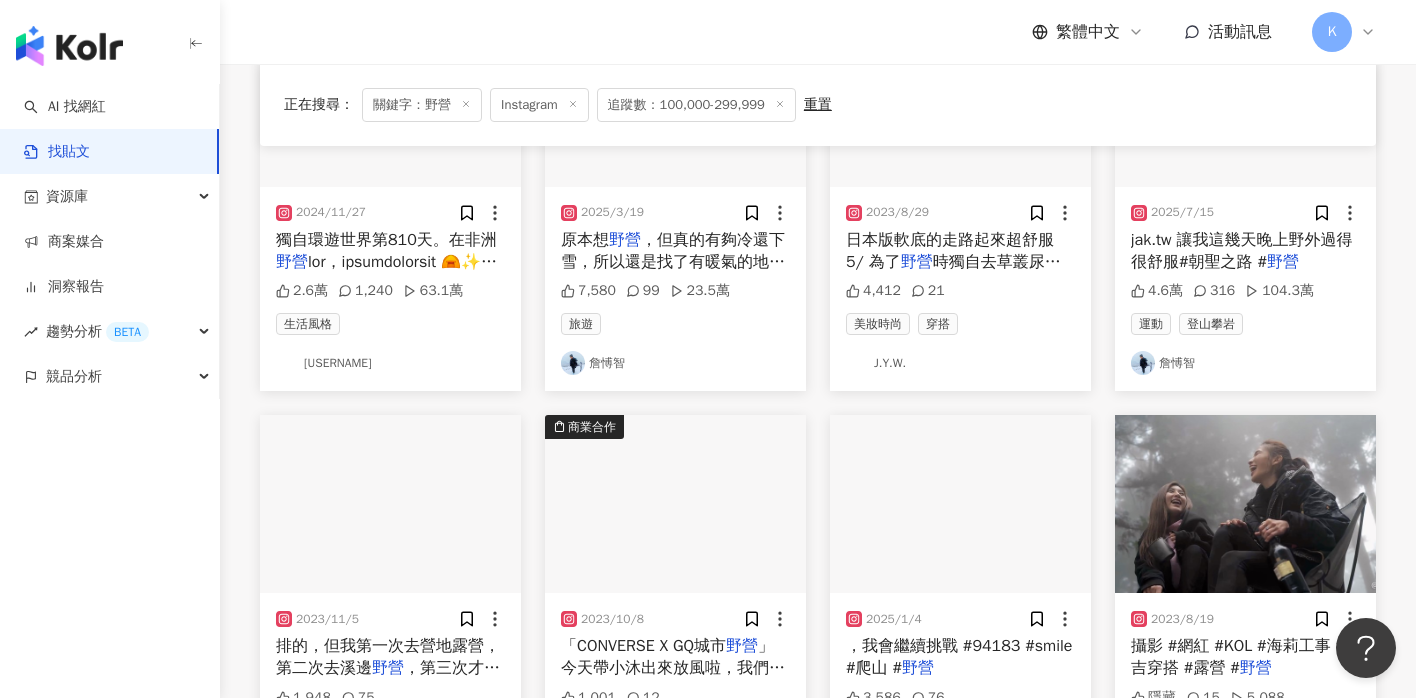 scroll, scrollTop: 457, scrollLeft: 0, axis: vertical 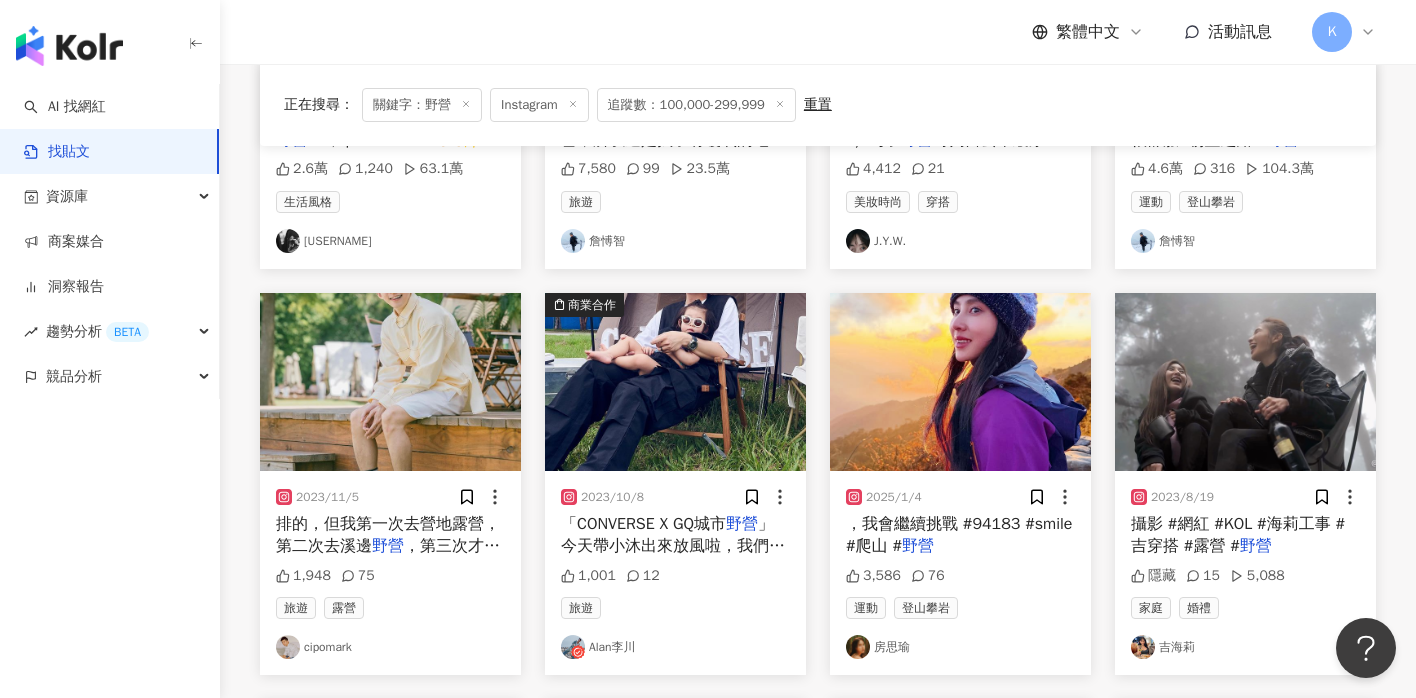 click on "cipomark" at bounding box center (390, 647) 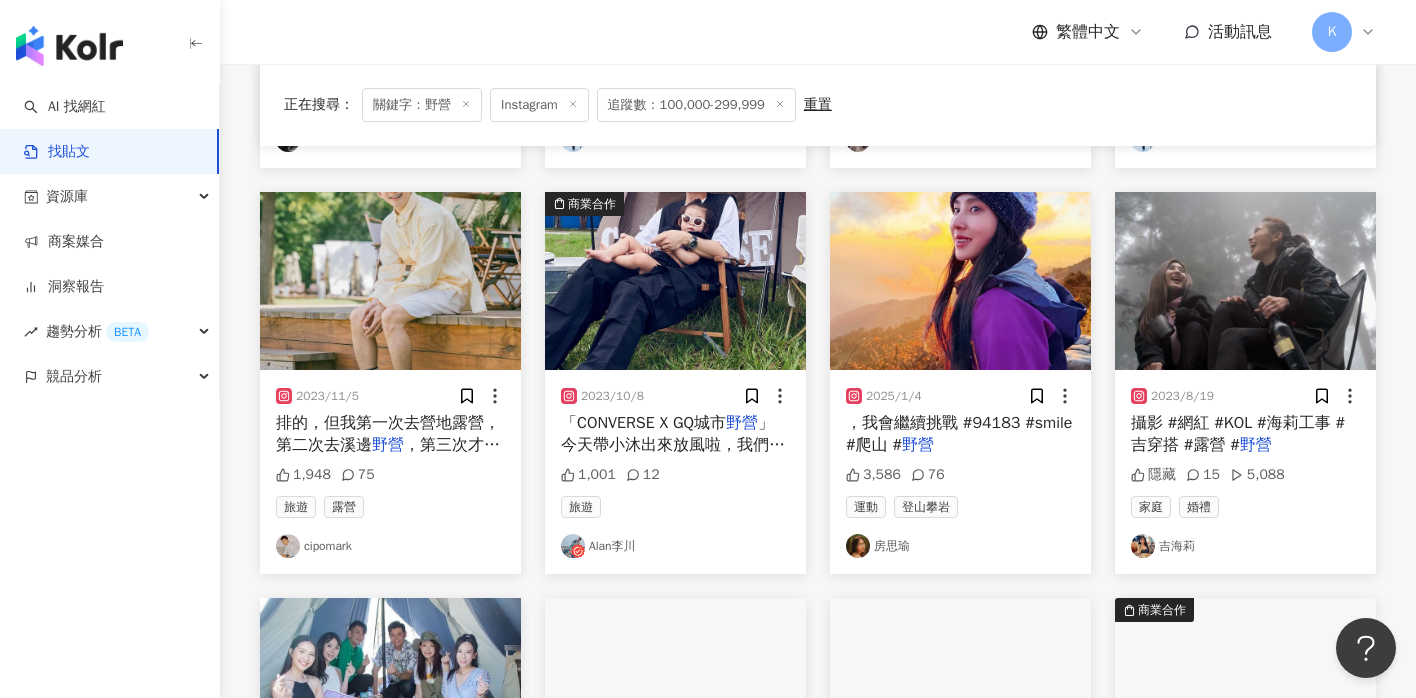 scroll, scrollTop: 559, scrollLeft: 0, axis: vertical 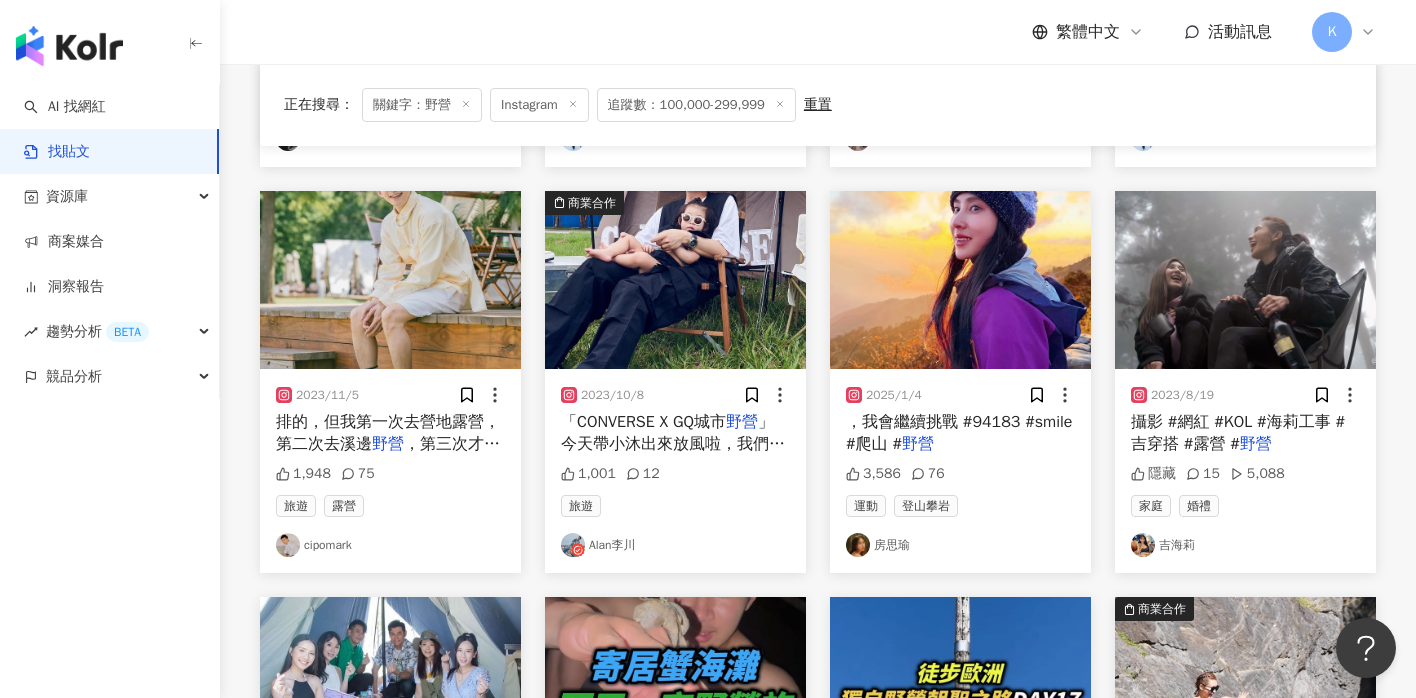 click on "Alan李川" at bounding box center (675, 545) 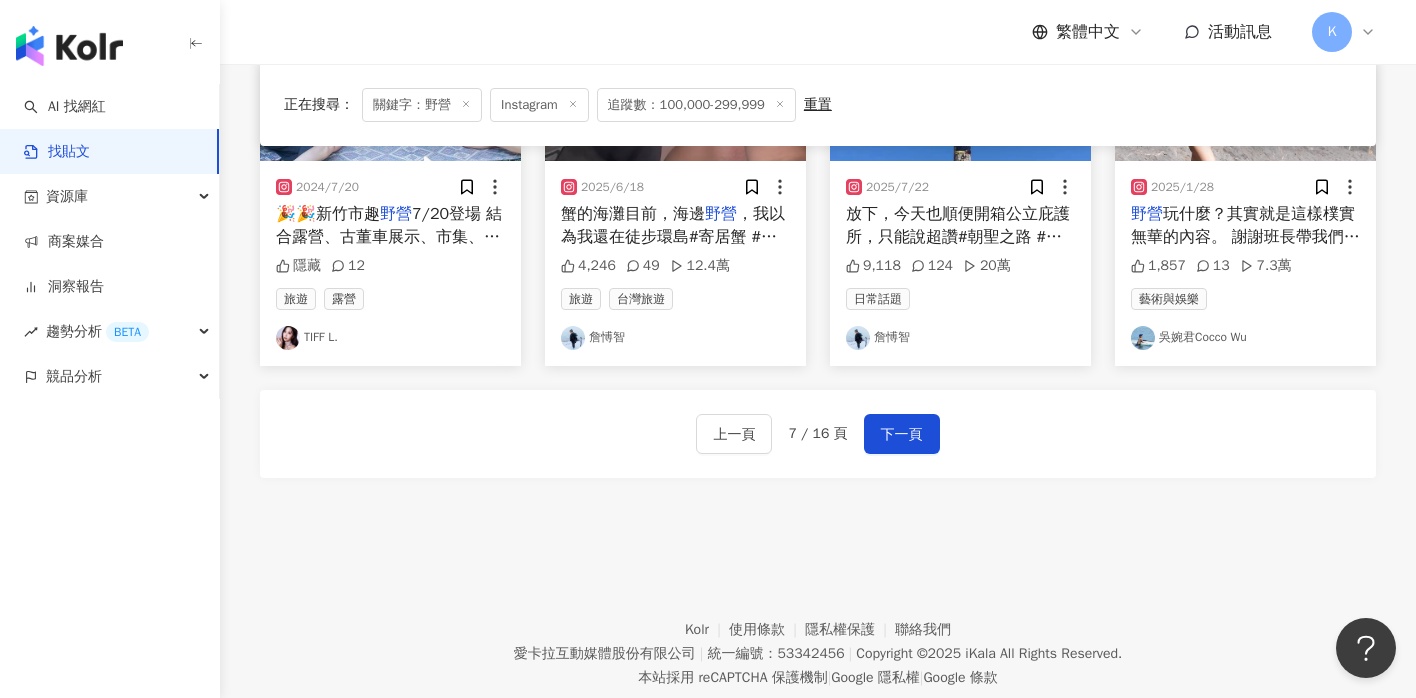 scroll, scrollTop: 1184, scrollLeft: 0, axis: vertical 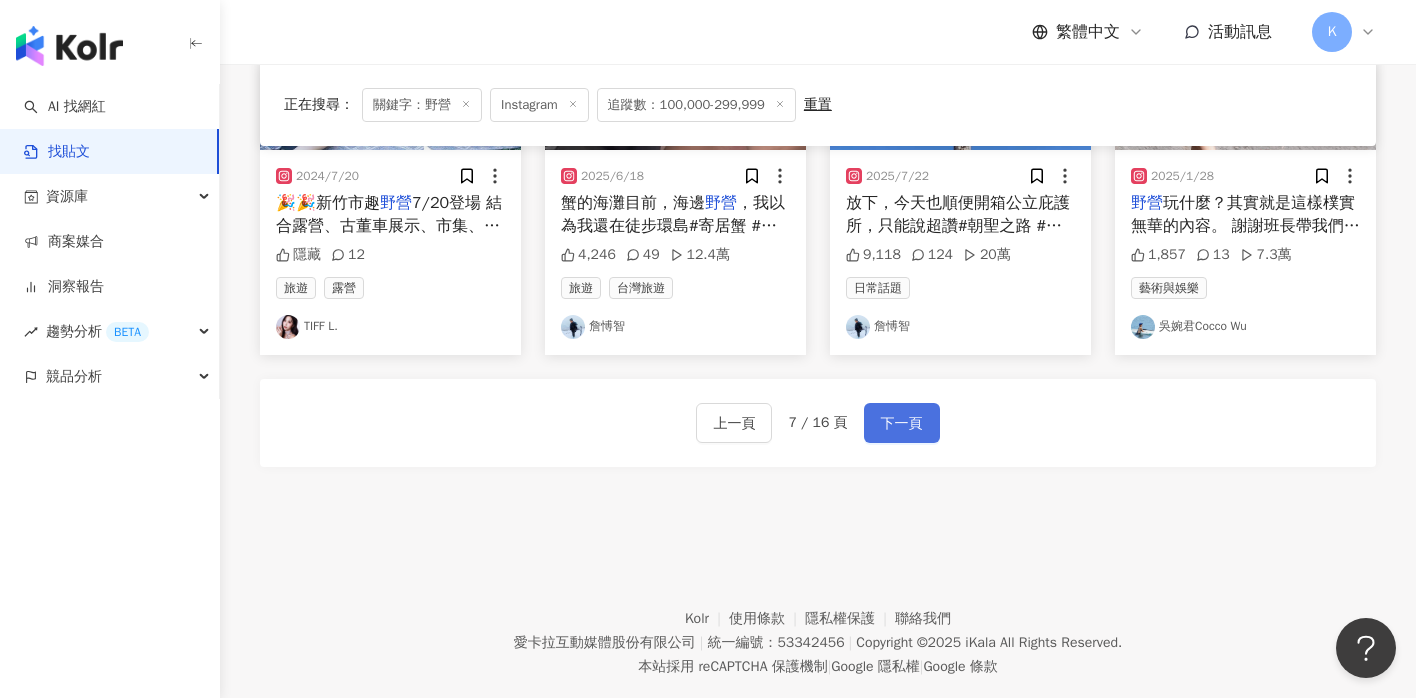 click on "下一頁" at bounding box center [902, 424] 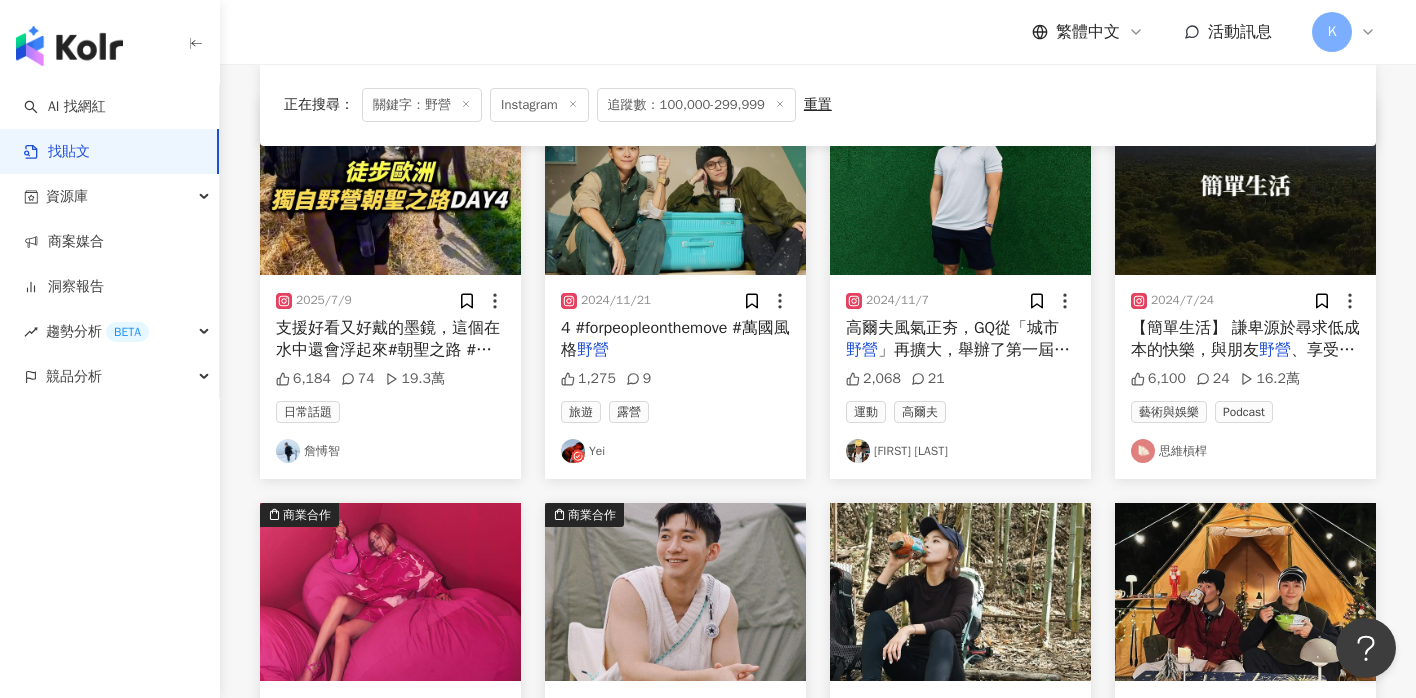 scroll, scrollTop: 234, scrollLeft: 0, axis: vertical 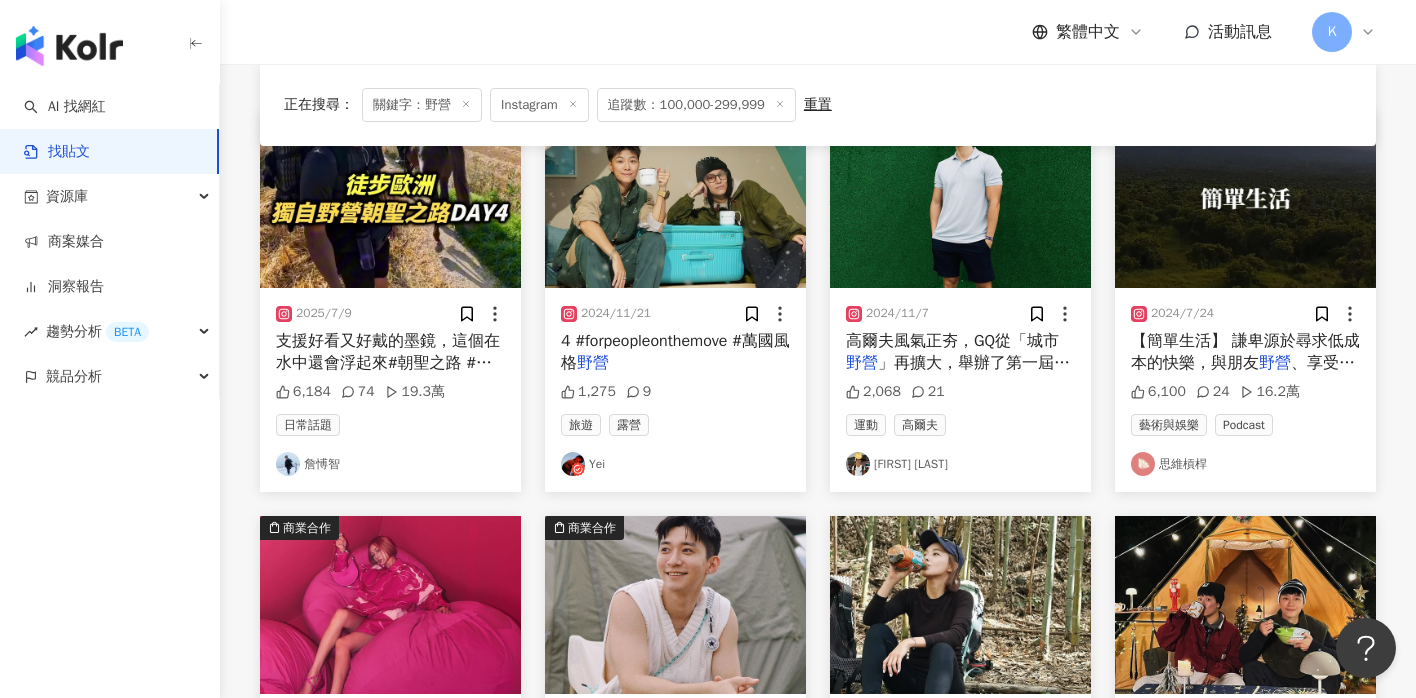 click on "白俊彥 Gino Bai" at bounding box center (960, 464) 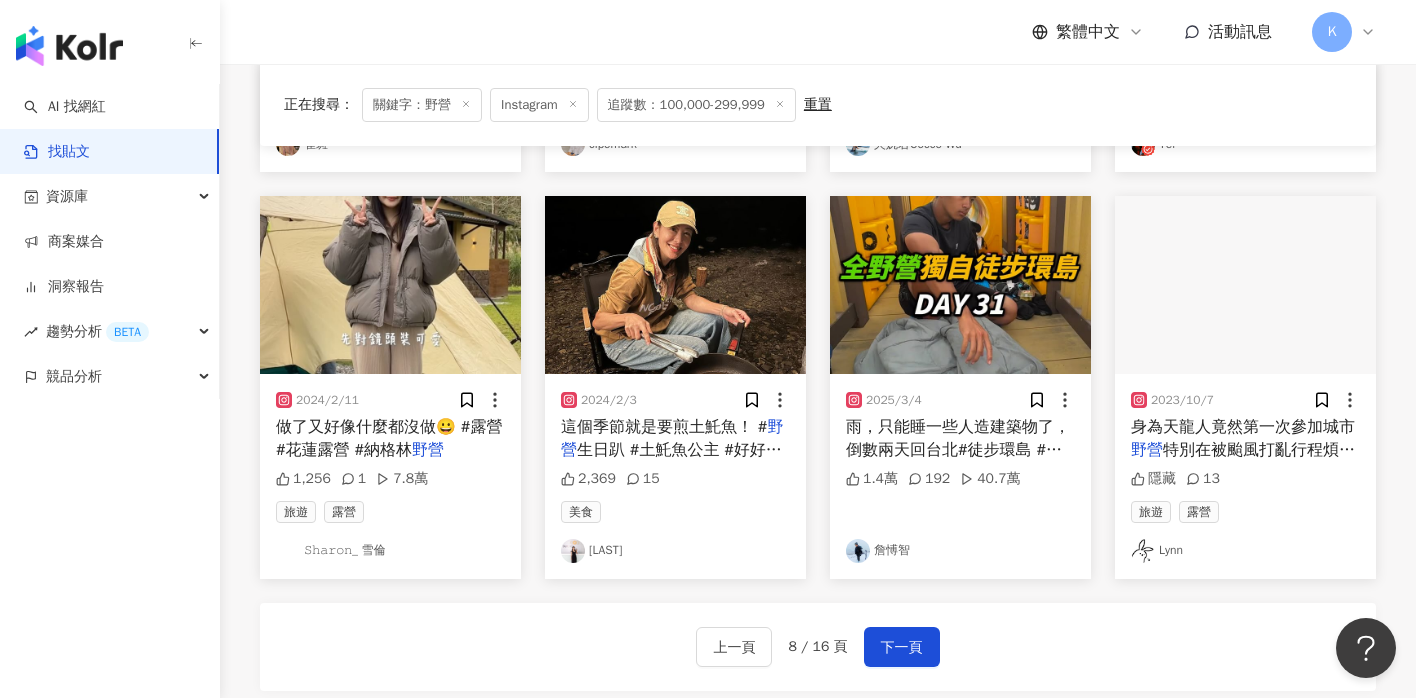 scroll, scrollTop: 924, scrollLeft: 0, axis: vertical 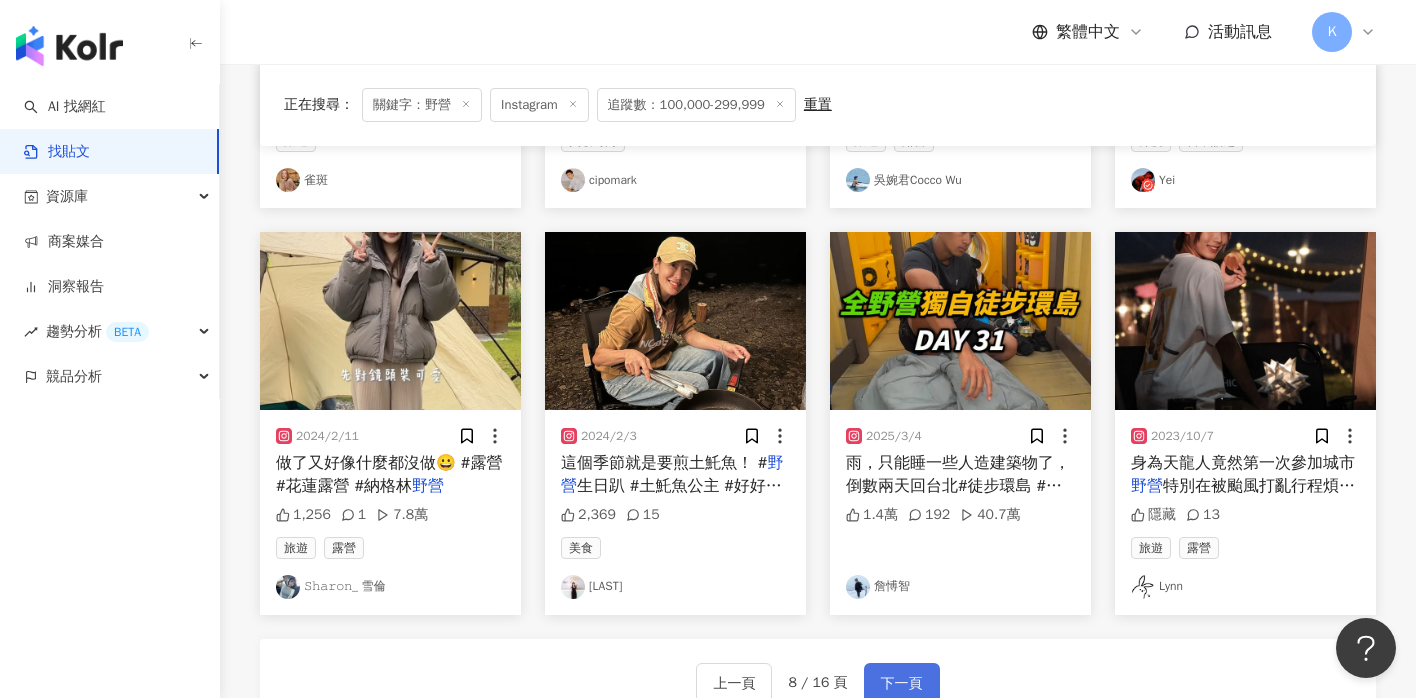 click on "下一頁" at bounding box center [902, 684] 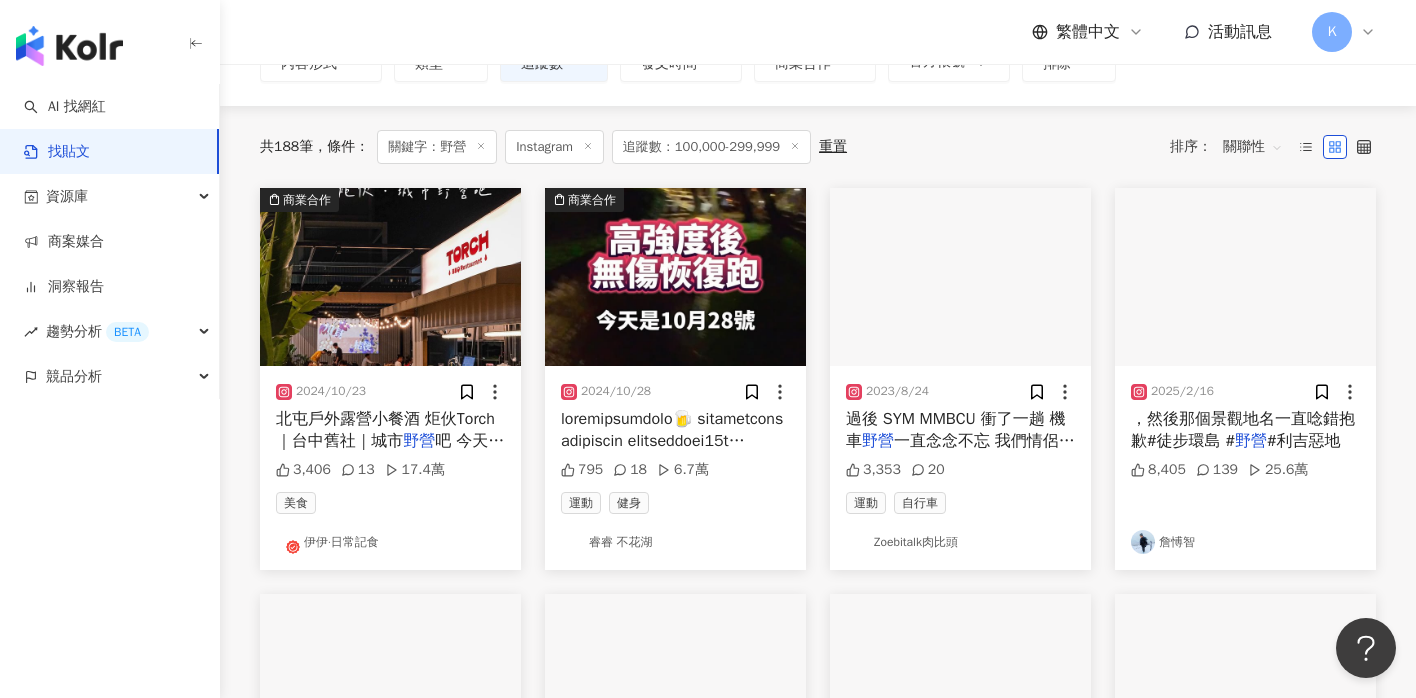 scroll, scrollTop: 94, scrollLeft: 0, axis: vertical 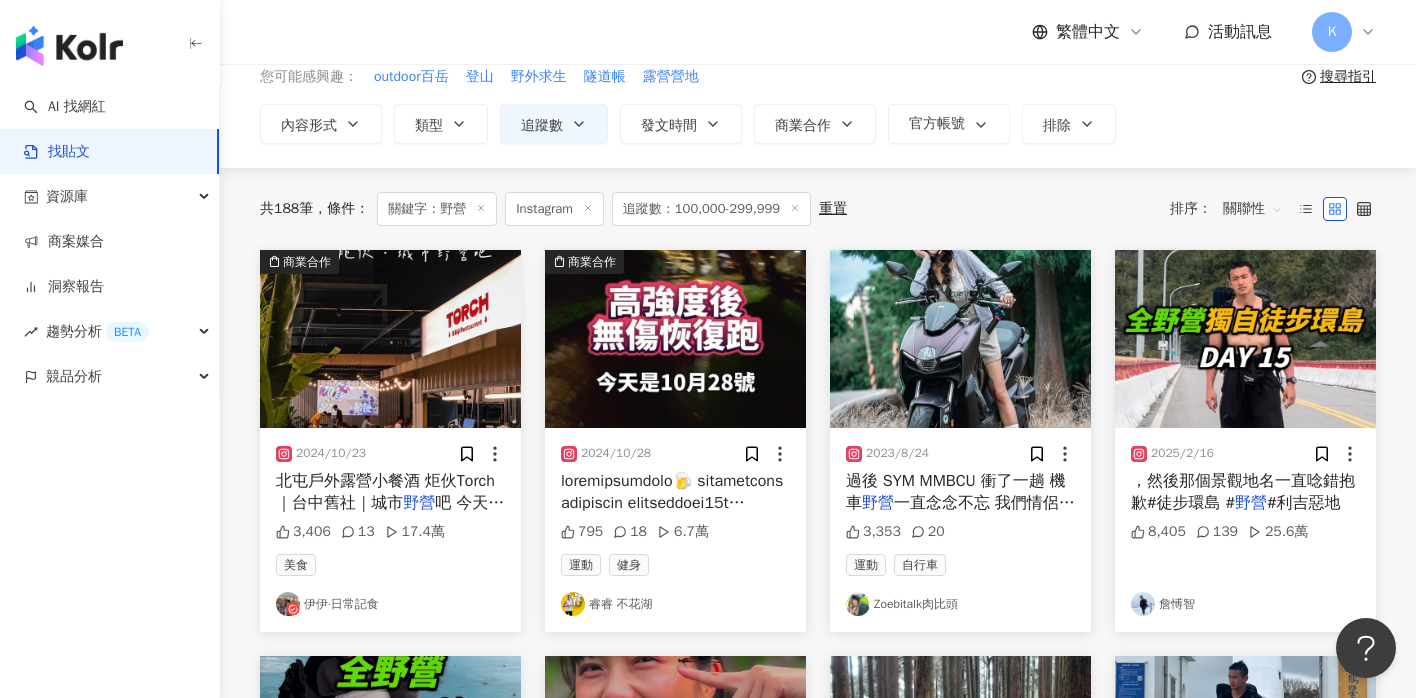 click on "Zoebitalk肉比頭" at bounding box center (960, 604) 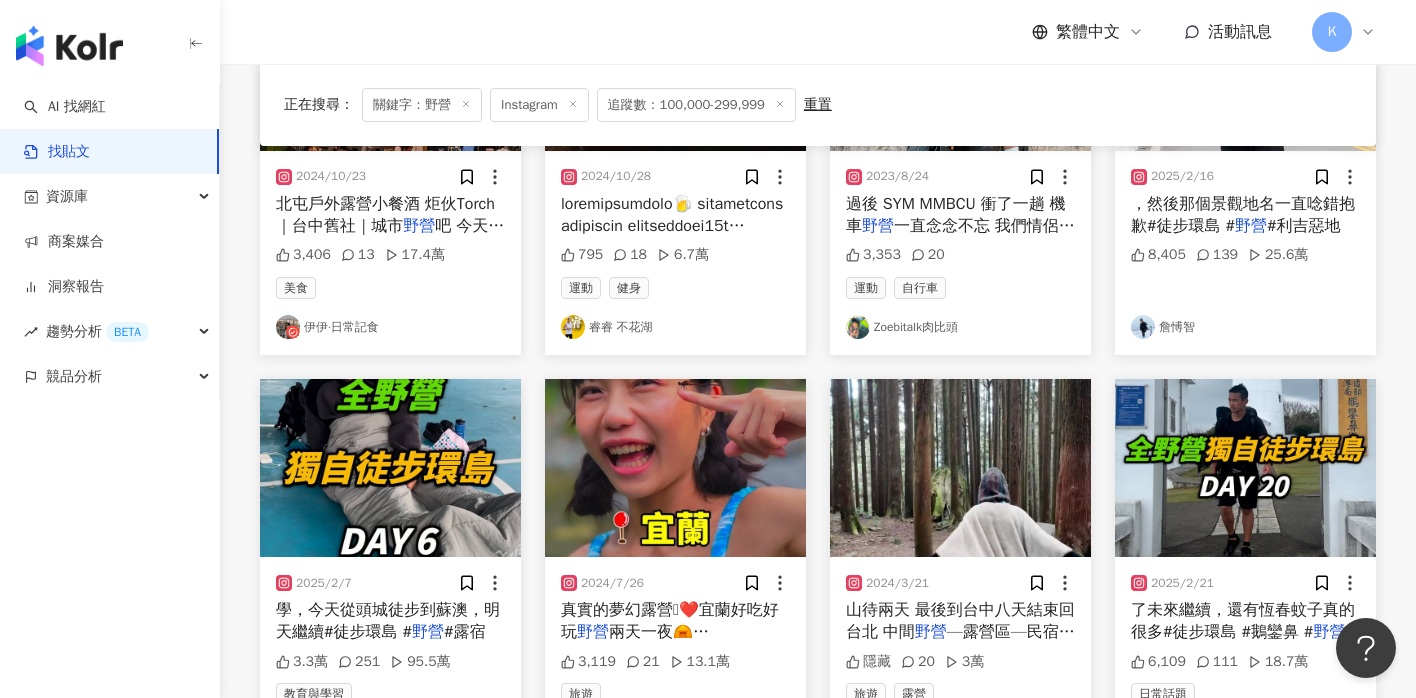 scroll, scrollTop: 659, scrollLeft: 0, axis: vertical 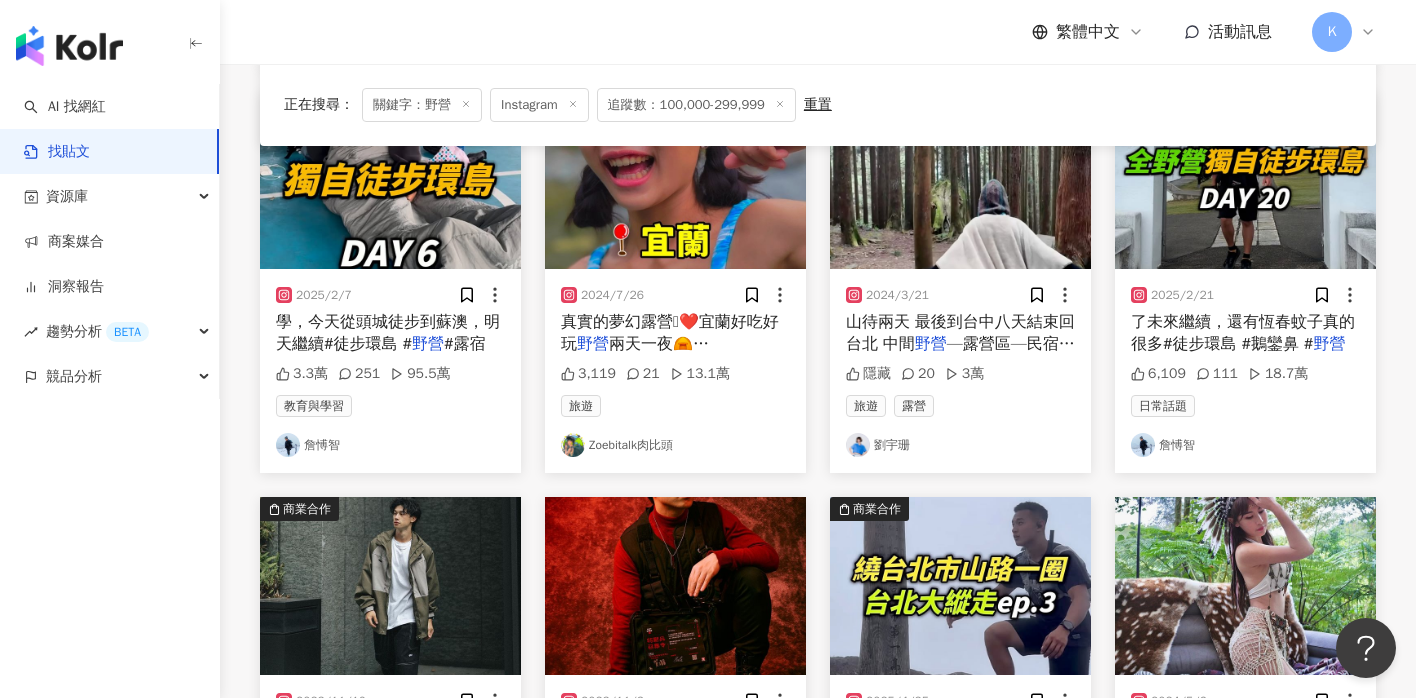 click on "劉宇珊" at bounding box center (960, 445) 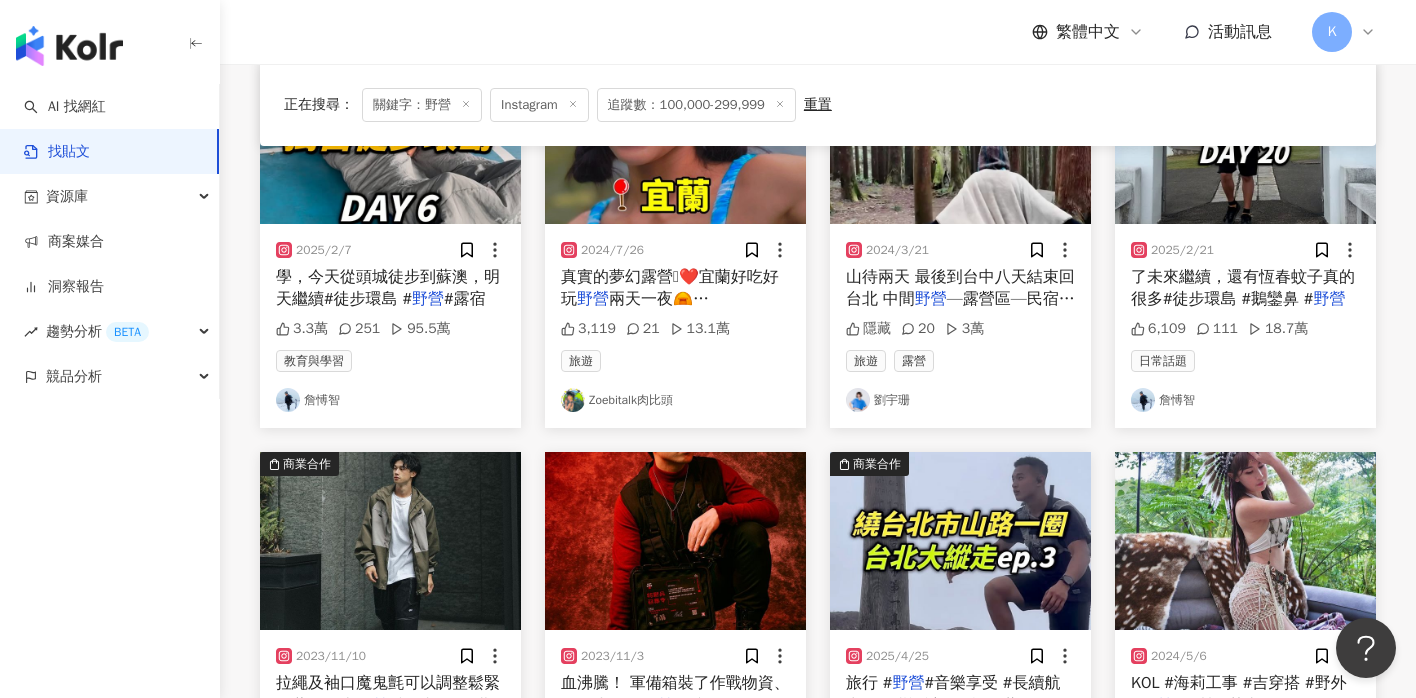 scroll, scrollTop: 945, scrollLeft: 0, axis: vertical 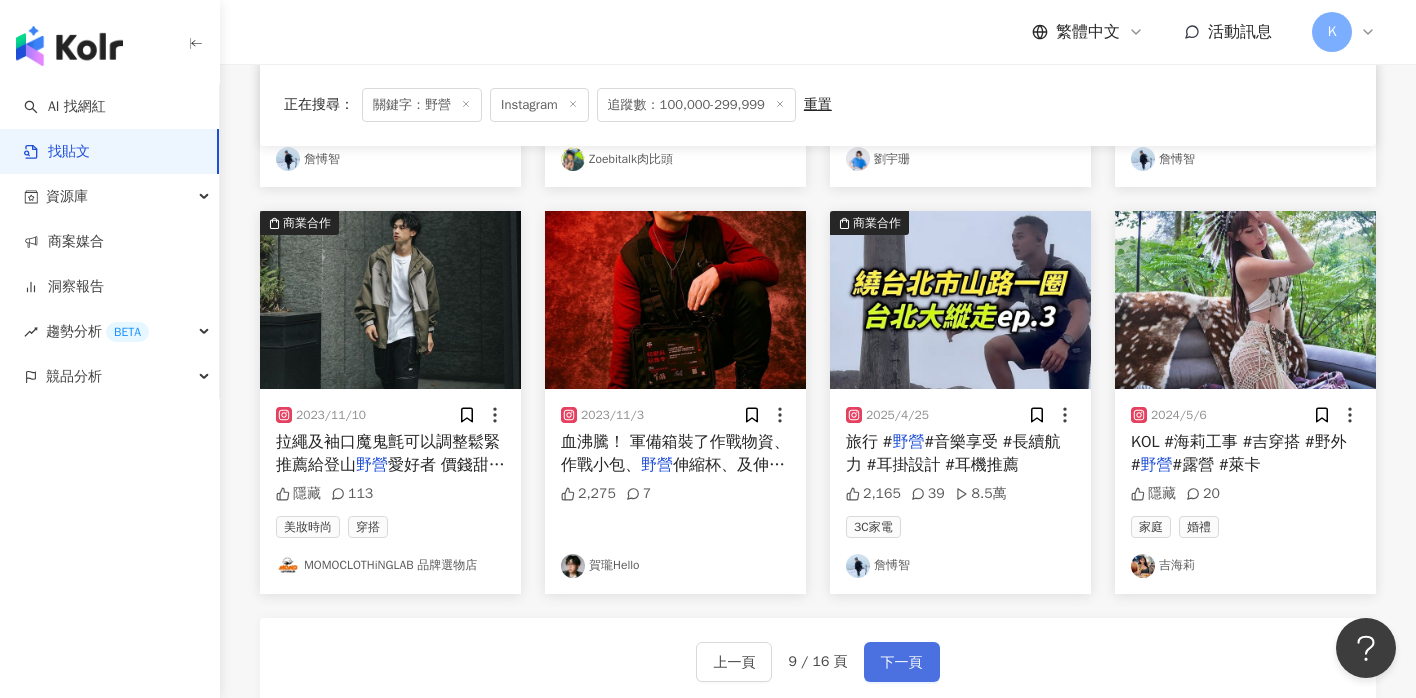click on "下一頁" at bounding box center (902, 662) 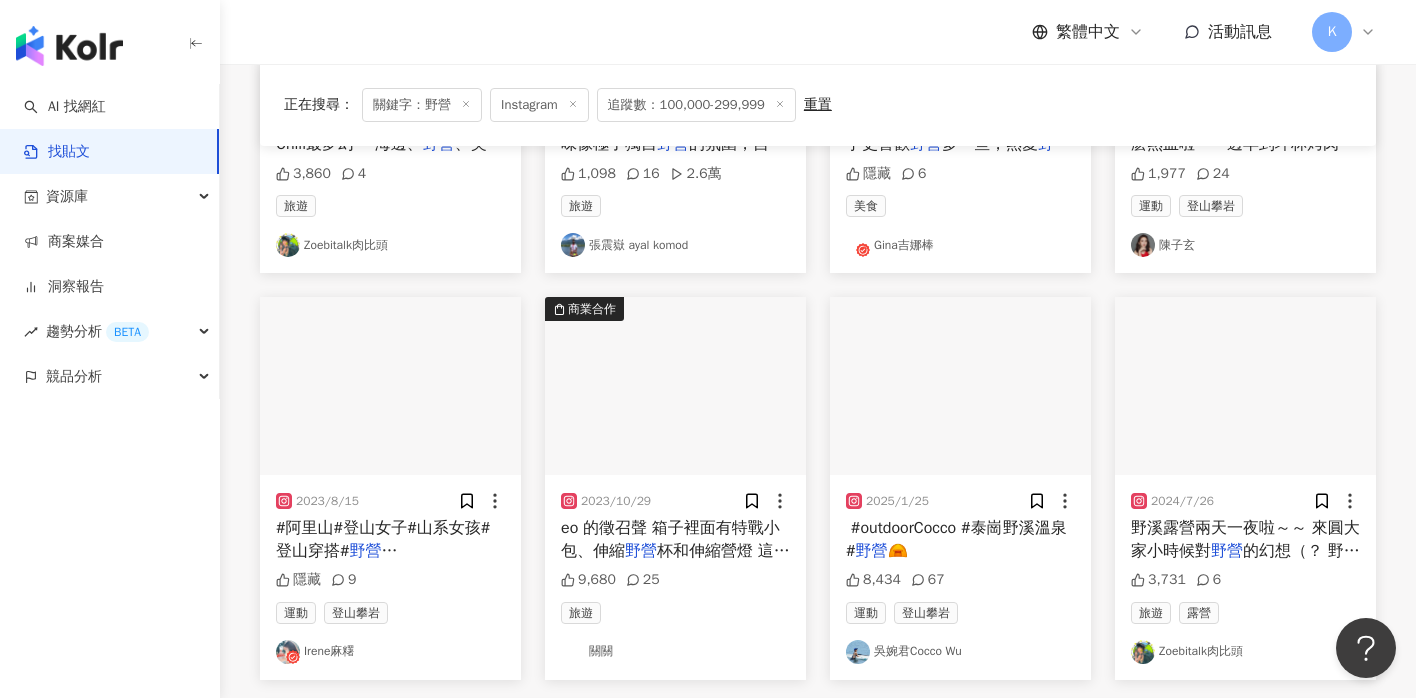 scroll, scrollTop: 963, scrollLeft: 0, axis: vertical 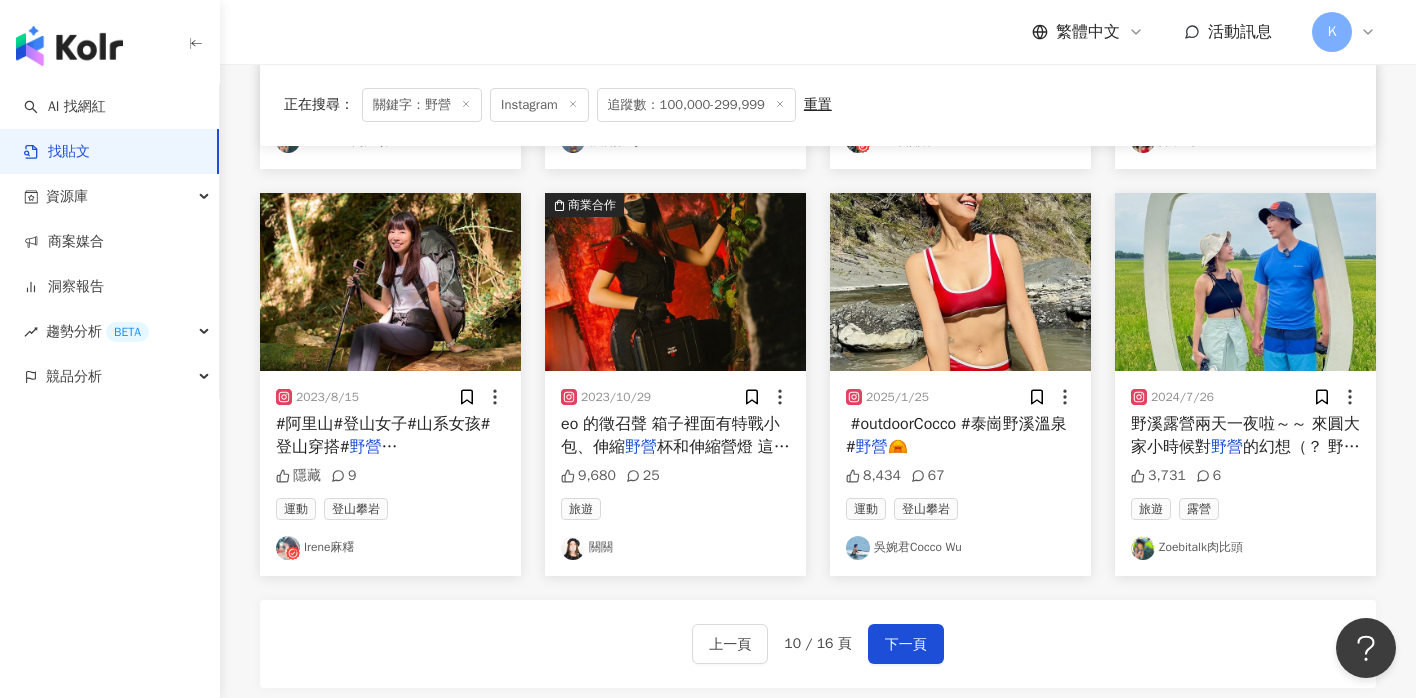click on "Irene麻糬" at bounding box center [390, 548] 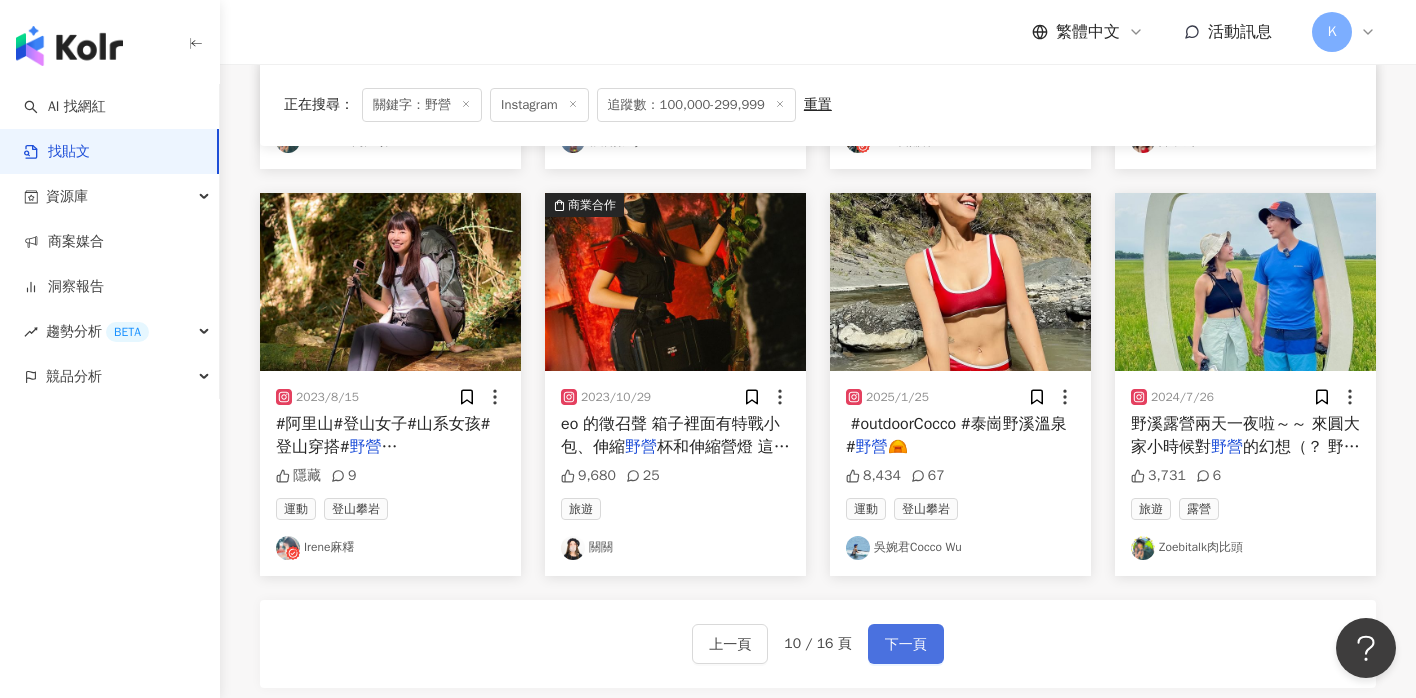click on "下一頁" at bounding box center [906, 645] 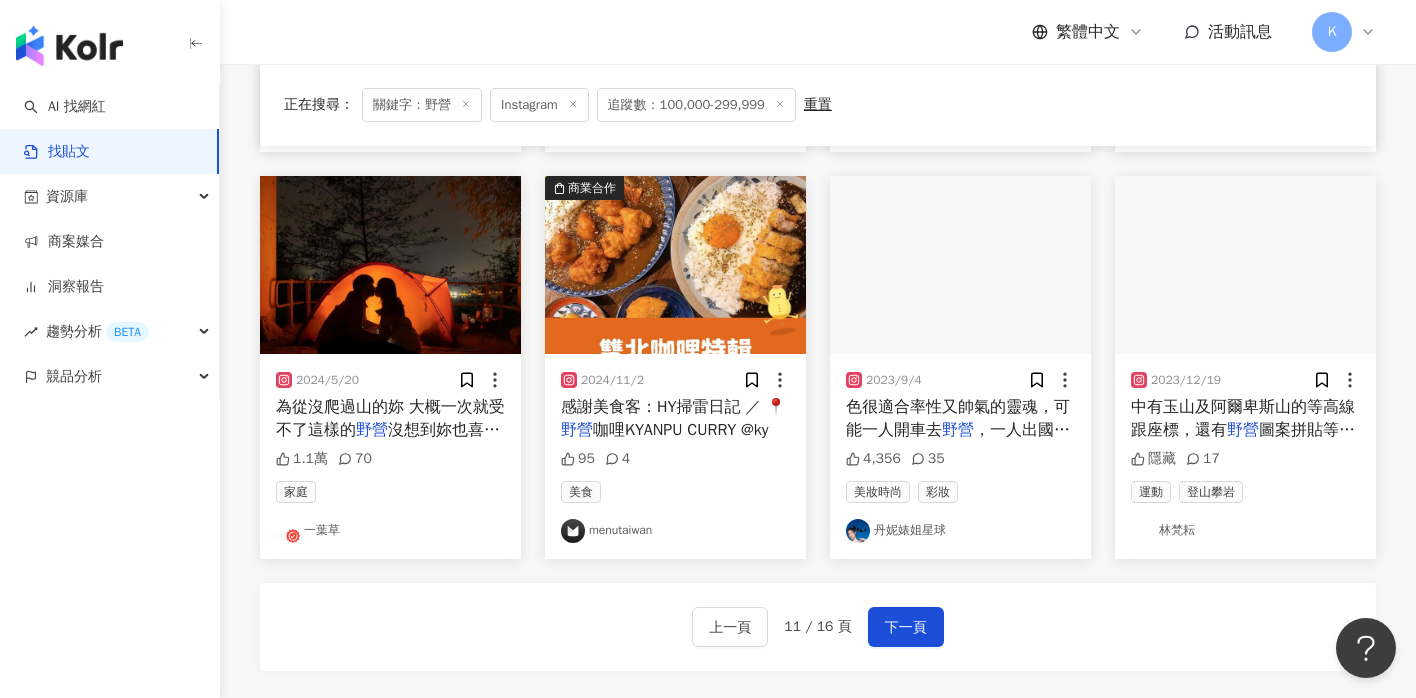scroll, scrollTop: 963, scrollLeft: 0, axis: vertical 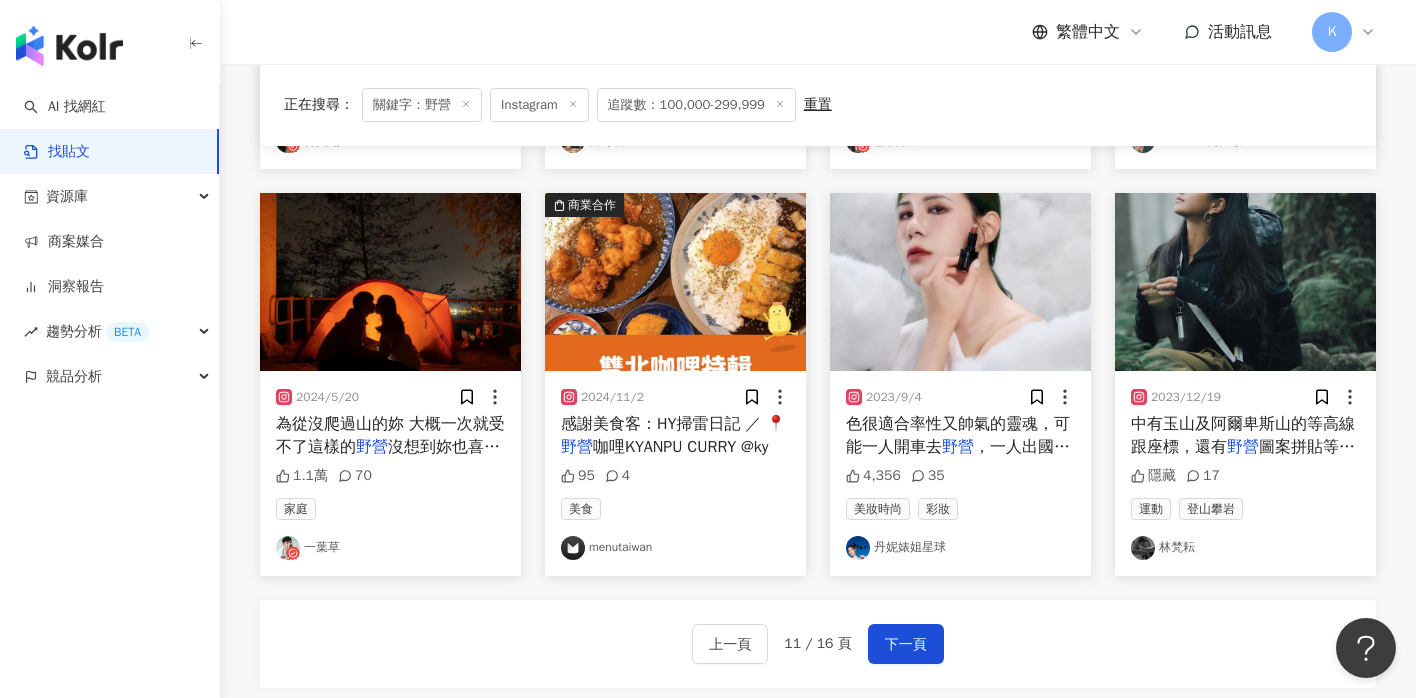 click on "林梵耘" at bounding box center [1245, 548] 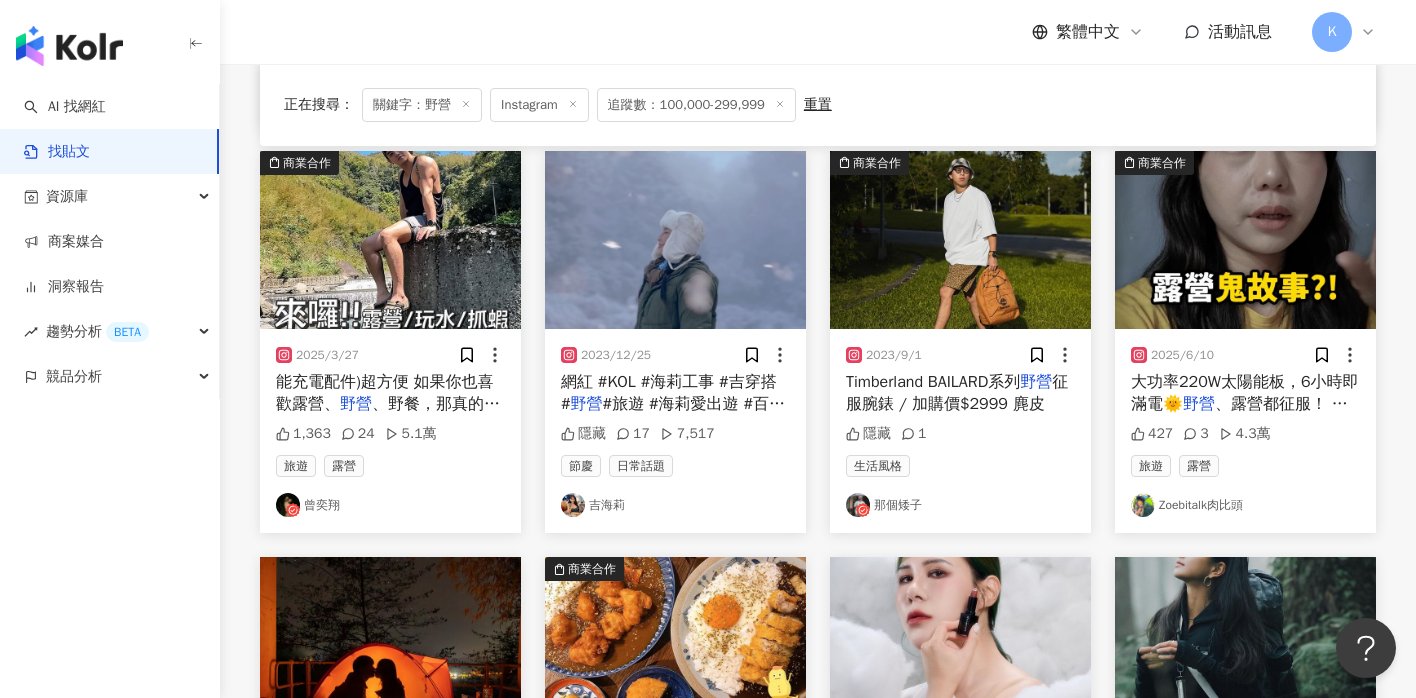 scroll, scrollTop: 575, scrollLeft: 0, axis: vertical 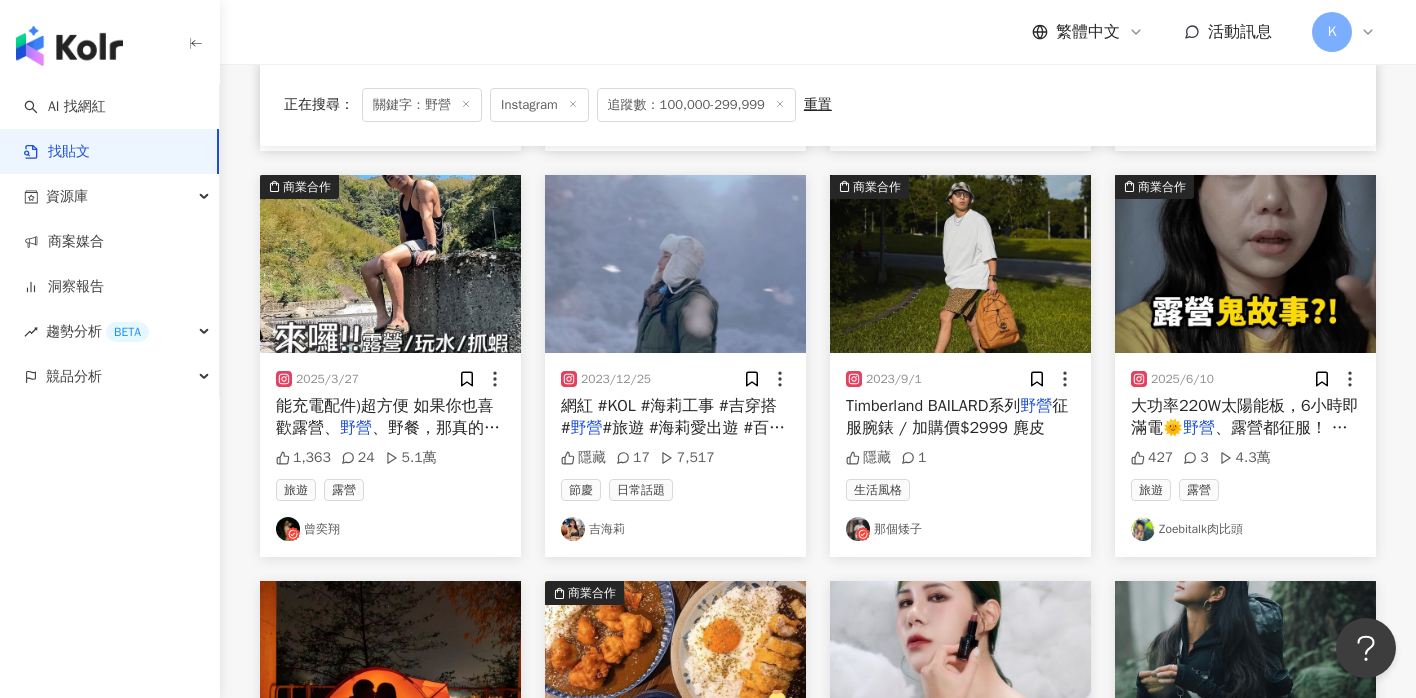 click on "曾奕翔" at bounding box center (390, 529) 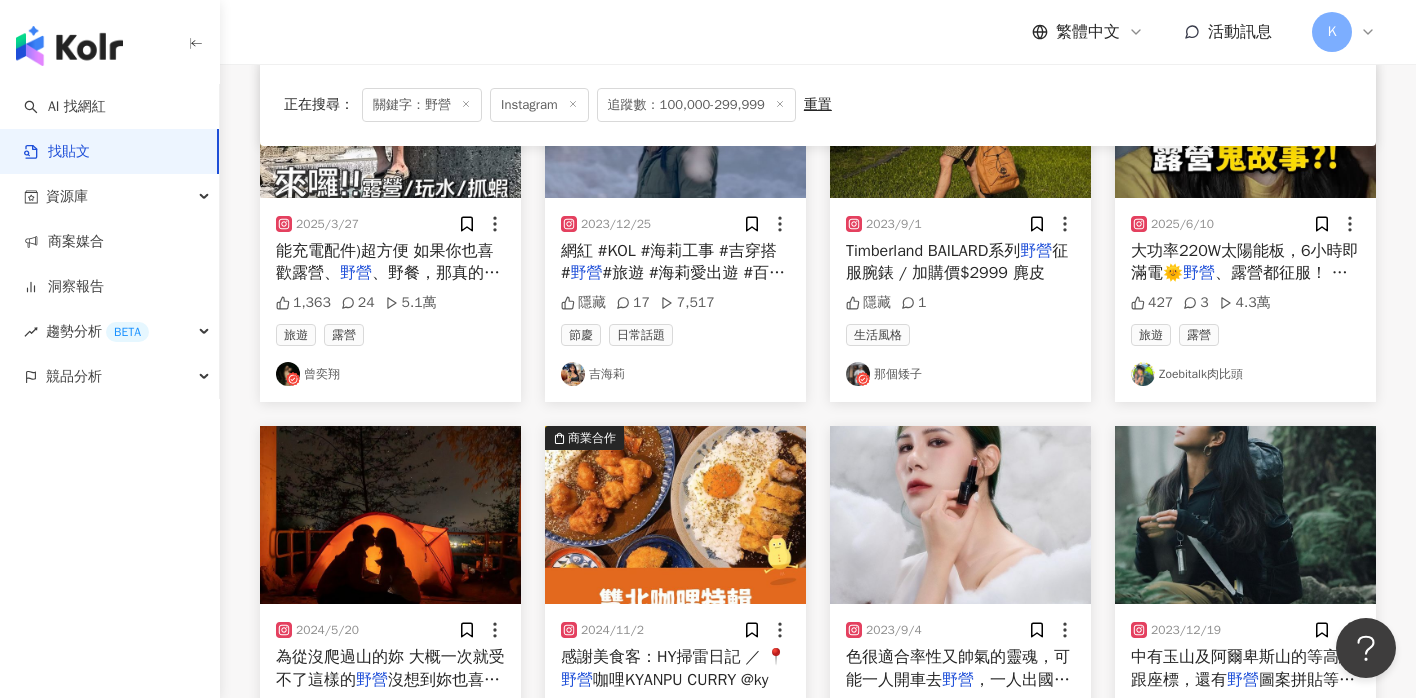 scroll, scrollTop: 971, scrollLeft: 0, axis: vertical 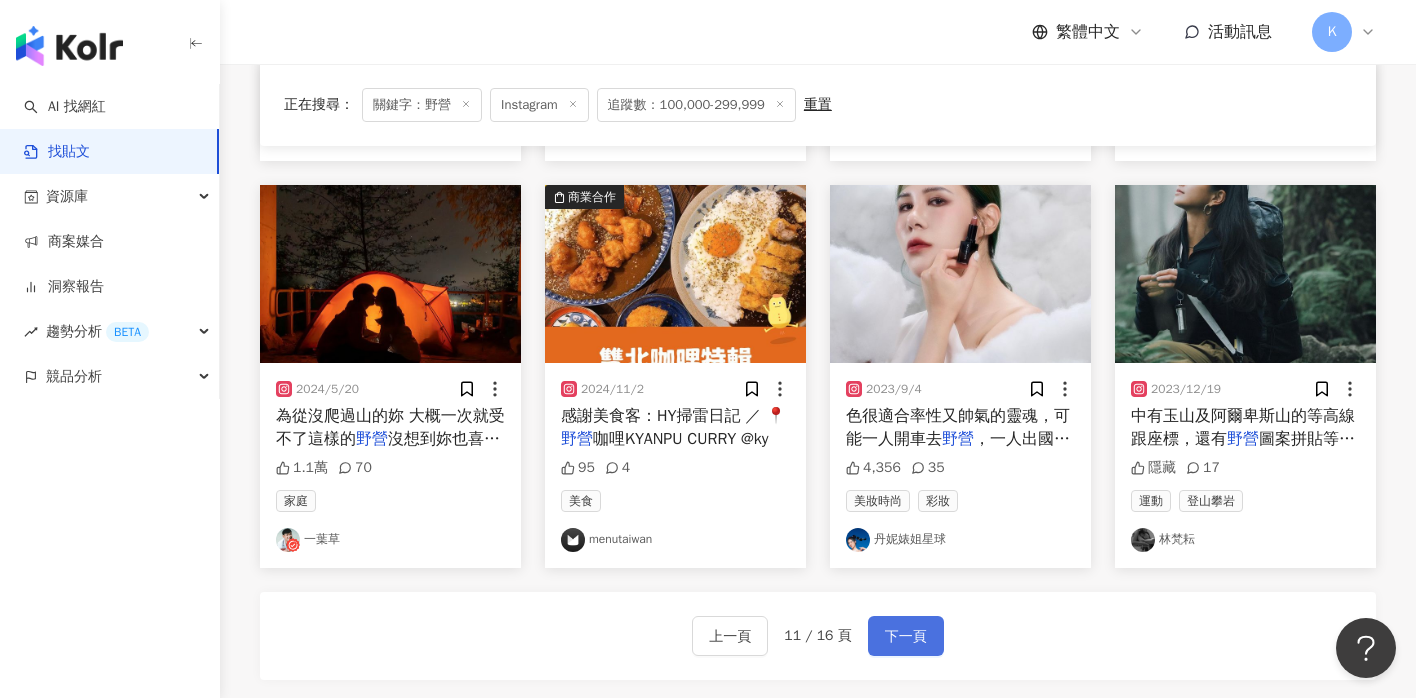 click on "下一頁" at bounding box center [906, 637] 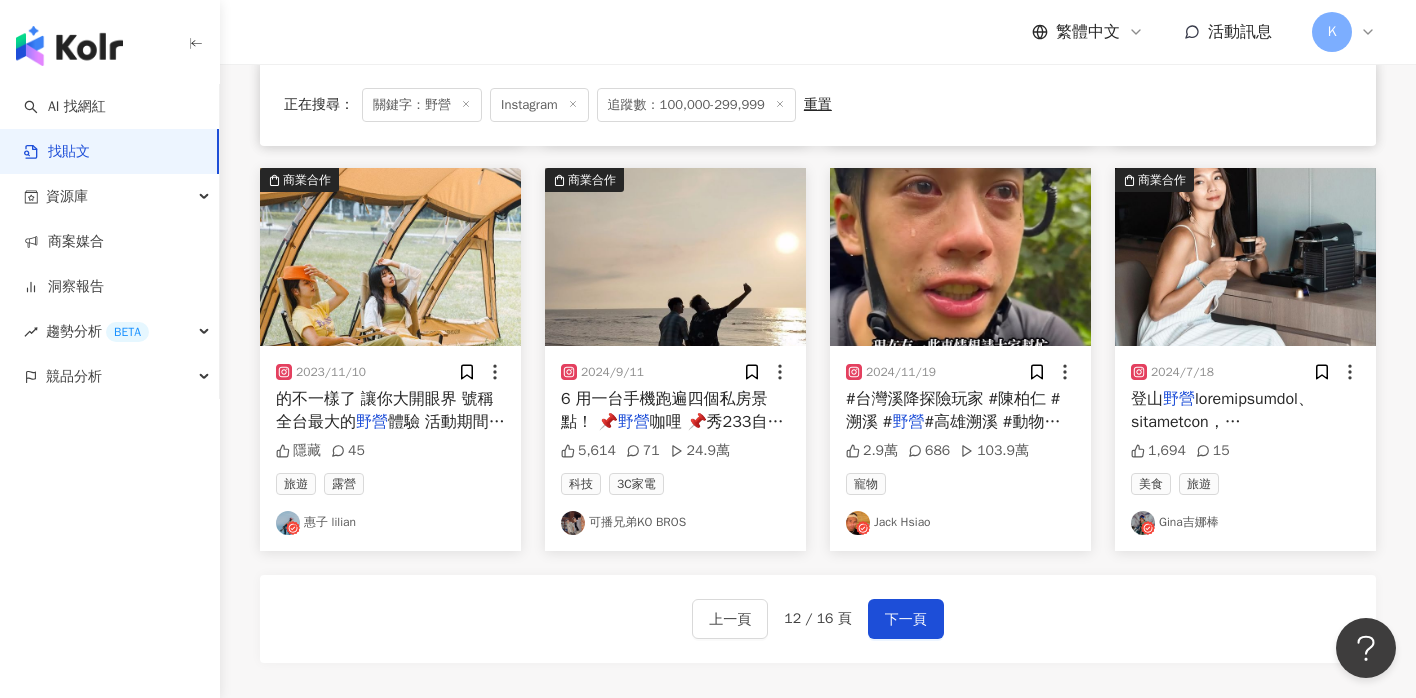 scroll, scrollTop: 971, scrollLeft: 0, axis: vertical 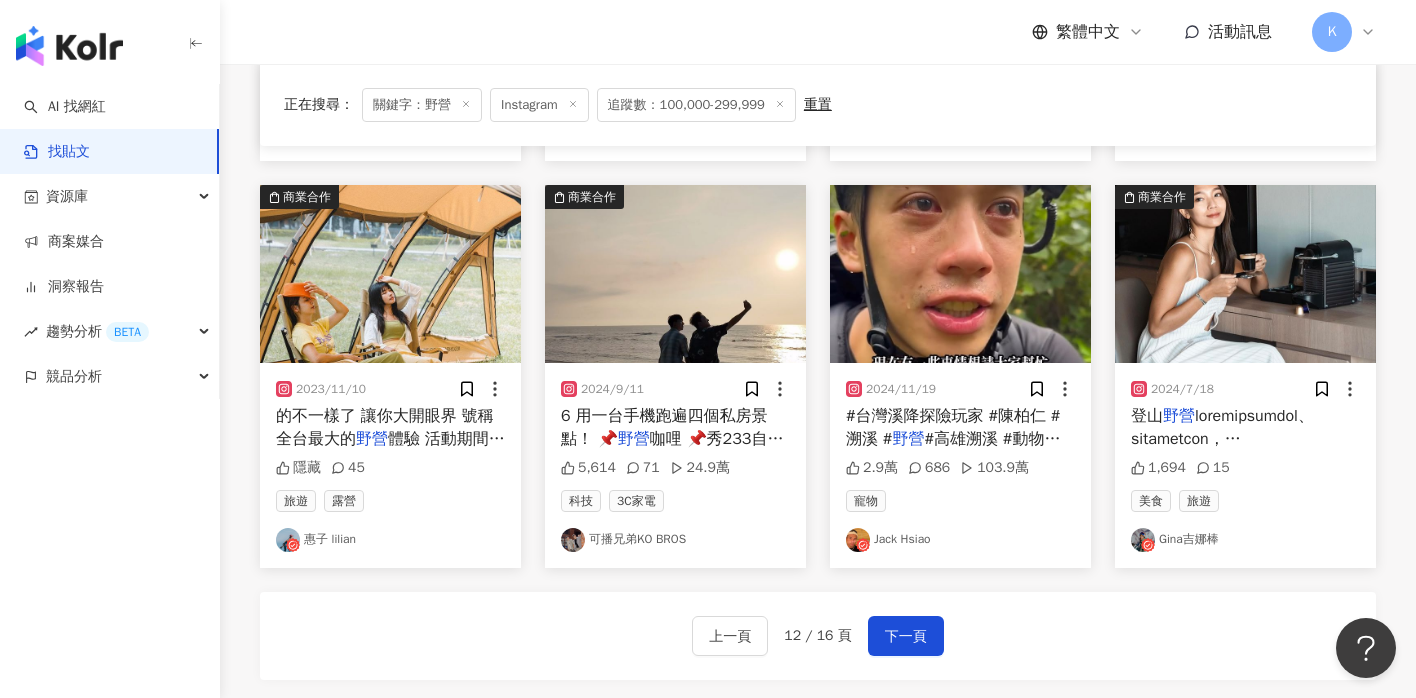 click on "Jack Hsiao" at bounding box center [960, 540] 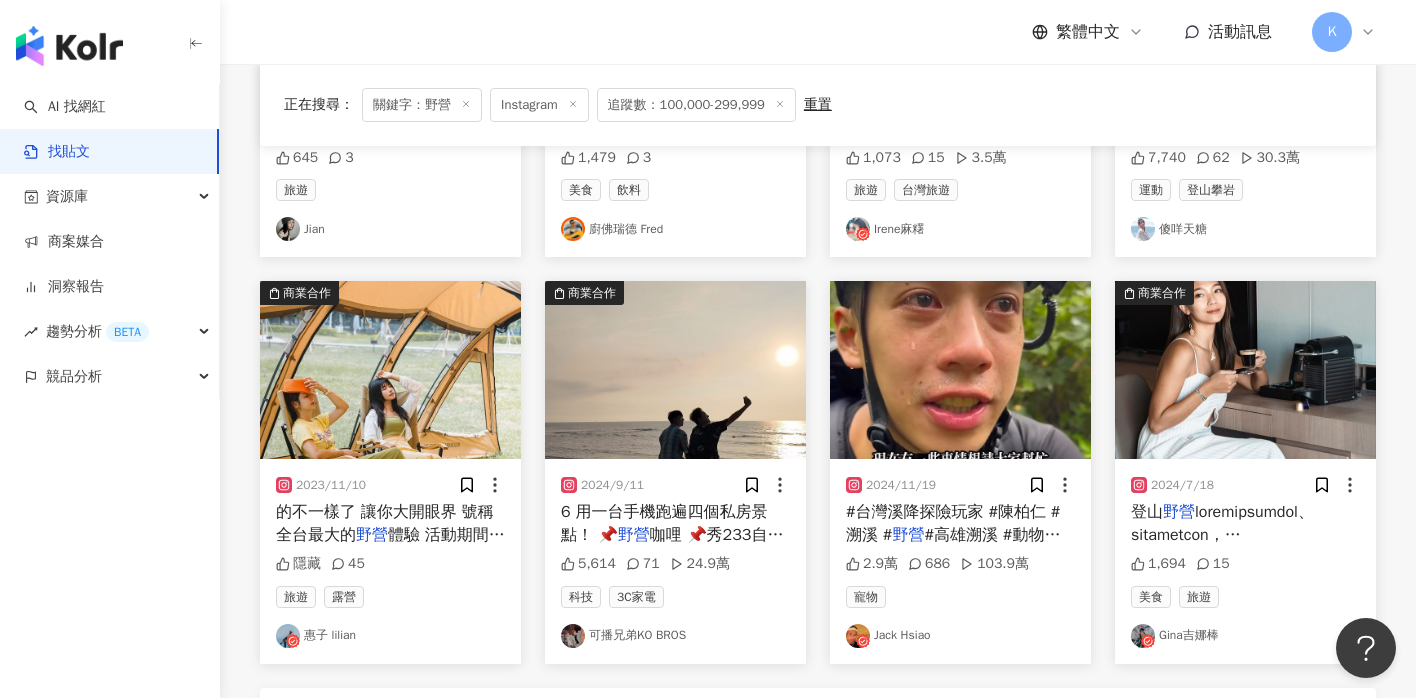 scroll, scrollTop: 1225, scrollLeft: 0, axis: vertical 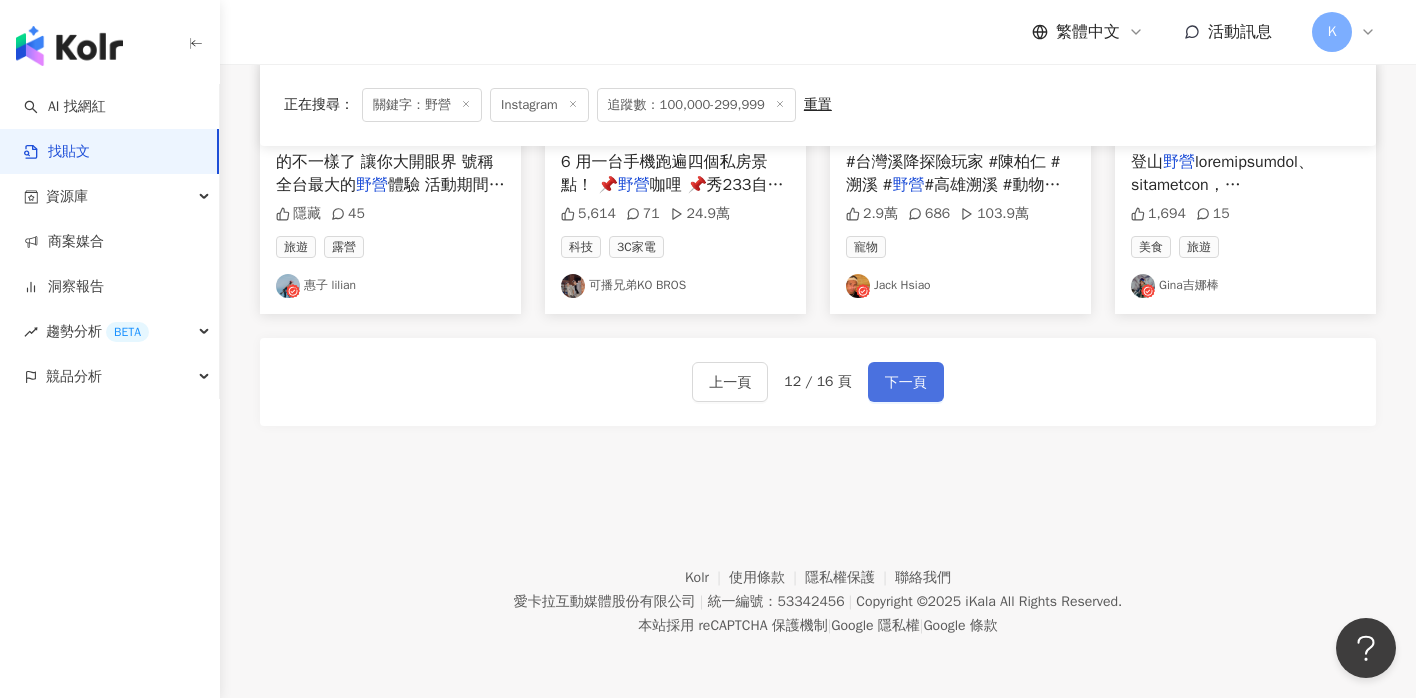 click on "下一頁" at bounding box center [906, 383] 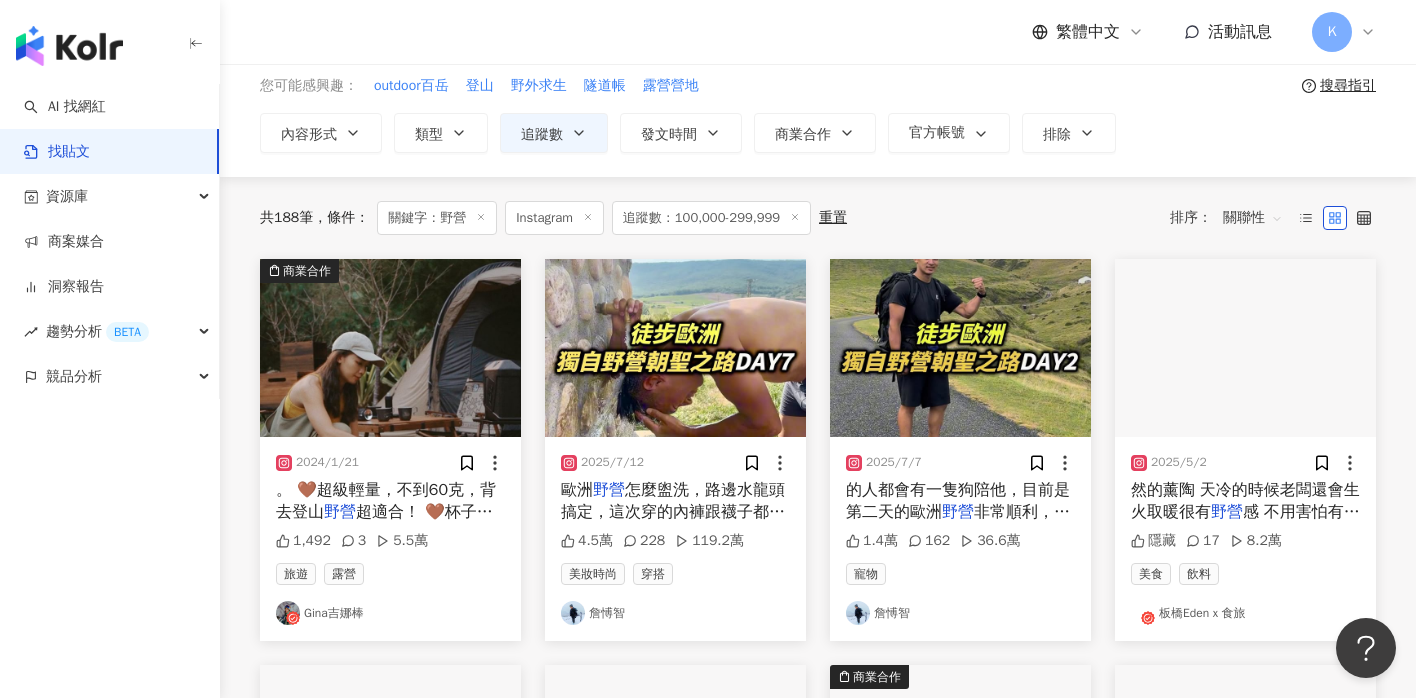 scroll, scrollTop: 0, scrollLeft: 0, axis: both 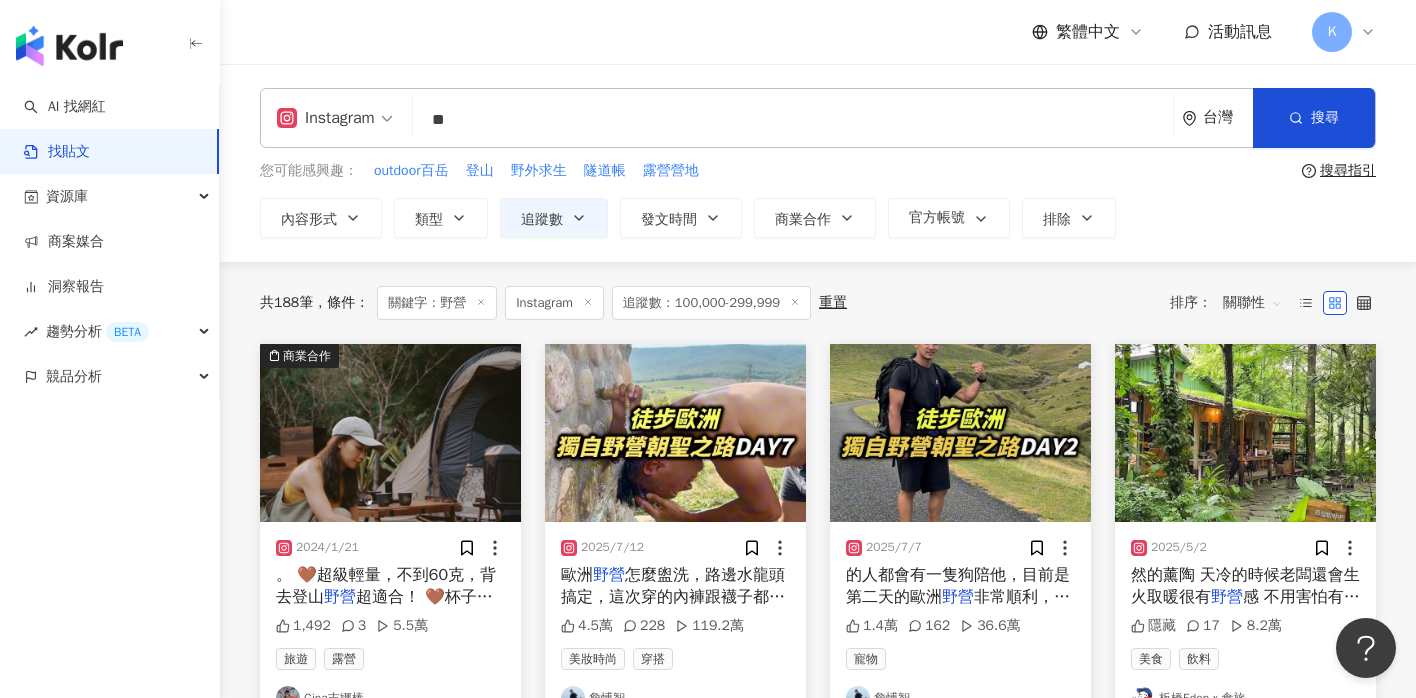 click on "**" at bounding box center [793, 119] 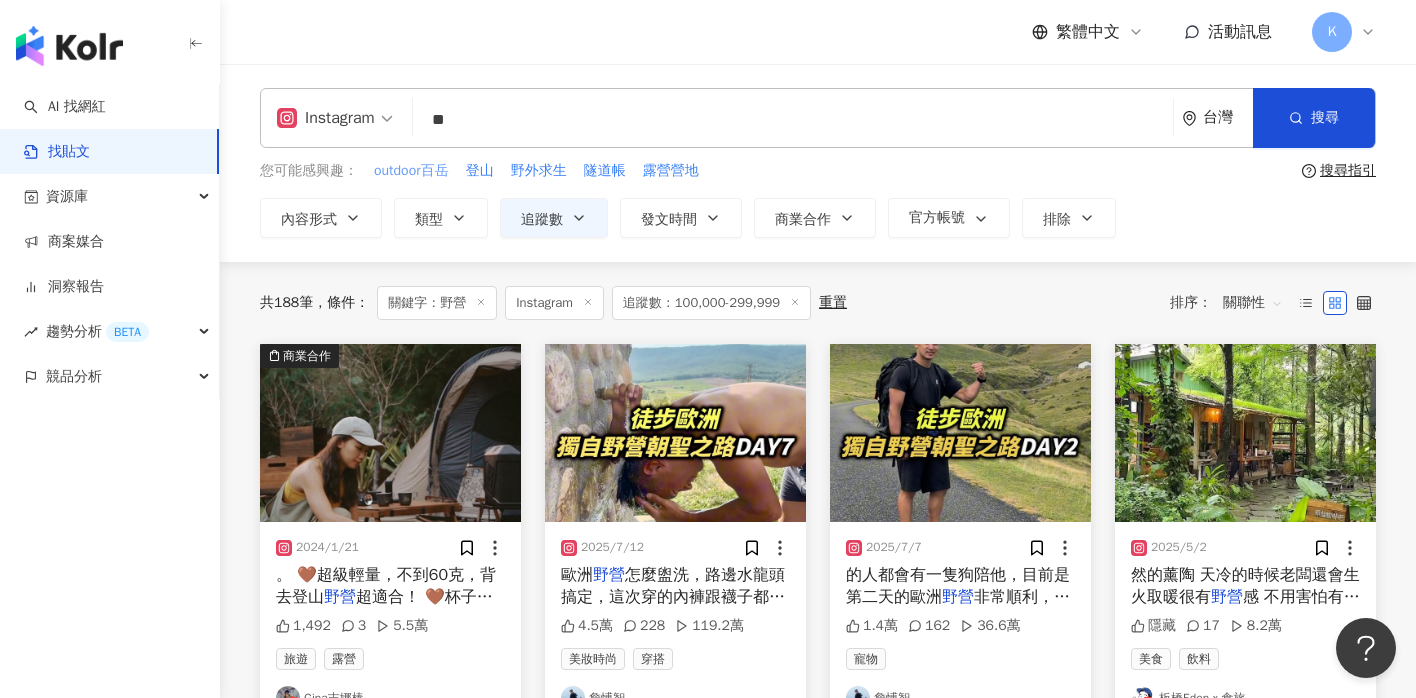 click on "outdoor百岳" at bounding box center (411, 171) 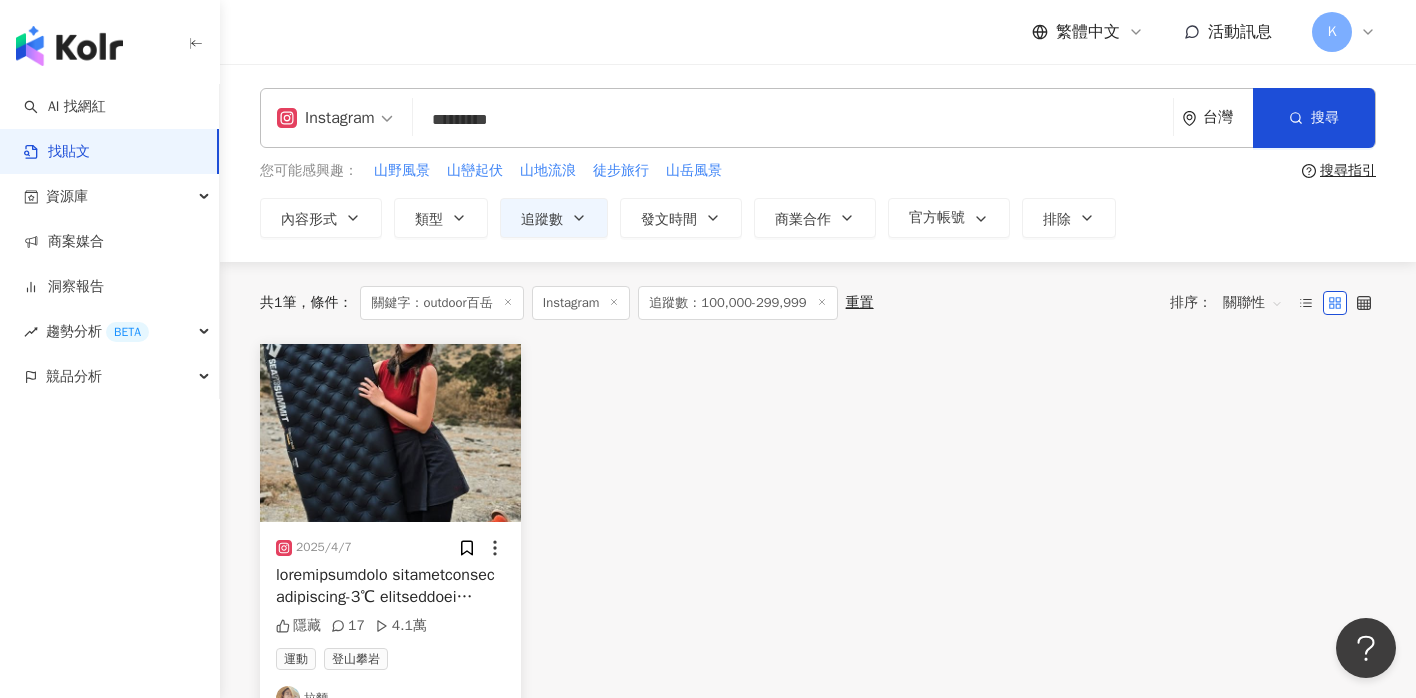 click on "*********" at bounding box center (793, 119) 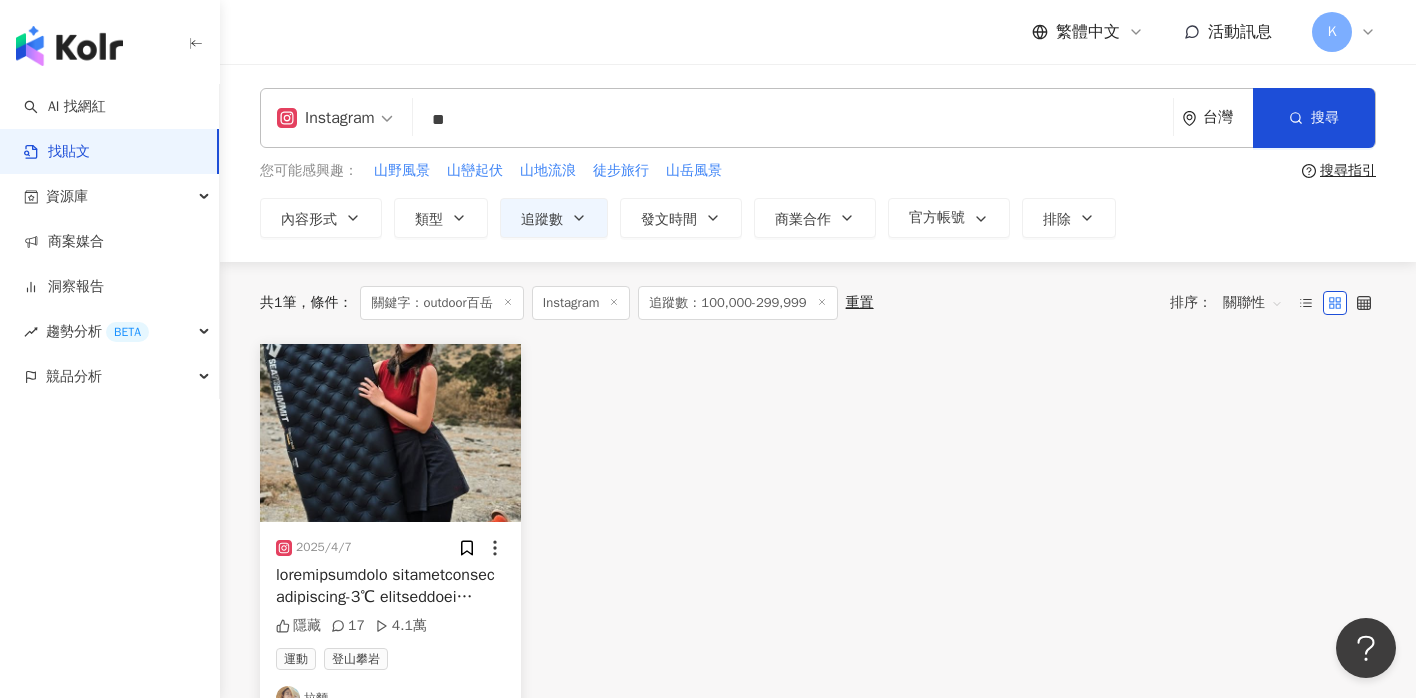 type on "*" 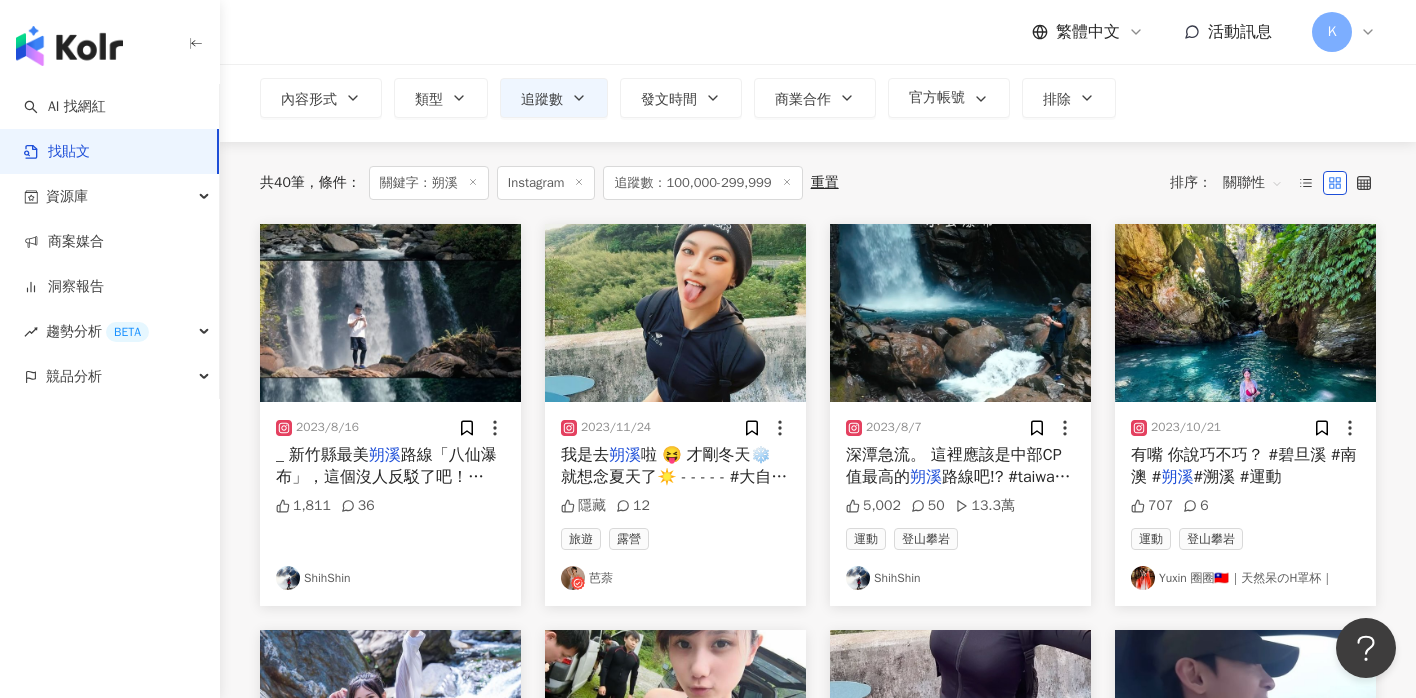 scroll, scrollTop: 144, scrollLeft: 0, axis: vertical 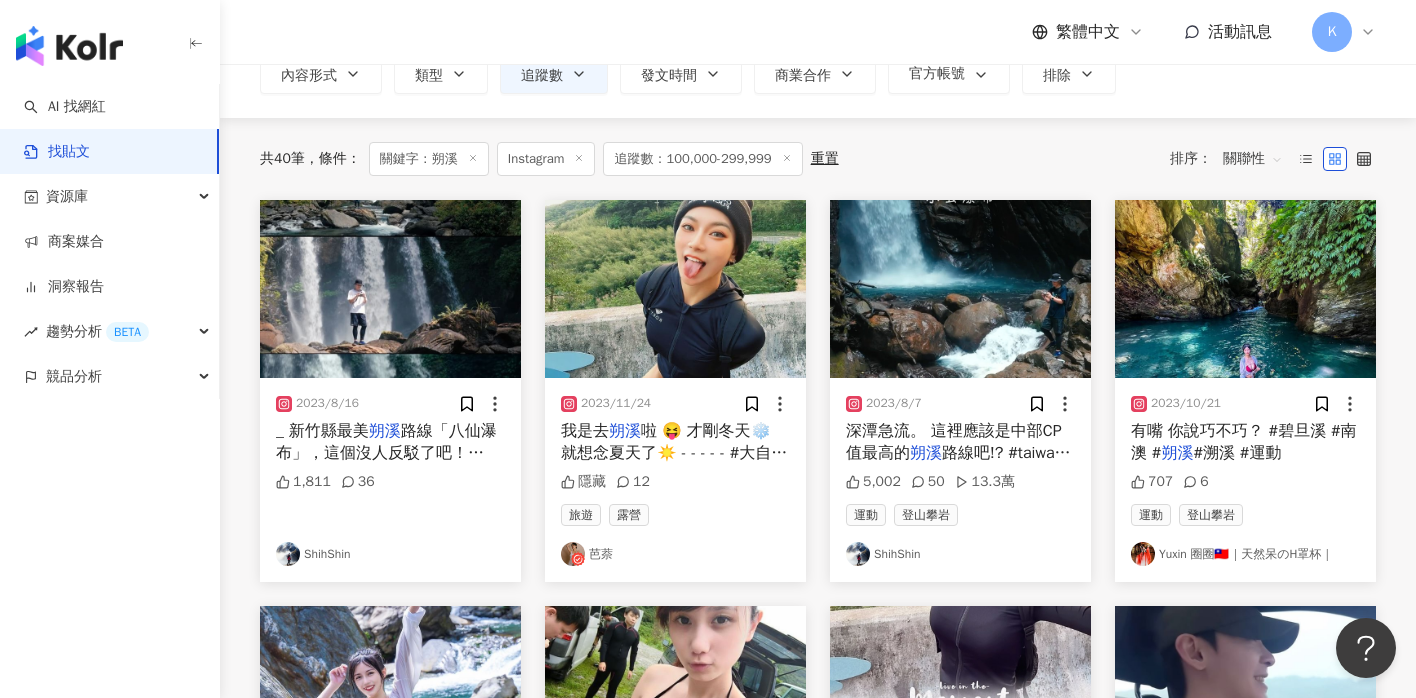 click on "ShihShin" at bounding box center [960, 554] 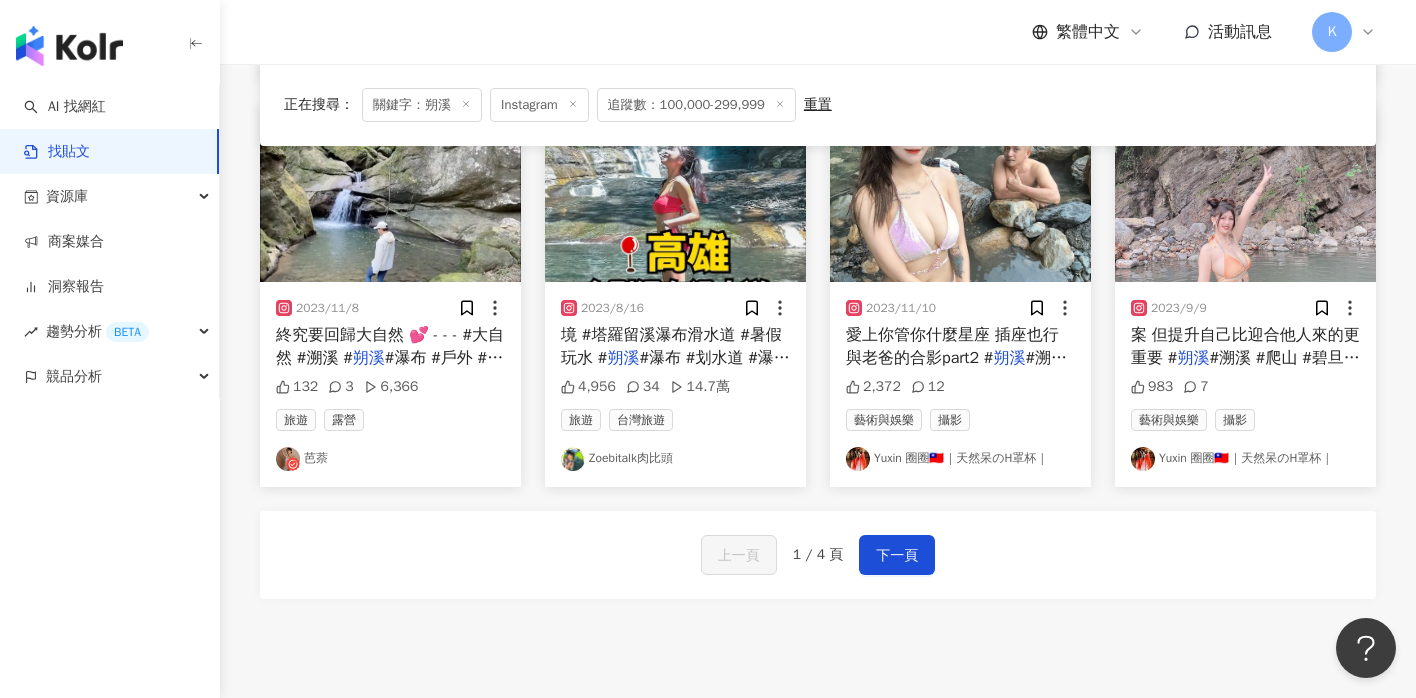 scroll, scrollTop: 1053, scrollLeft: 0, axis: vertical 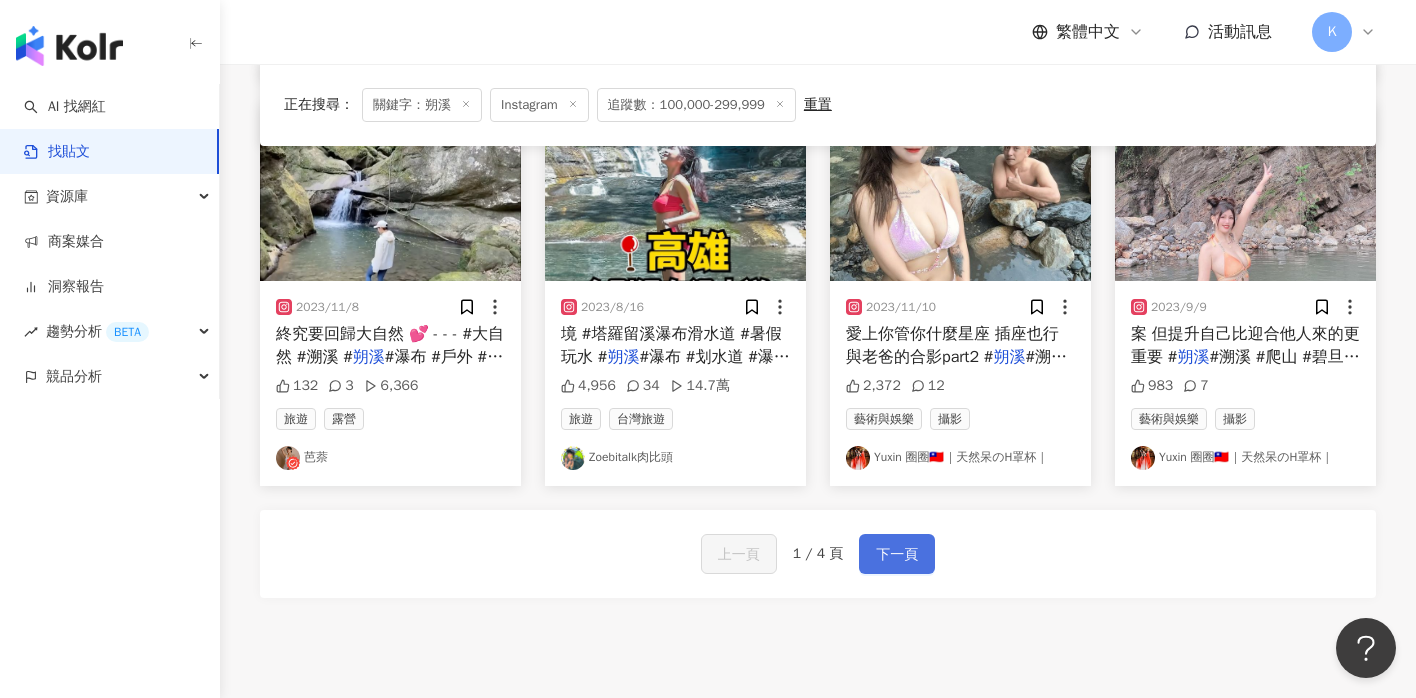 click on "下一頁" at bounding box center [897, 554] 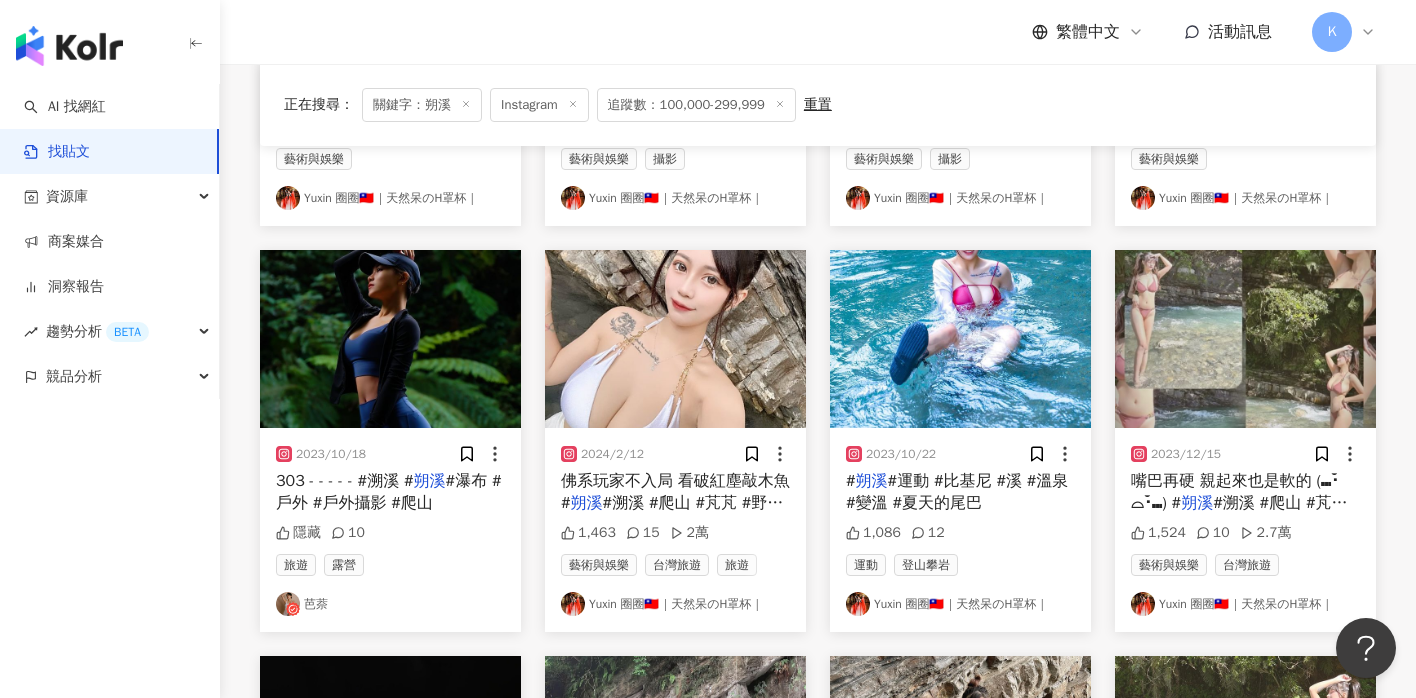 scroll, scrollTop: 0, scrollLeft: 0, axis: both 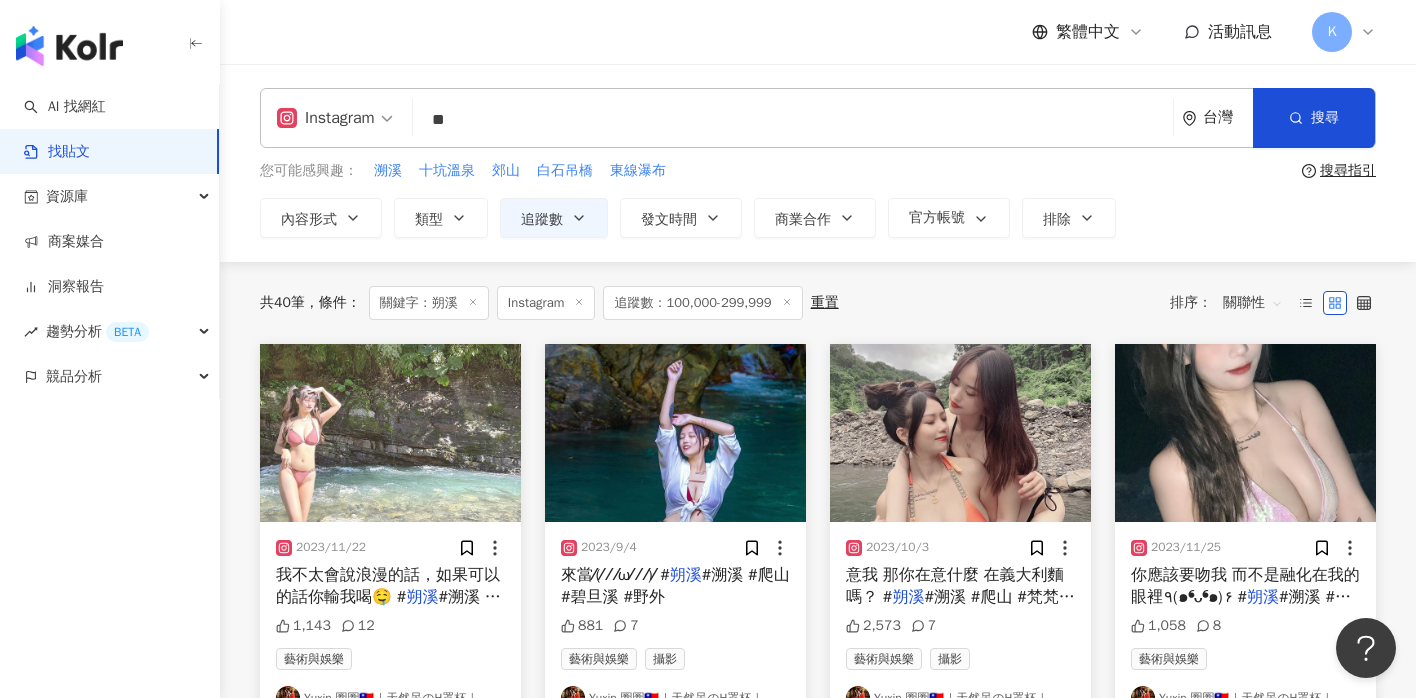click on "**" at bounding box center (793, 119) 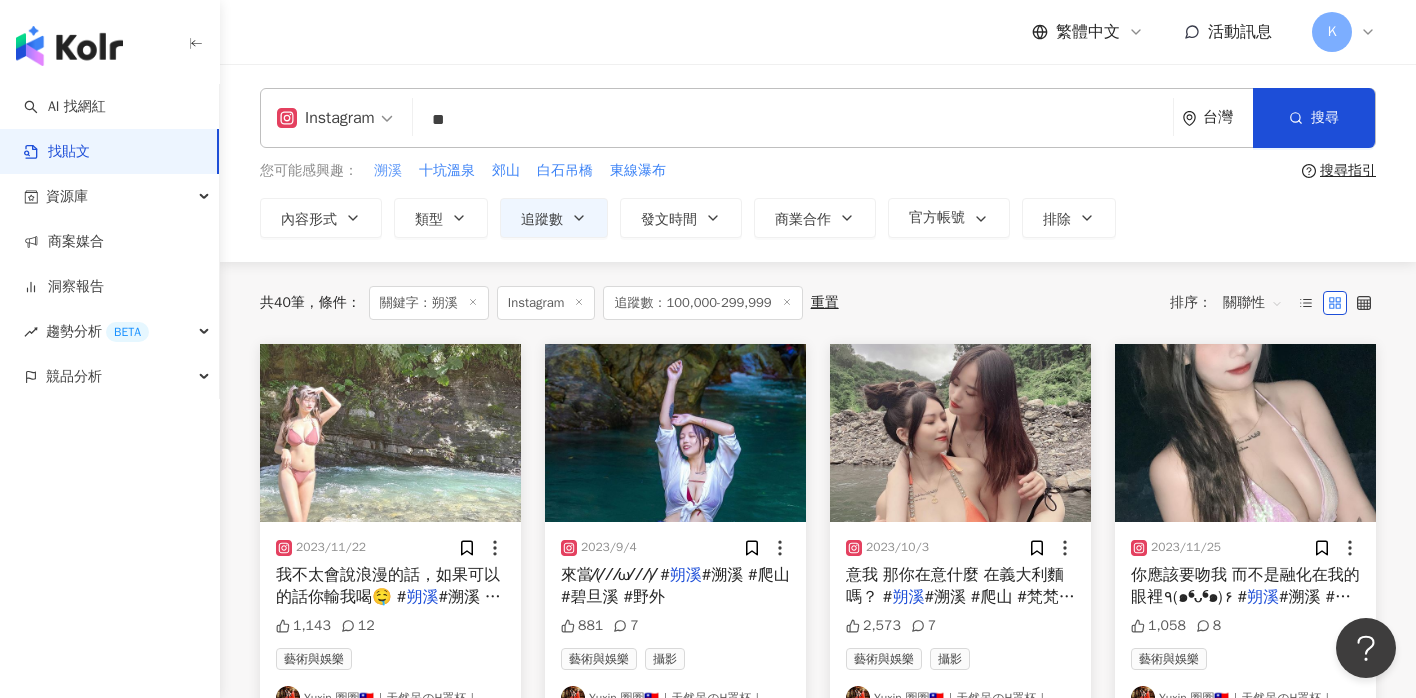 click on "溯溪" at bounding box center (388, 171) 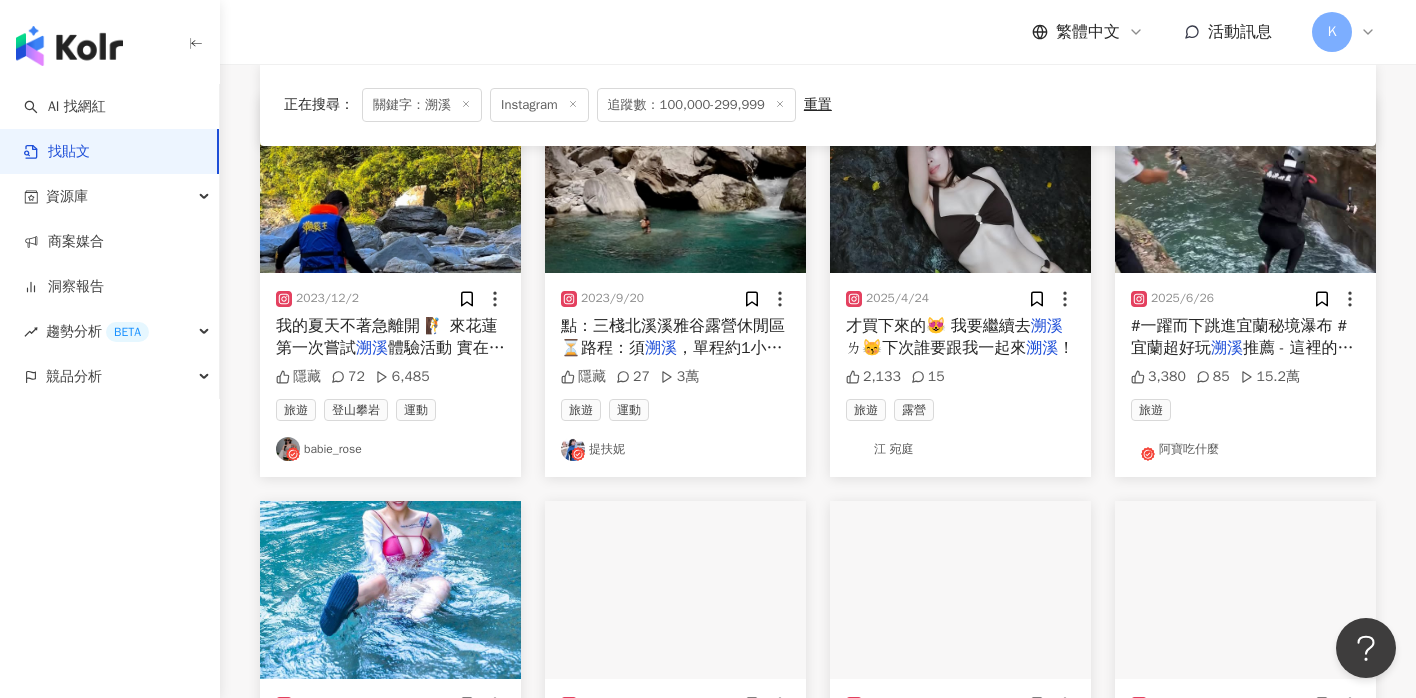 scroll, scrollTop: 222, scrollLeft: 0, axis: vertical 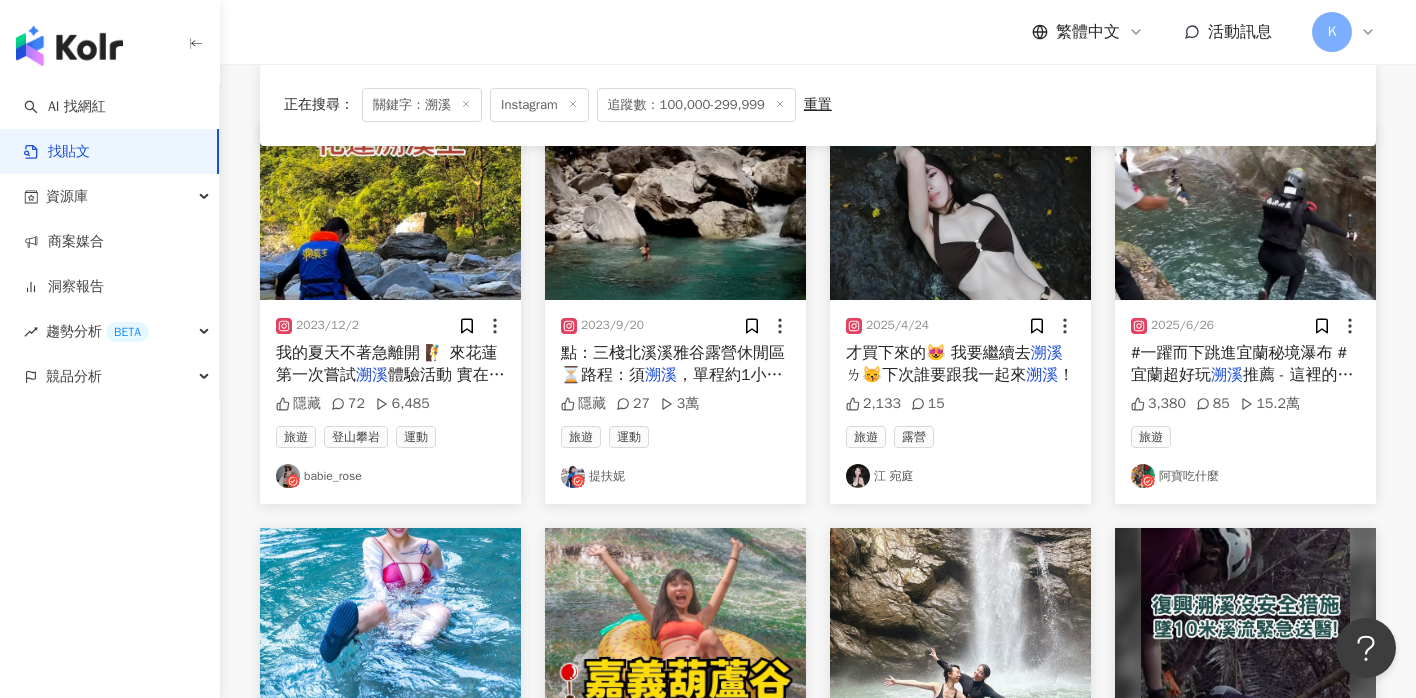 click on "阿寶吃什麼" at bounding box center (1245, 476) 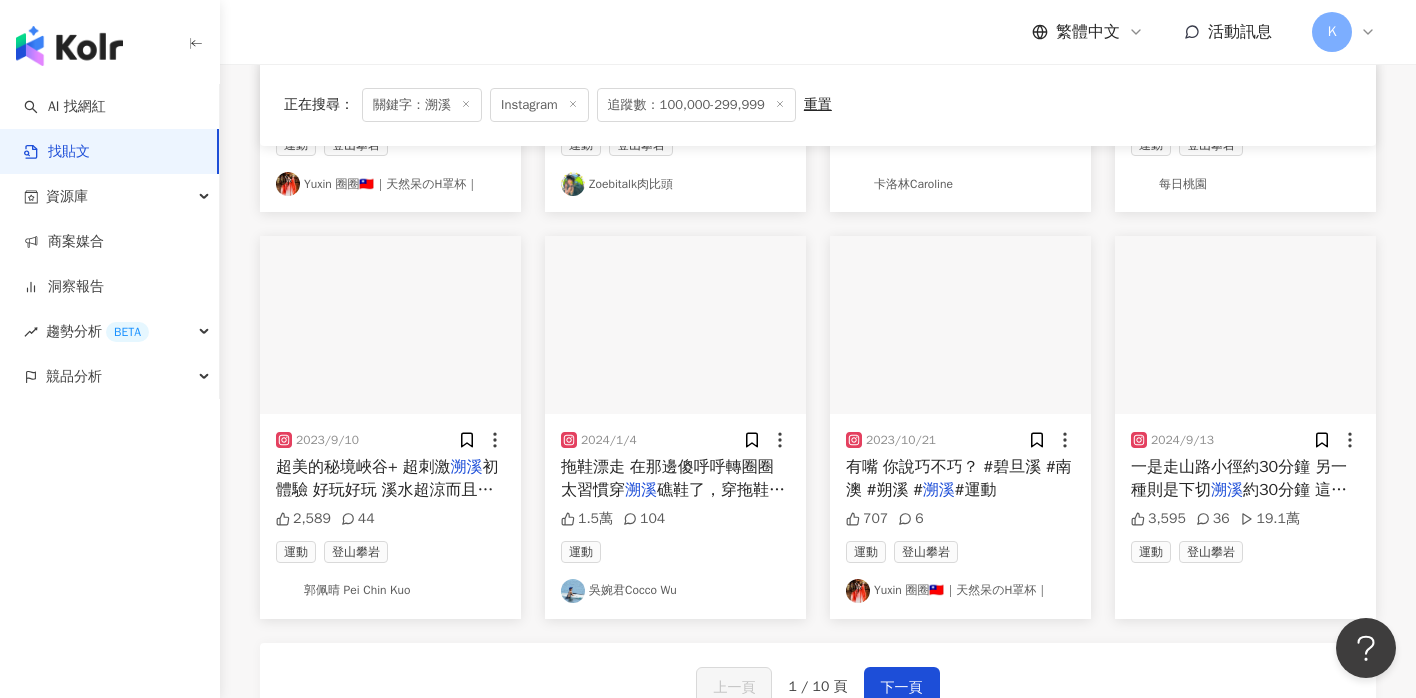 scroll, scrollTop: 950, scrollLeft: 0, axis: vertical 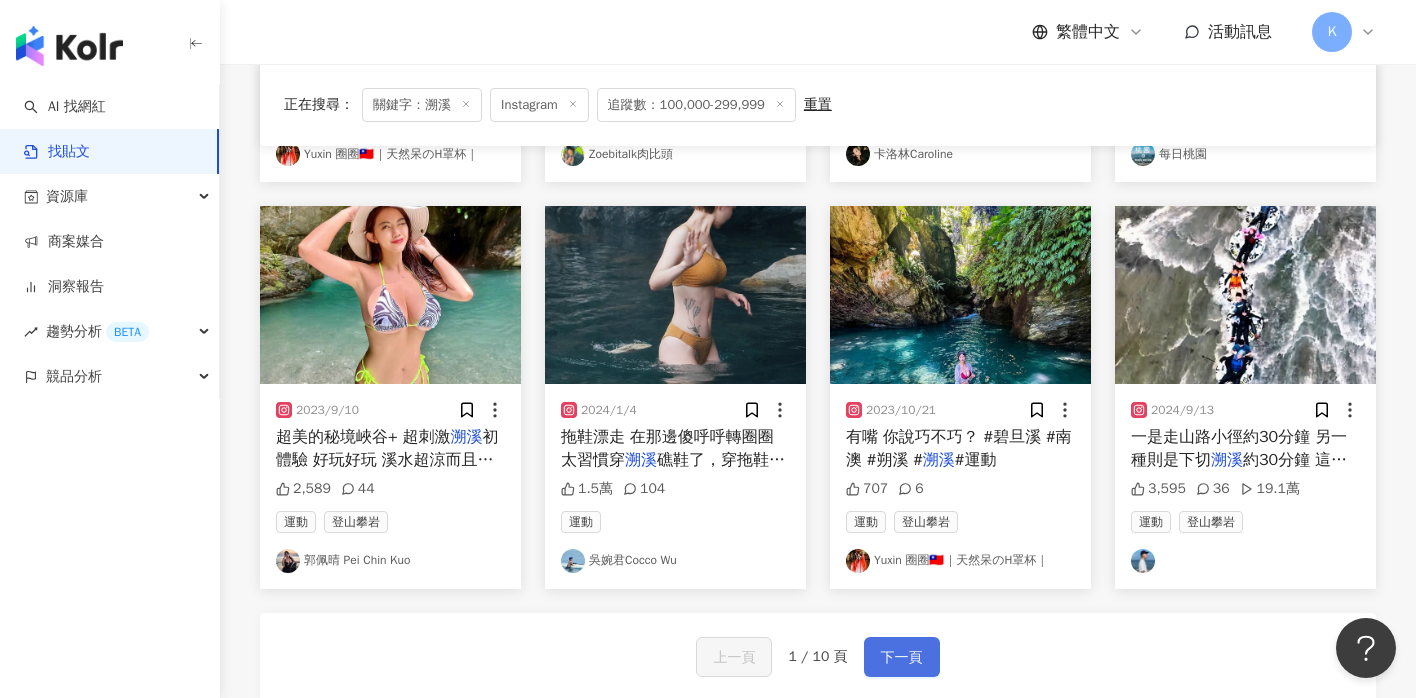 click on "下一頁" at bounding box center [902, 658] 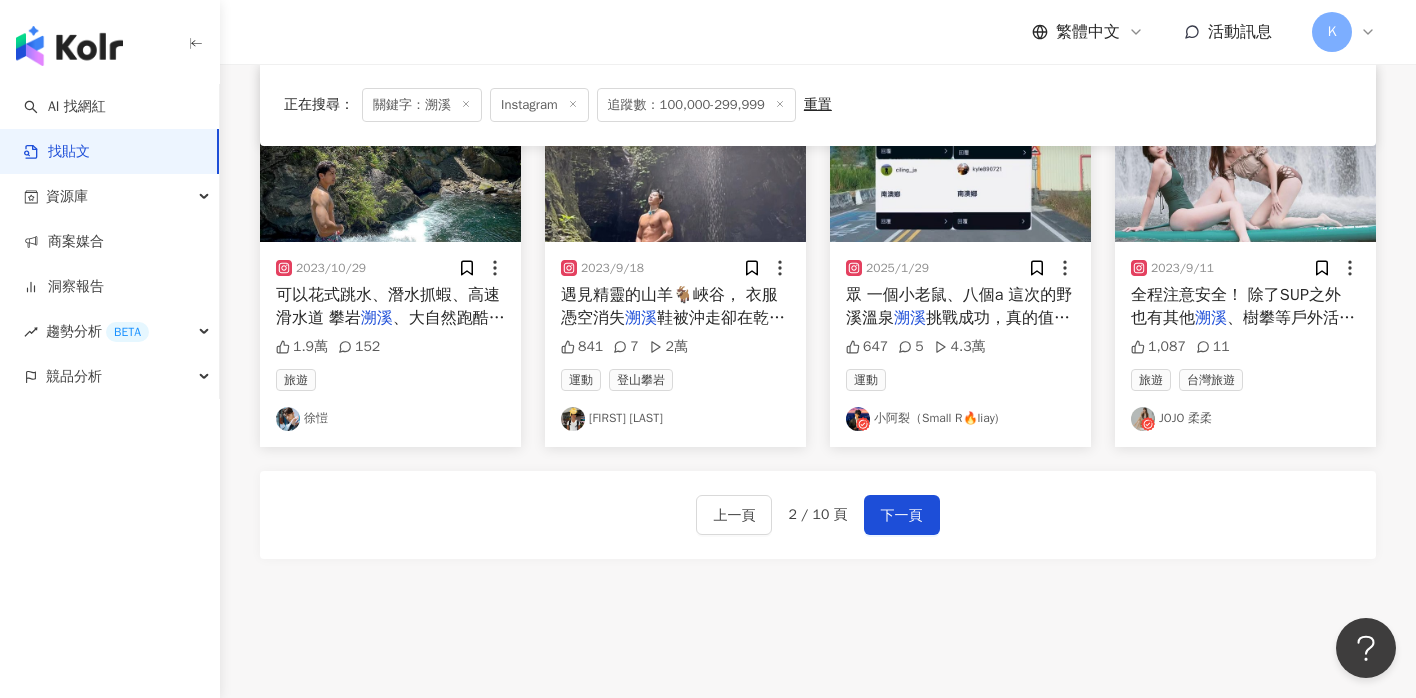 scroll, scrollTop: 1103, scrollLeft: 0, axis: vertical 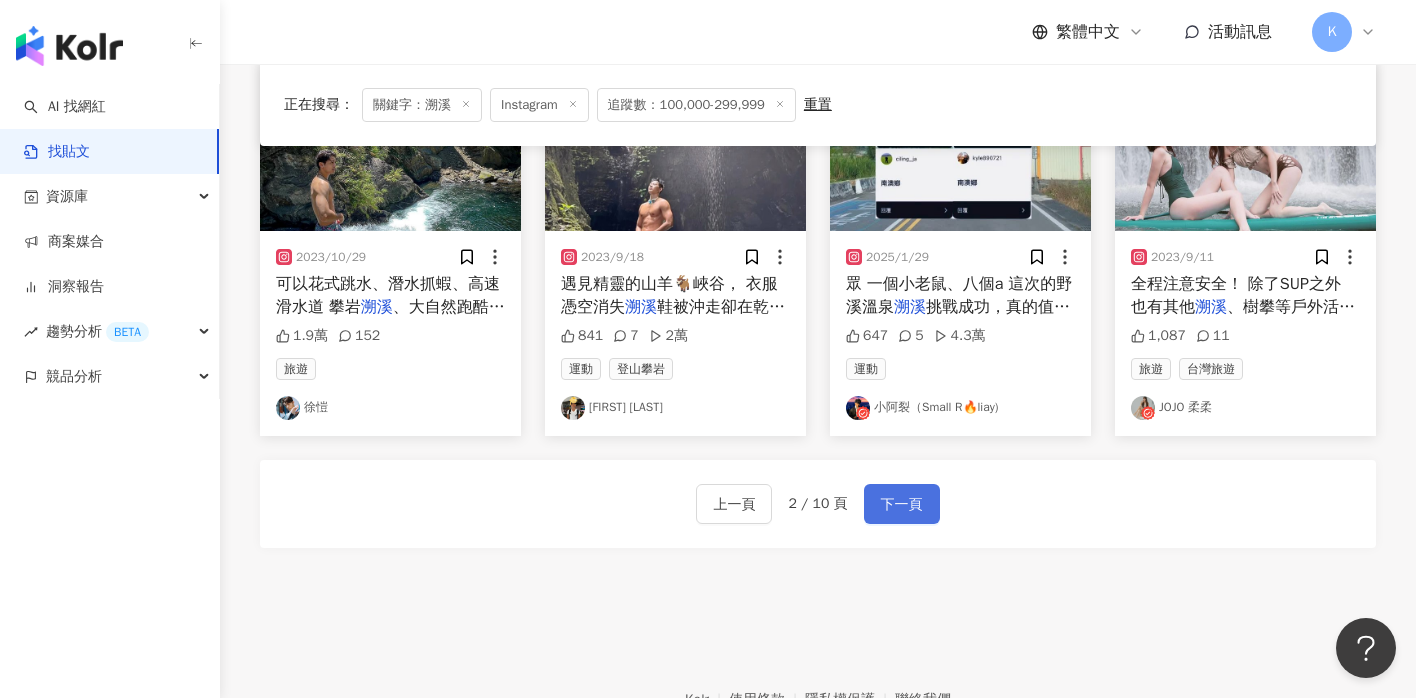 click on "下一頁" at bounding box center (902, 504) 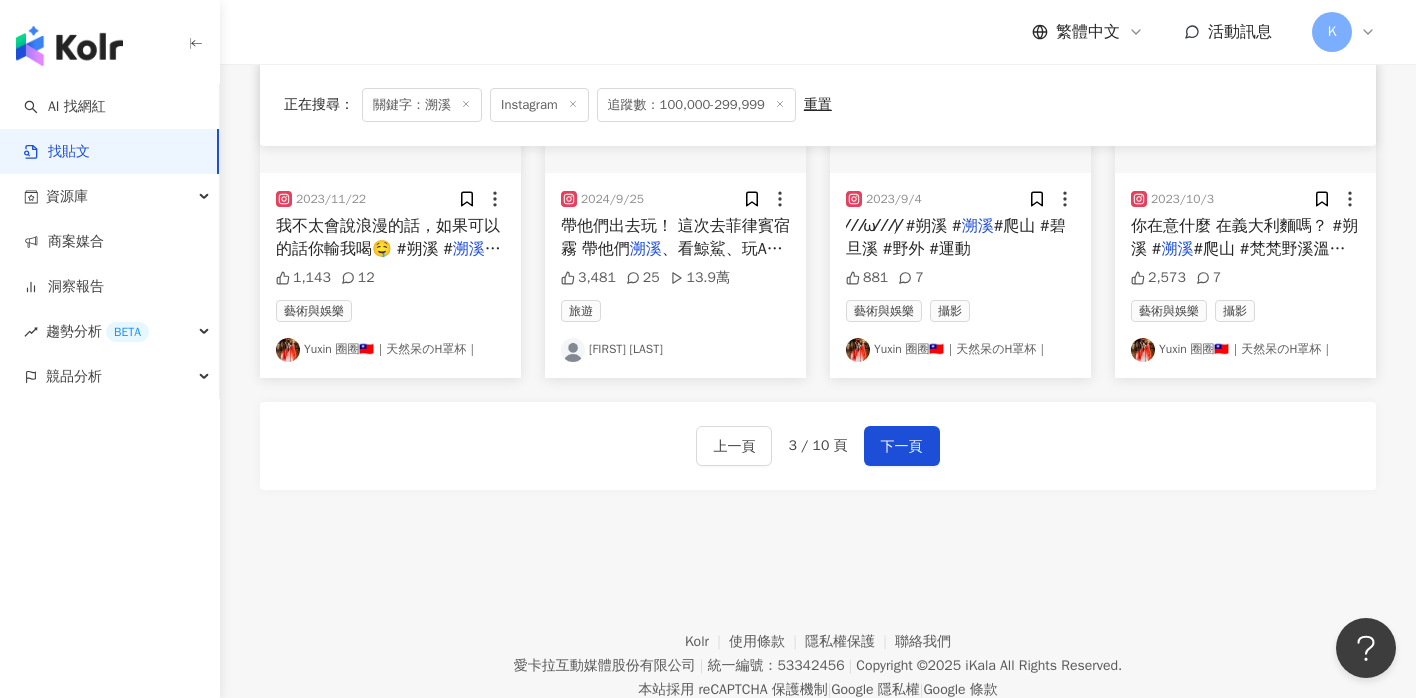 scroll, scrollTop: 1225, scrollLeft: 0, axis: vertical 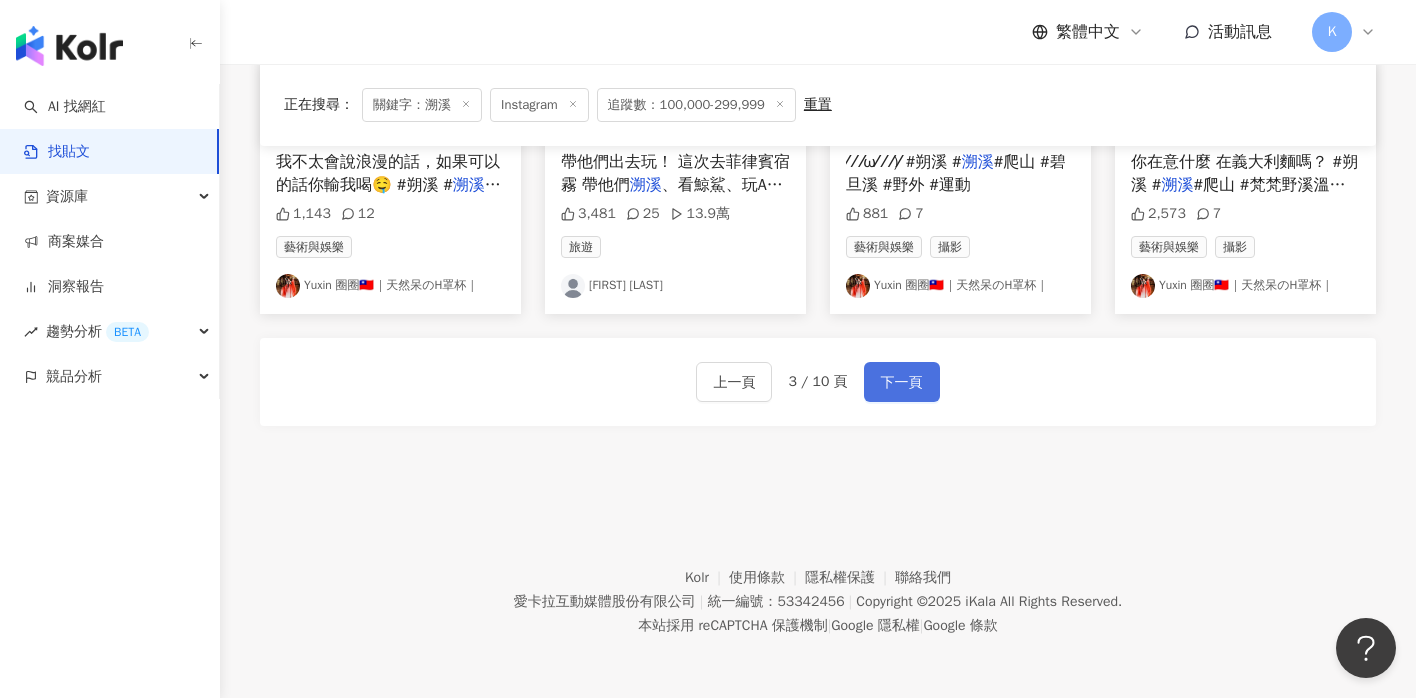 click on "下一頁" at bounding box center (902, 383) 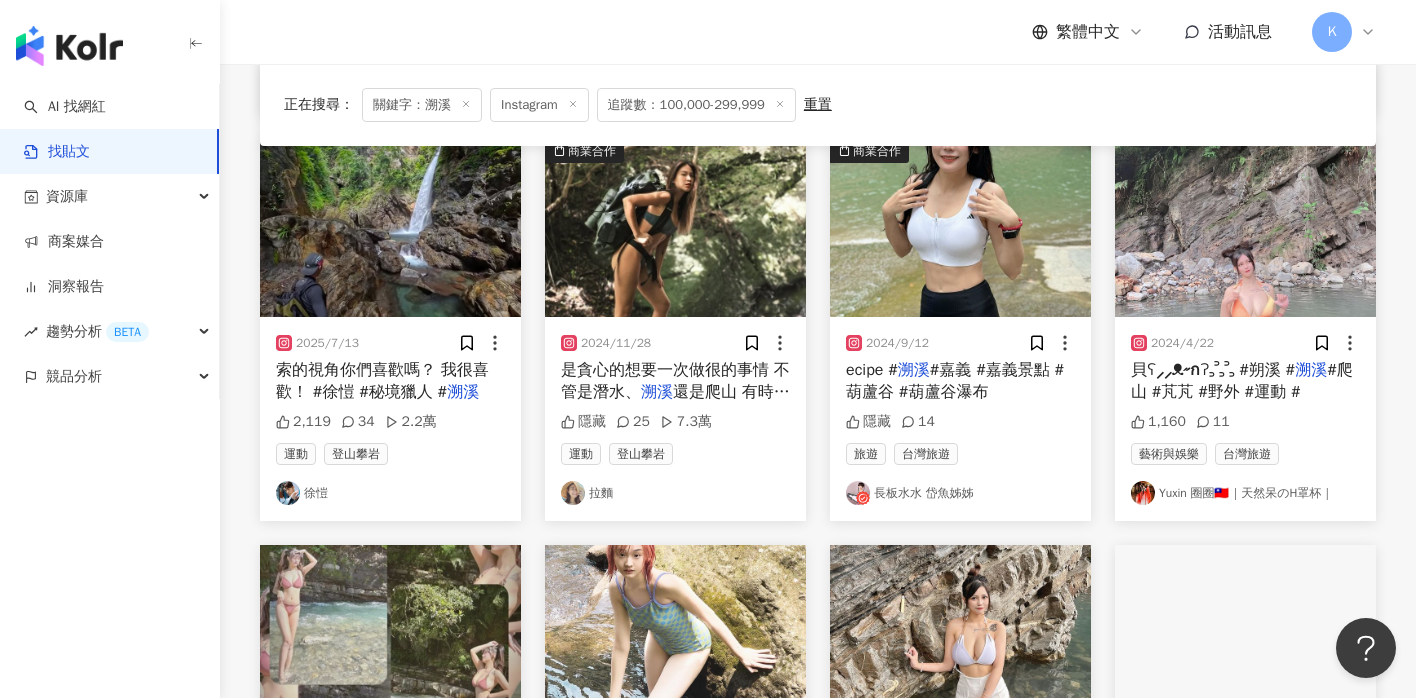 scroll, scrollTop: 574, scrollLeft: 0, axis: vertical 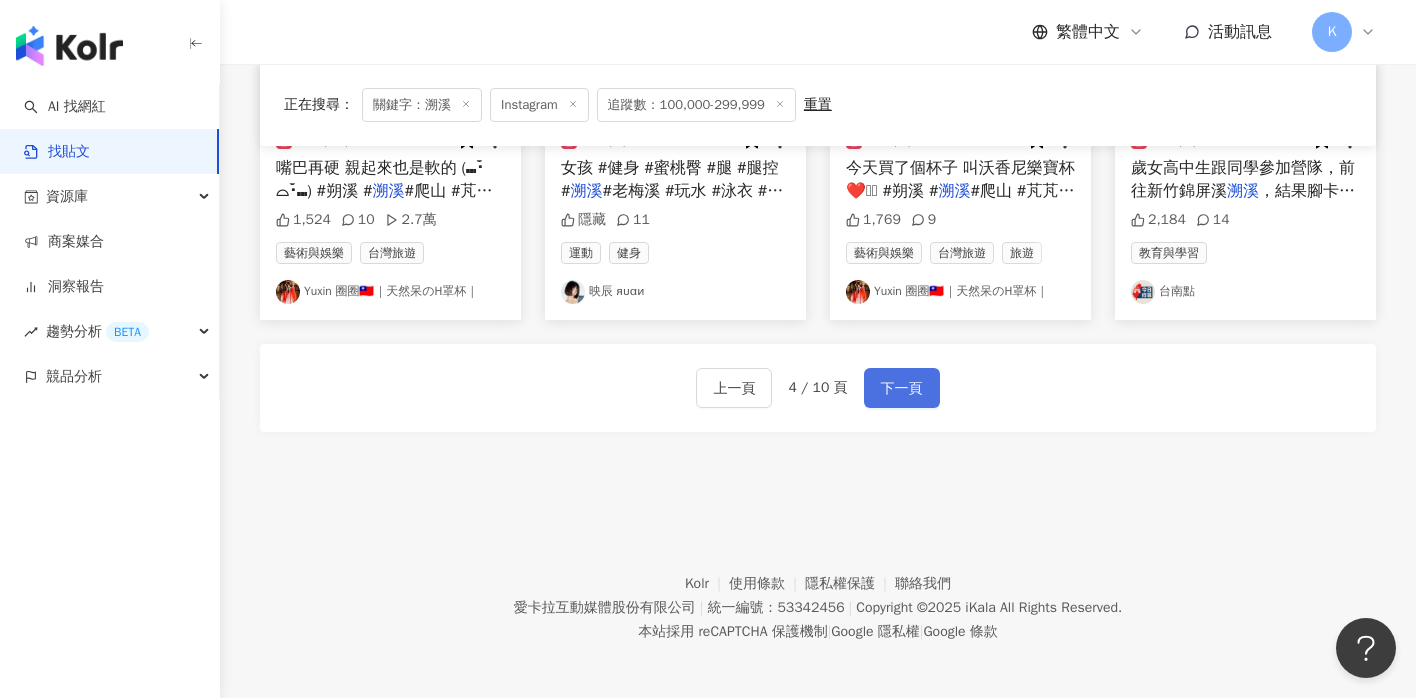 click on "下一頁" at bounding box center (902, 389) 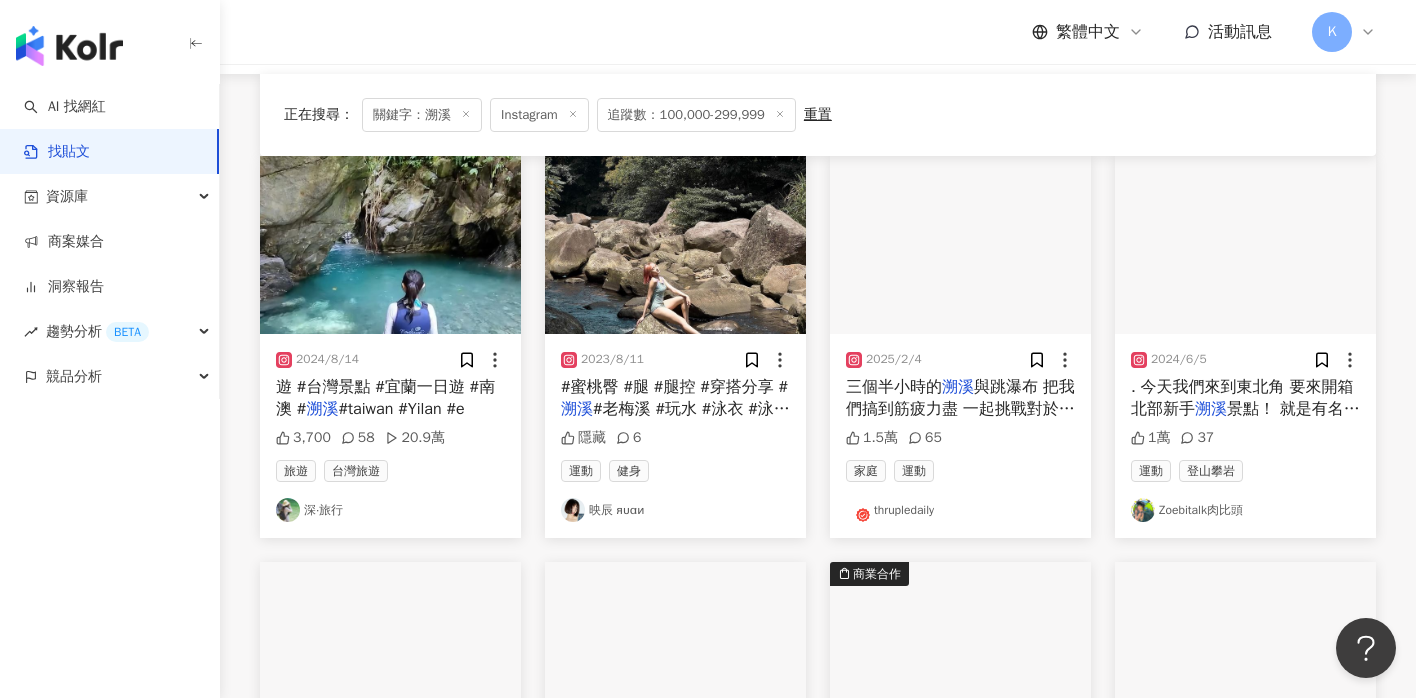 scroll, scrollTop: 176, scrollLeft: 0, axis: vertical 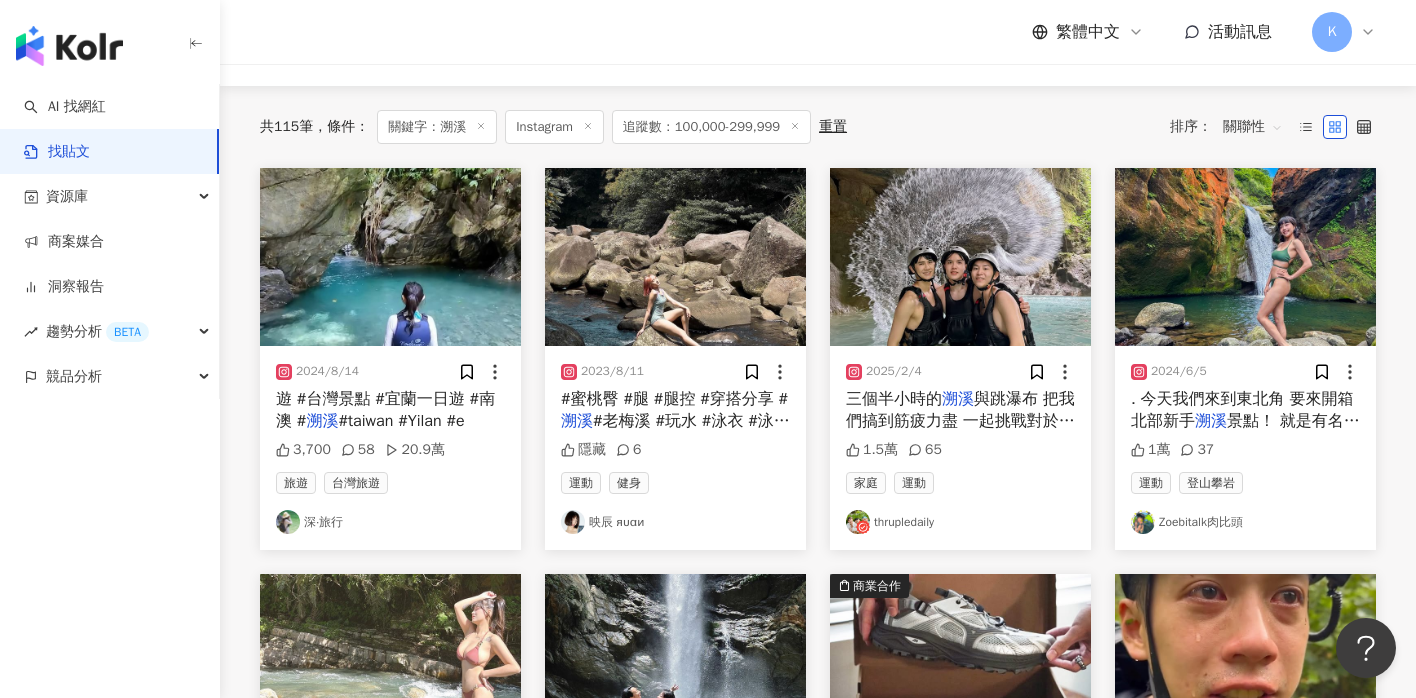 click on "thrupledaily" at bounding box center (960, 522) 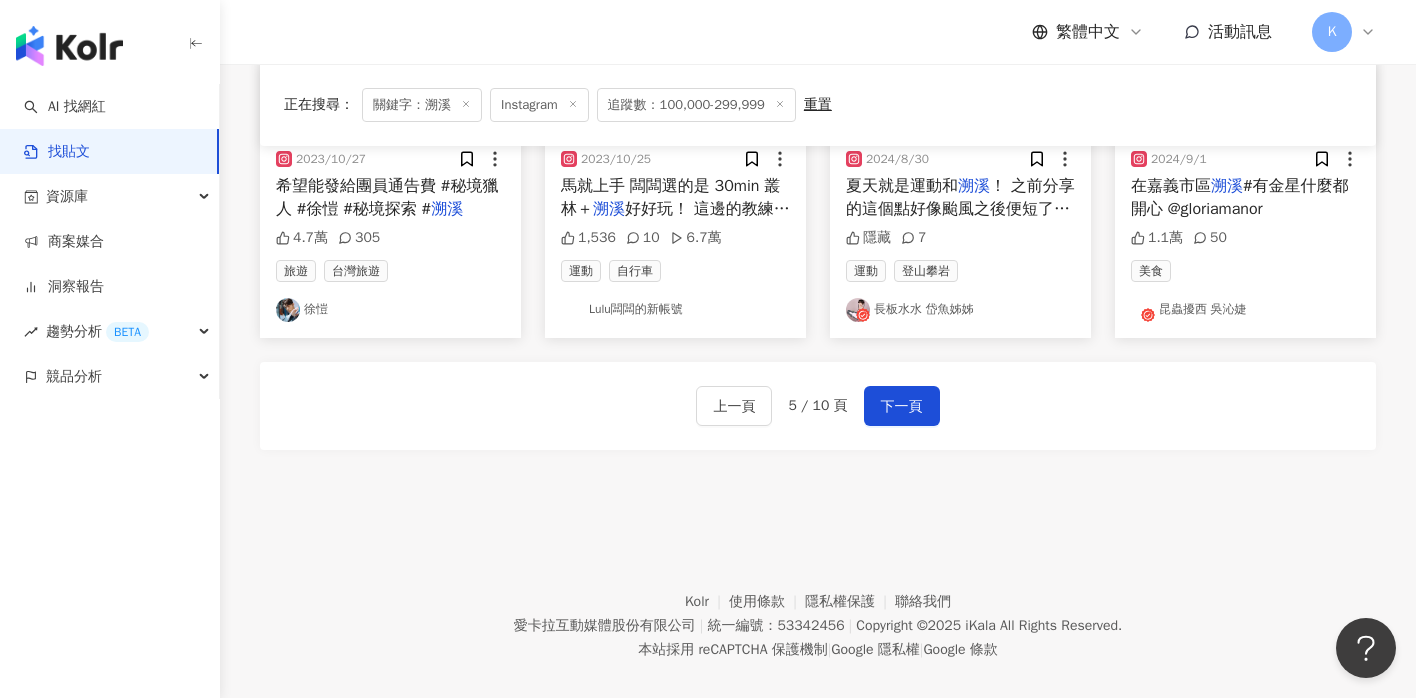 scroll, scrollTop: 1225, scrollLeft: 0, axis: vertical 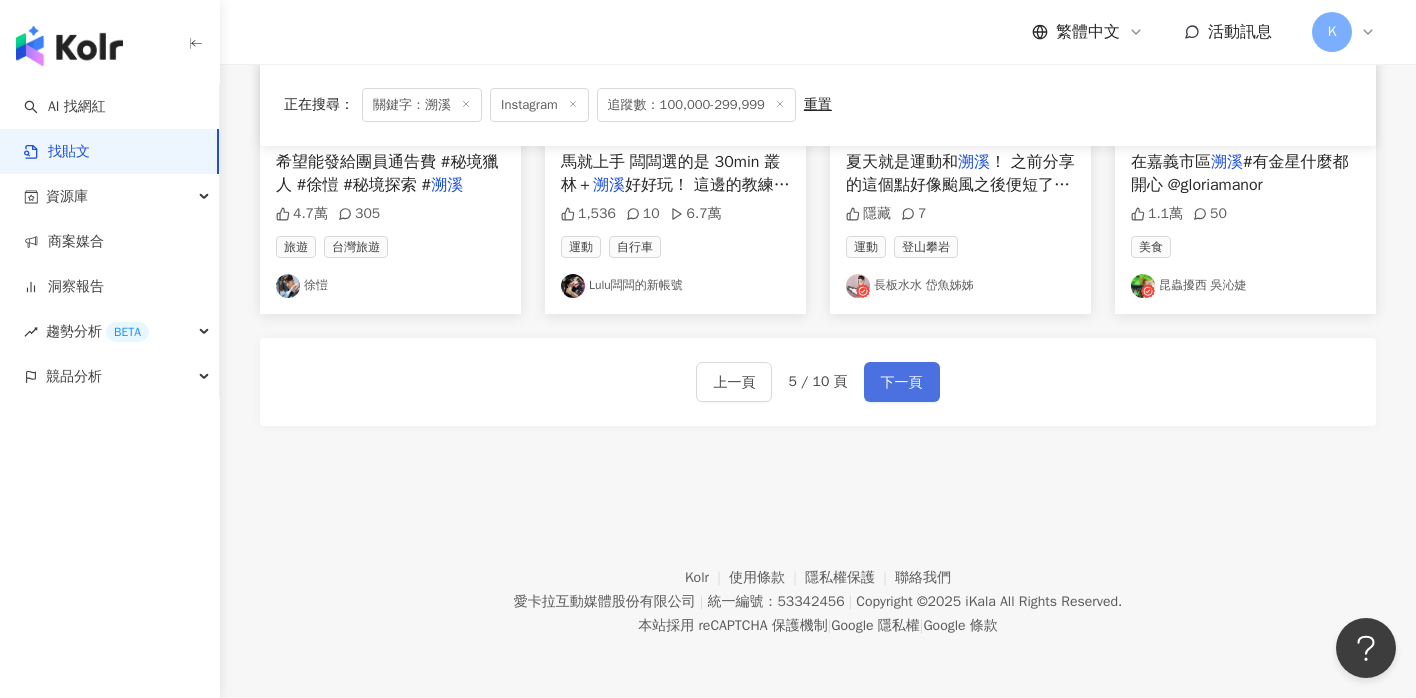 click on "下一頁" at bounding box center (902, 383) 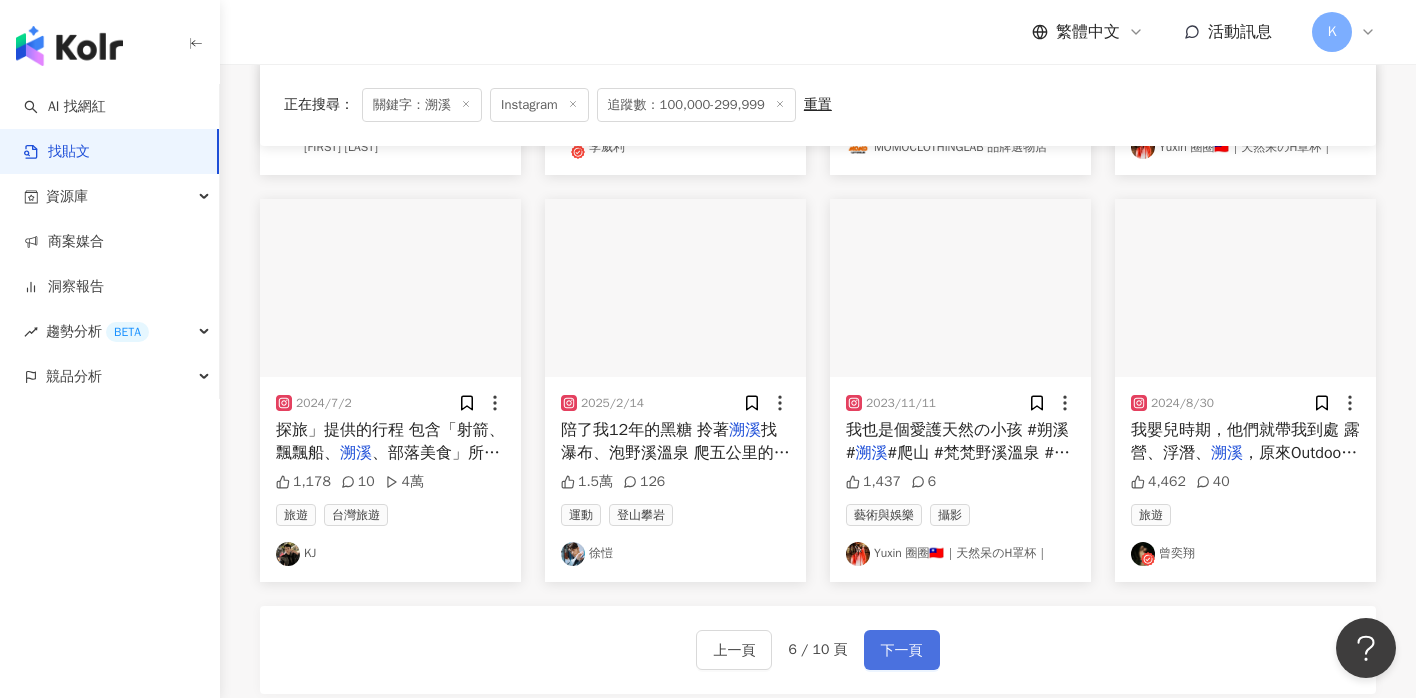 scroll, scrollTop: 956, scrollLeft: 0, axis: vertical 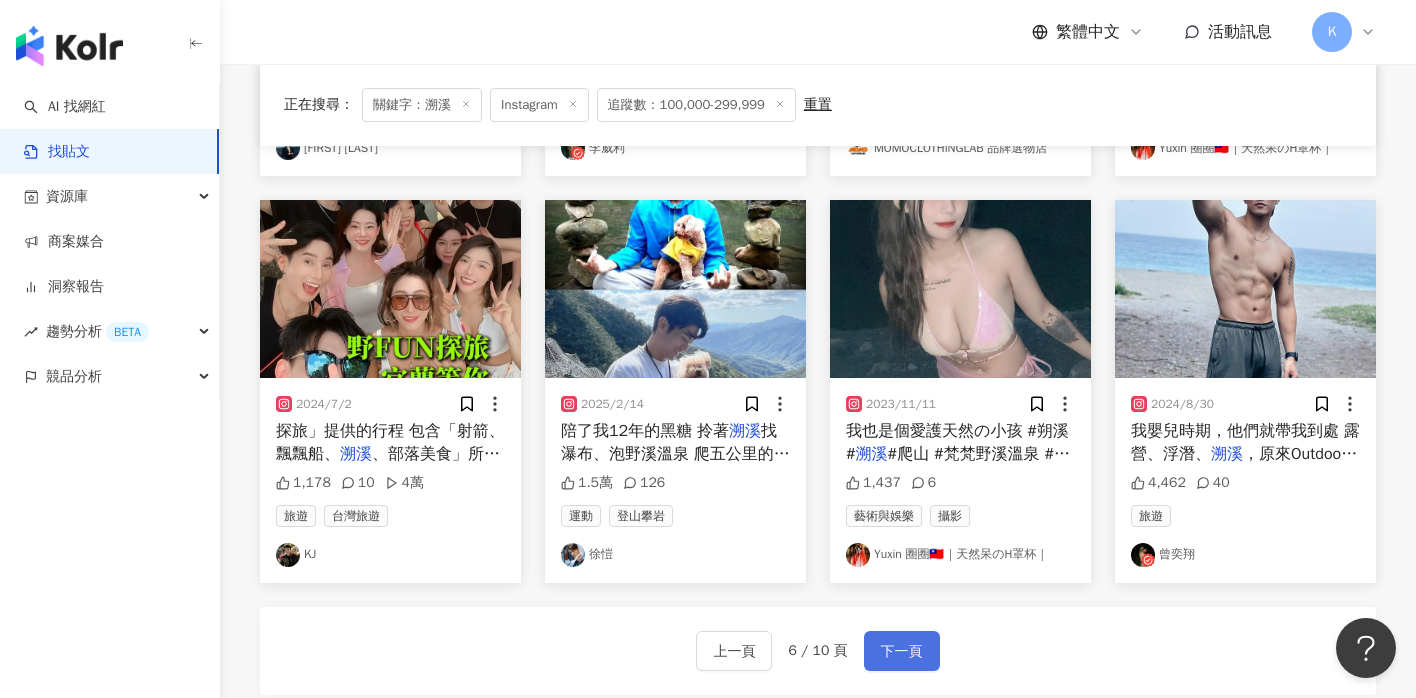 click on "下一頁" at bounding box center [902, 652] 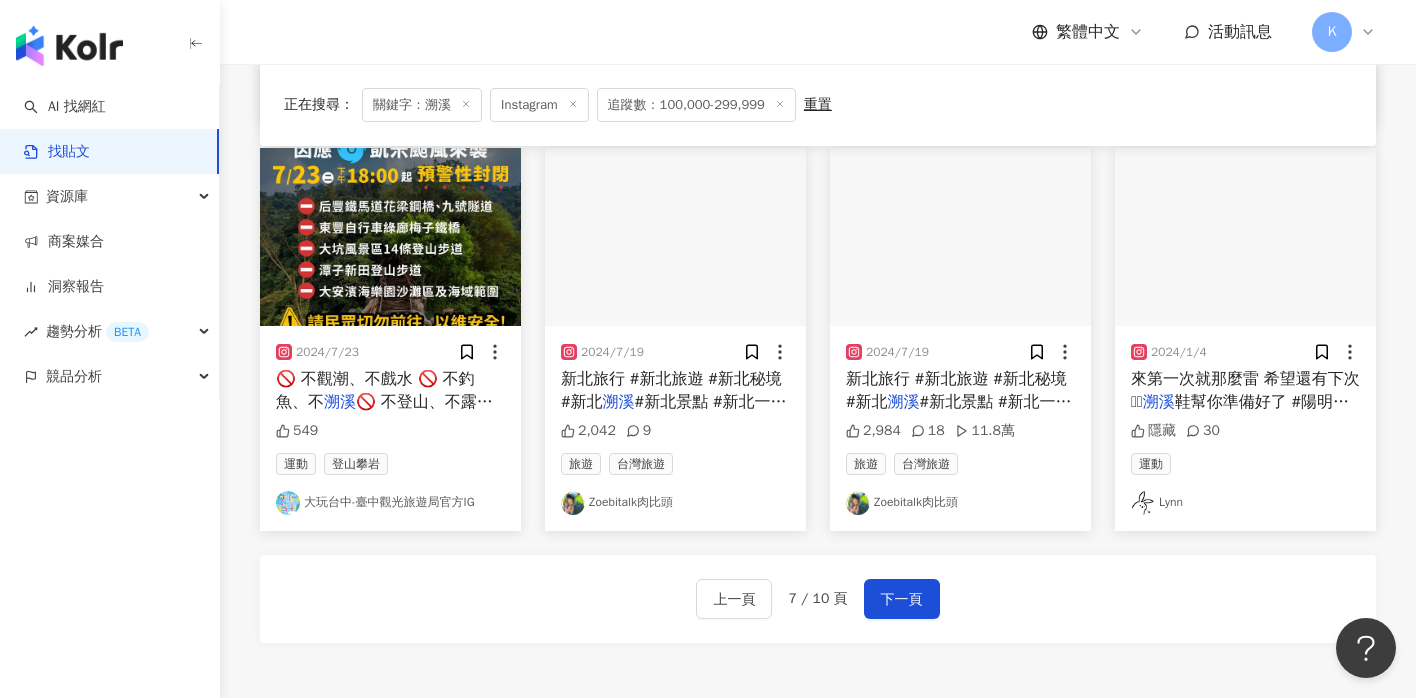 scroll, scrollTop: 1012, scrollLeft: 0, axis: vertical 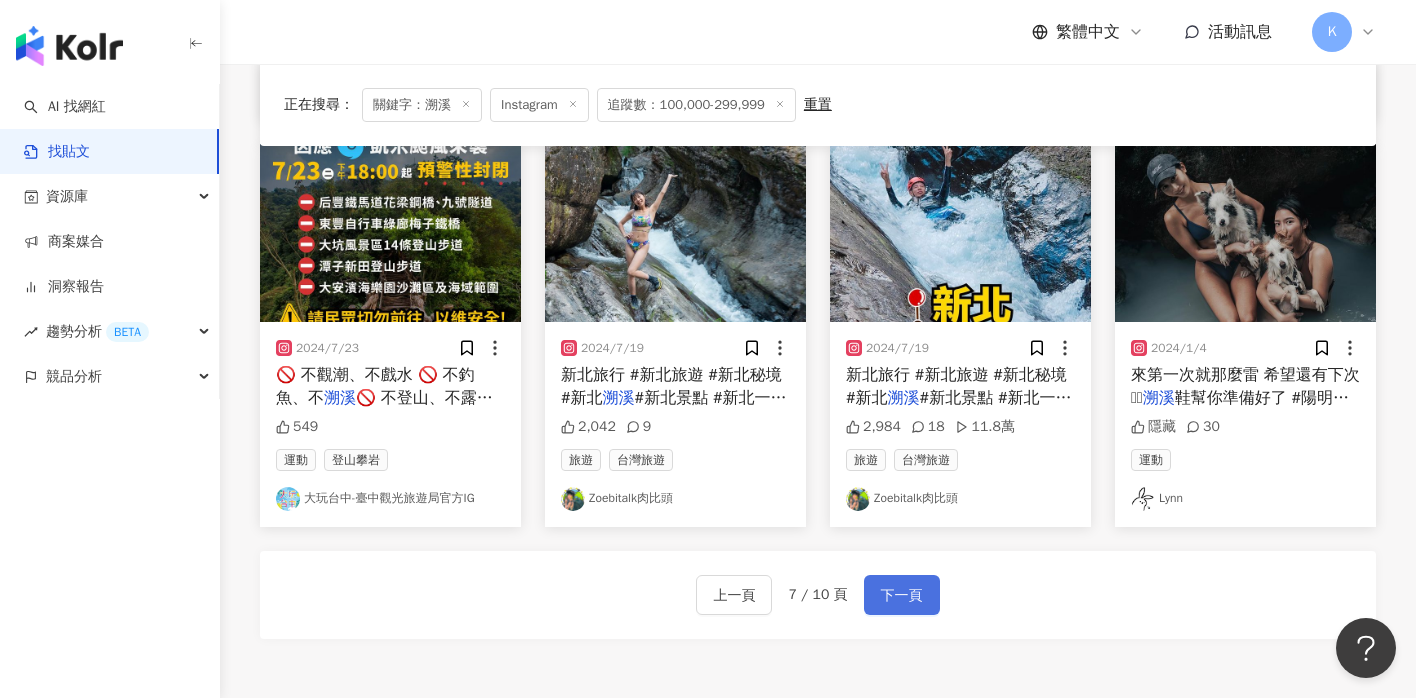 click on "下一頁" at bounding box center [902, 596] 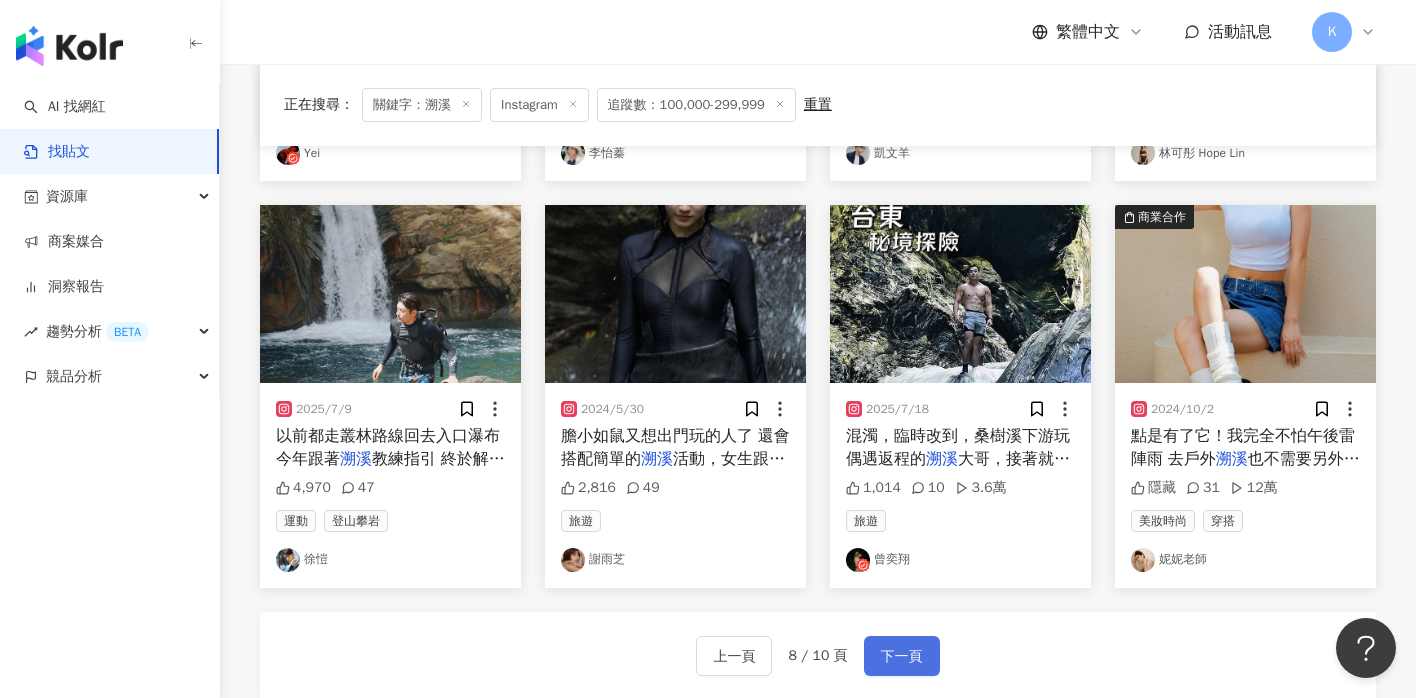 scroll, scrollTop: 954, scrollLeft: 0, axis: vertical 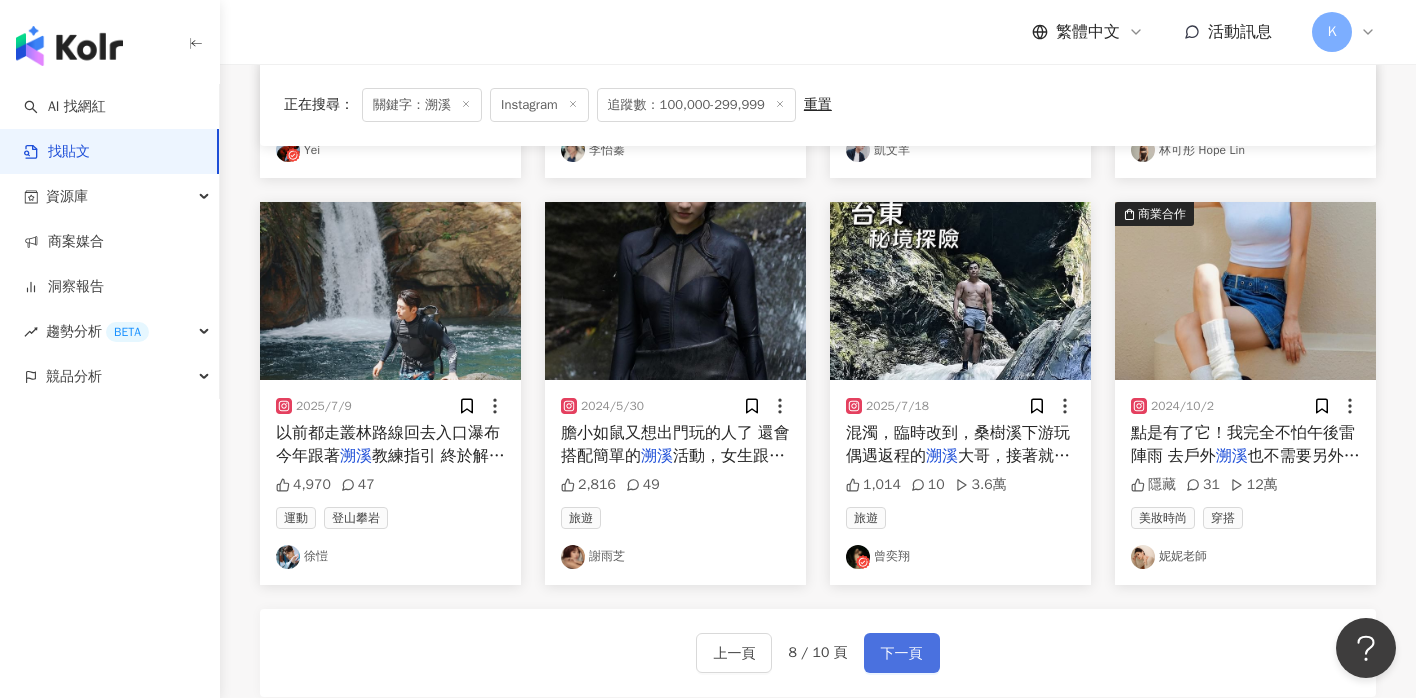 click on "下一頁" at bounding box center (902, 654) 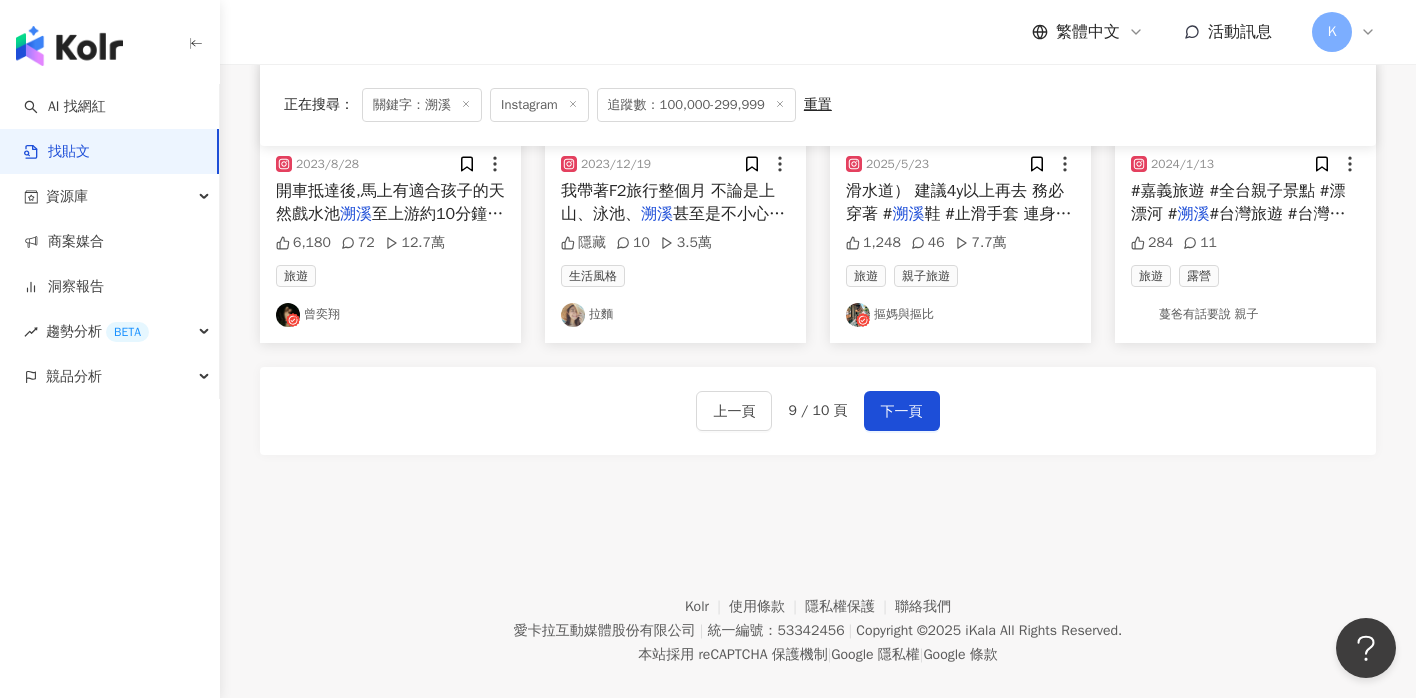 scroll, scrollTop: 1198, scrollLeft: 0, axis: vertical 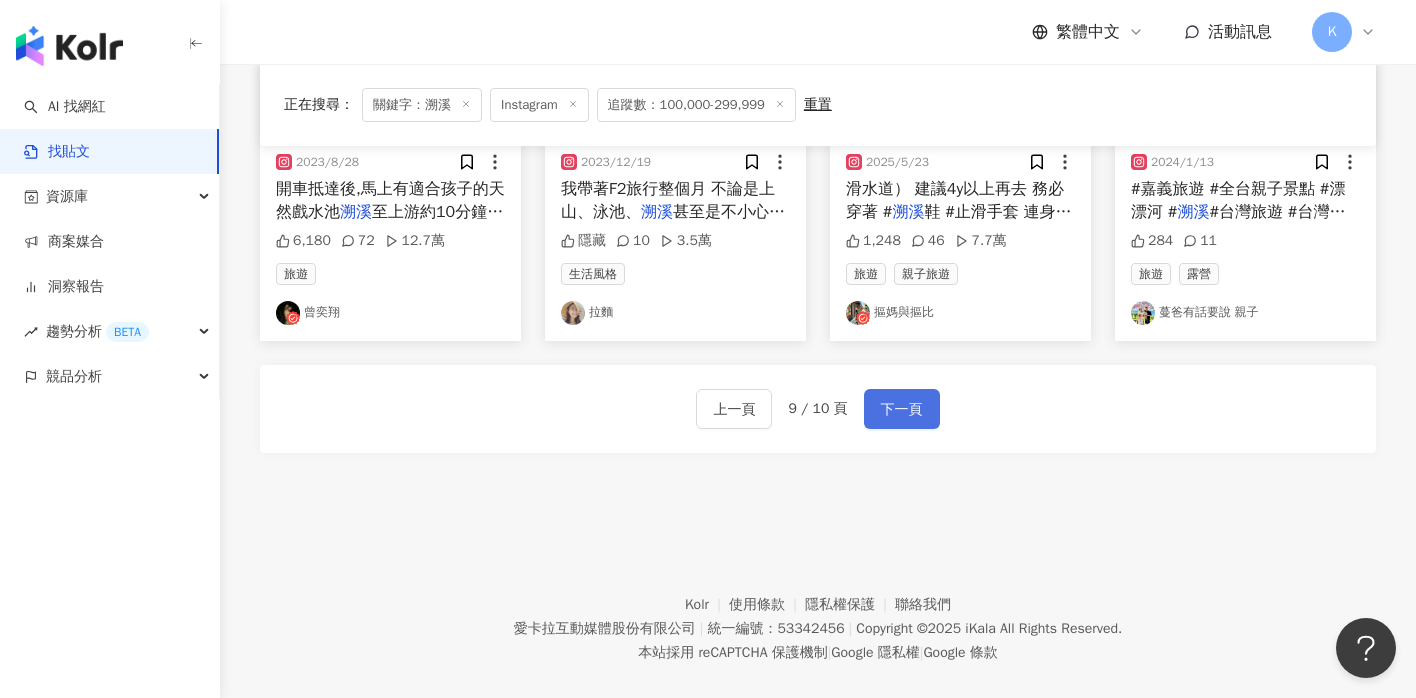 click on "下一頁" at bounding box center [902, 410] 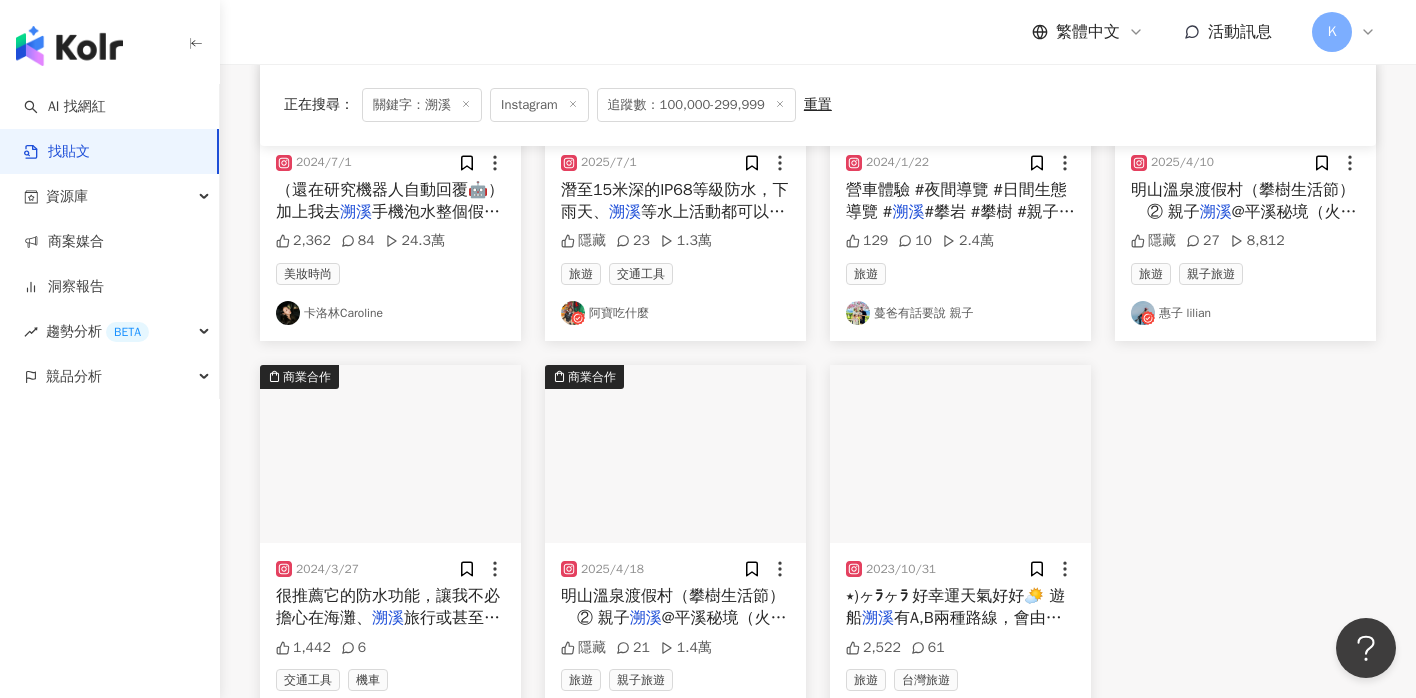 scroll, scrollTop: 0, scrollLeft: 0, axis: both 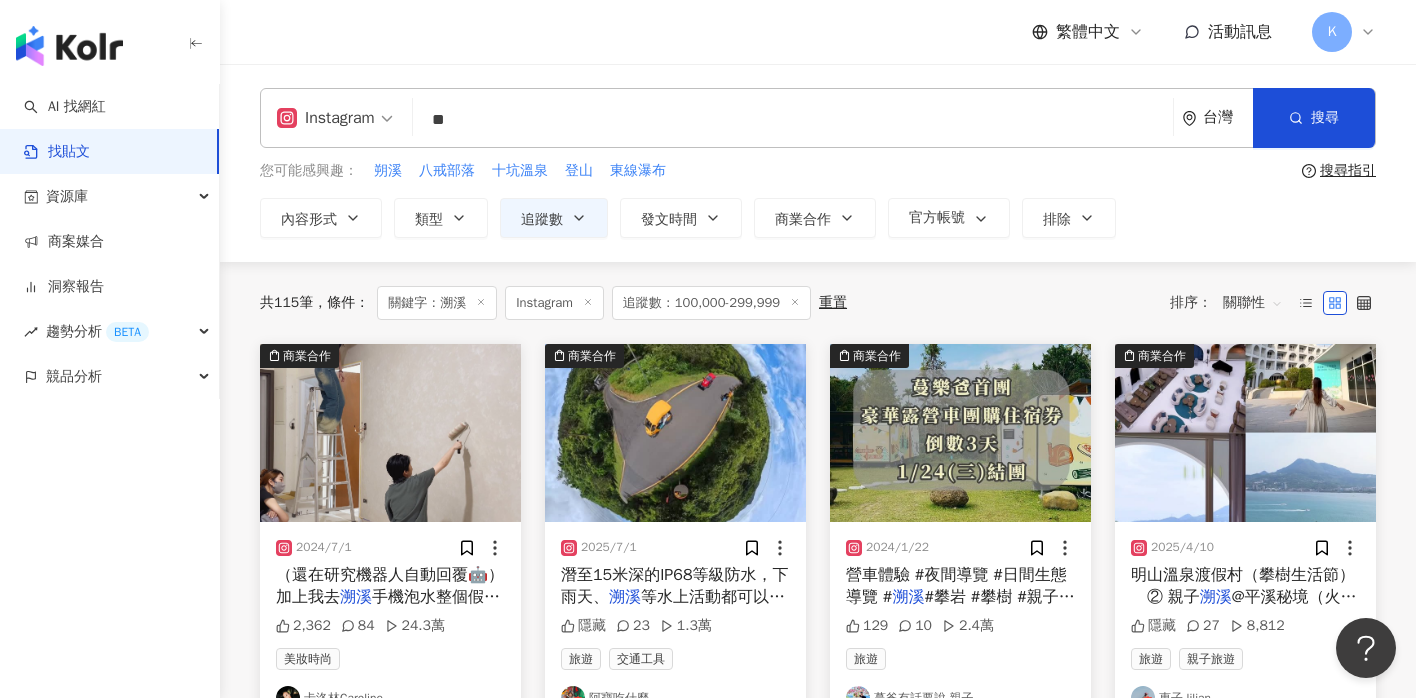 click on "**" at bounding box center (793, 119) 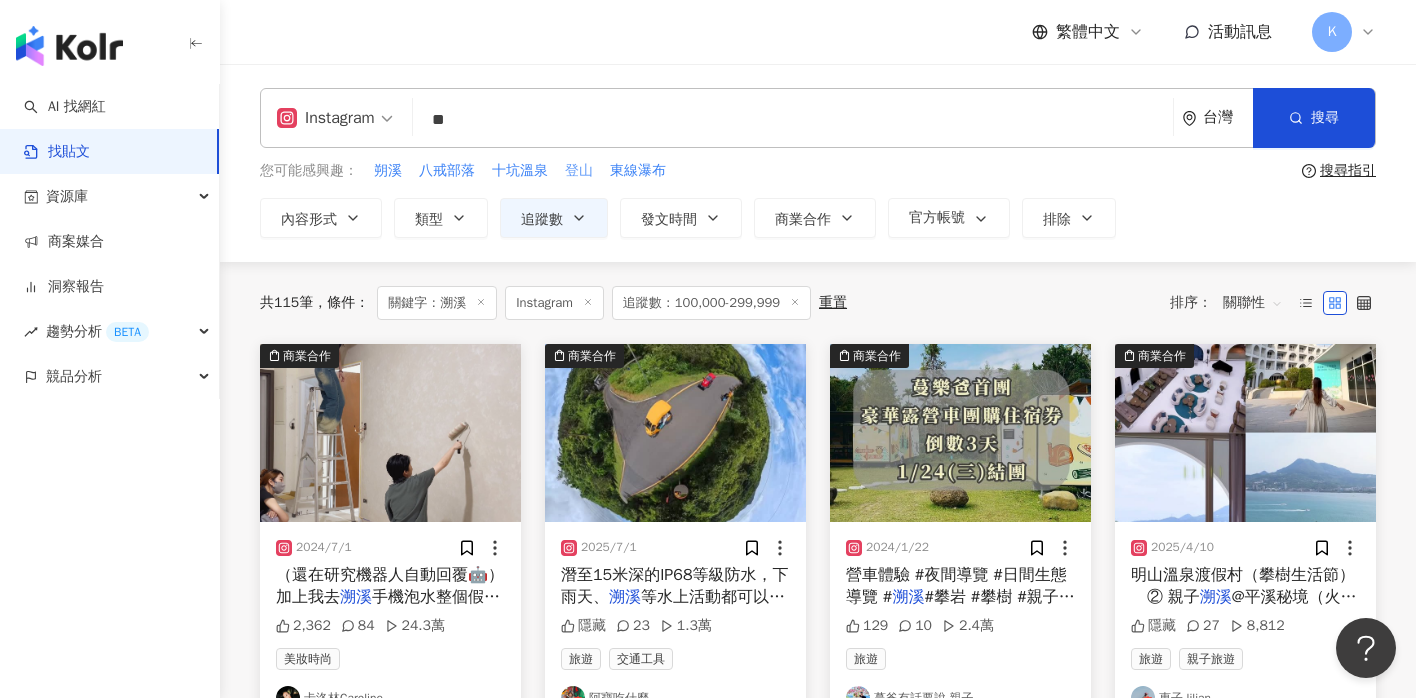 click on "登山" at bounding box center [579, 171] 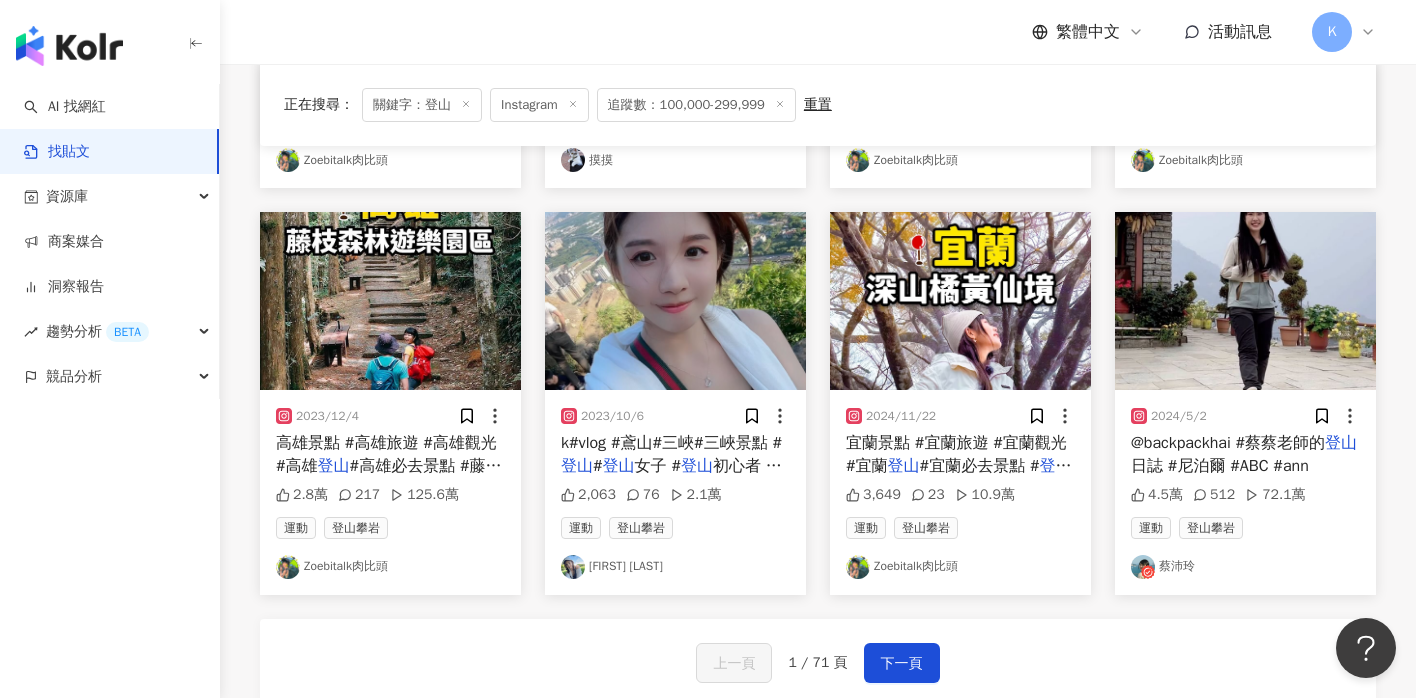 scroll, scrollTop: 963, scrollLeft: 0, axis: vertical 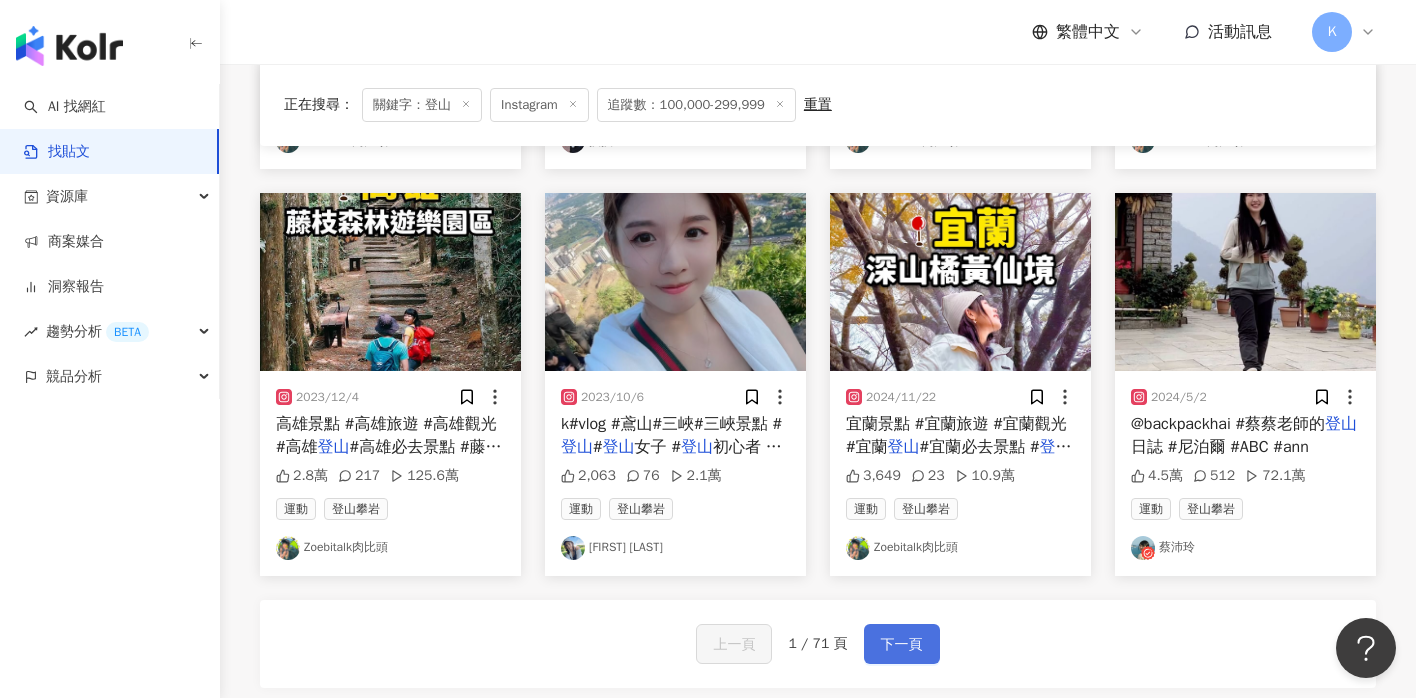 click on "下一頁" at bounding box center [902, 644] 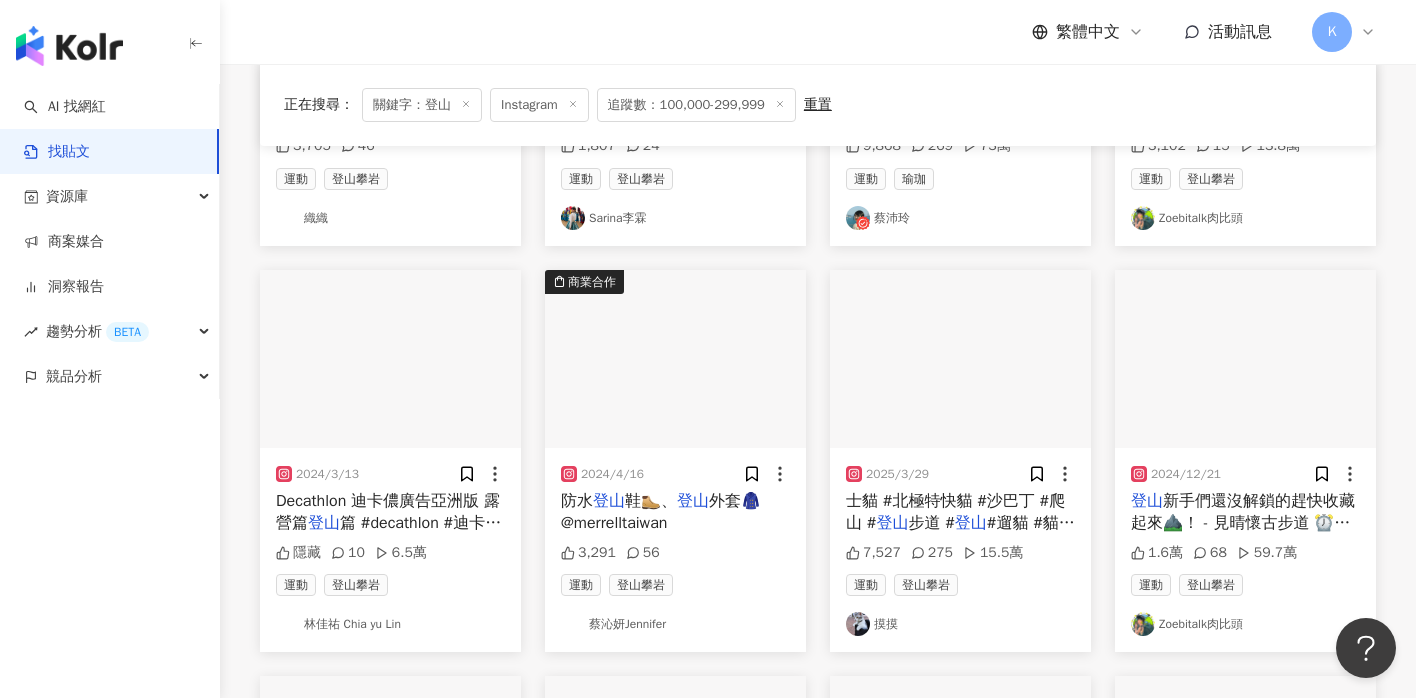 scroll, scrollTop: 473, scrollLeft: 0, axis: vertical 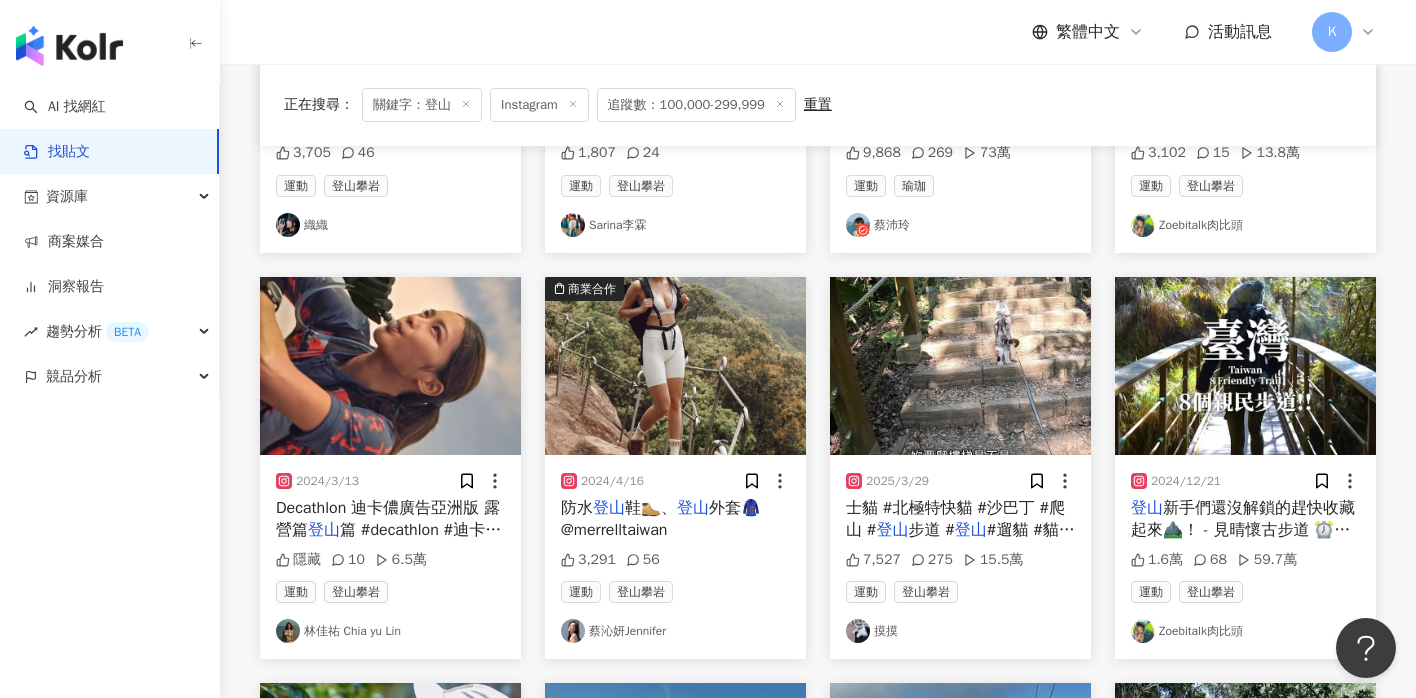 click on "蔡沁妍Jennifer" at bounding box center [675, 631] 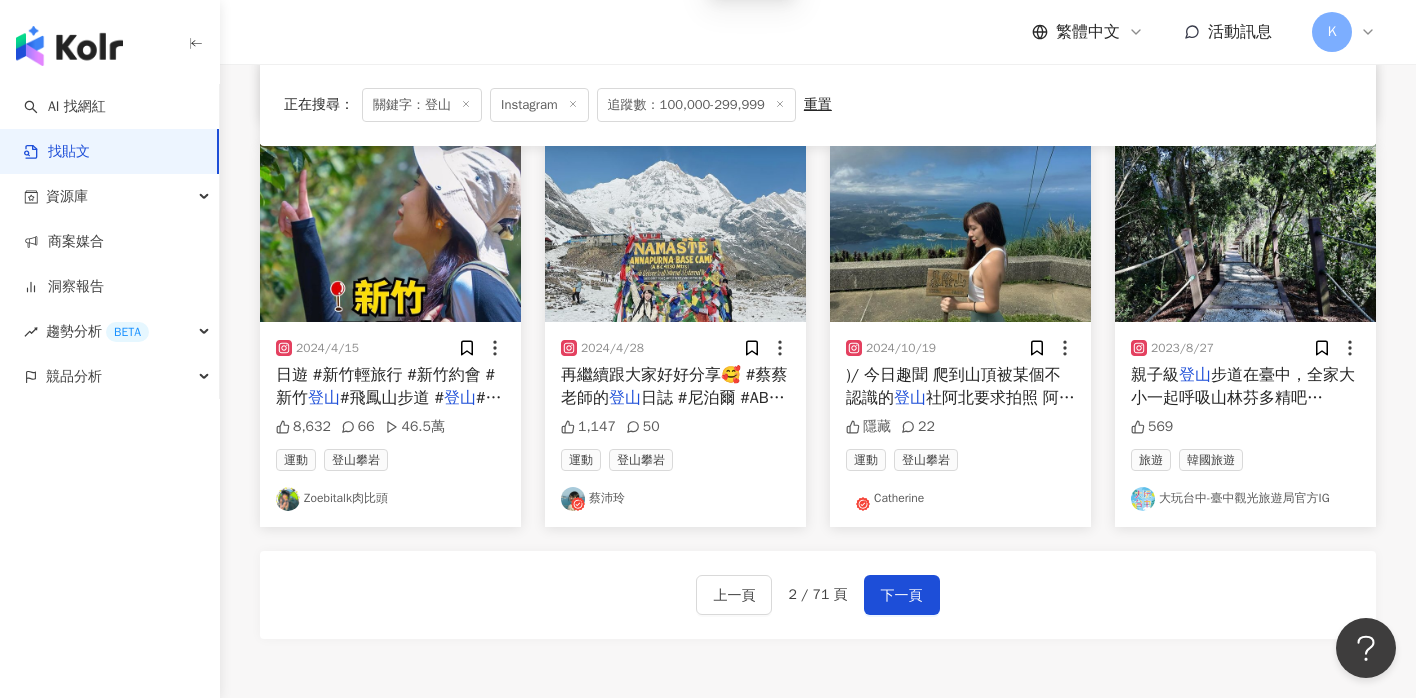 scroll, scrollTop: 1027, scrollLeft: 0, axis: vertical 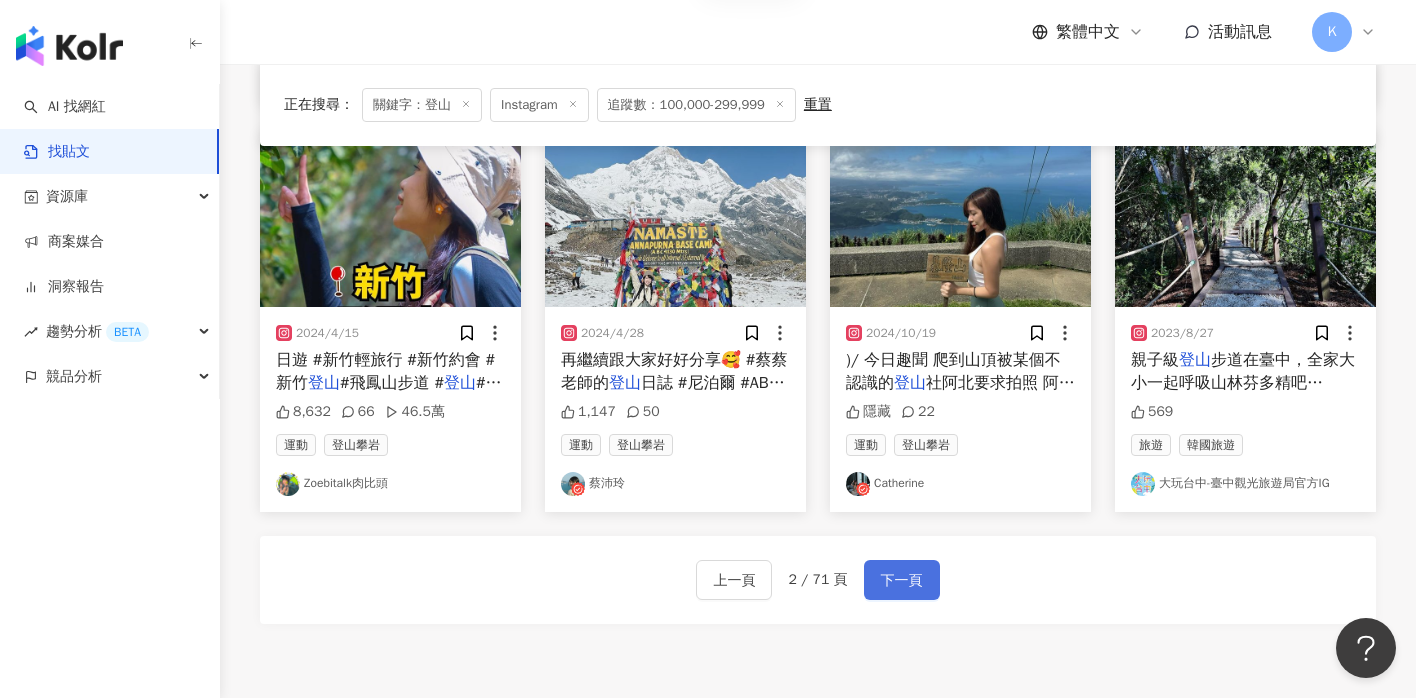 click on "下一頁" at bounding box center (902, 581) 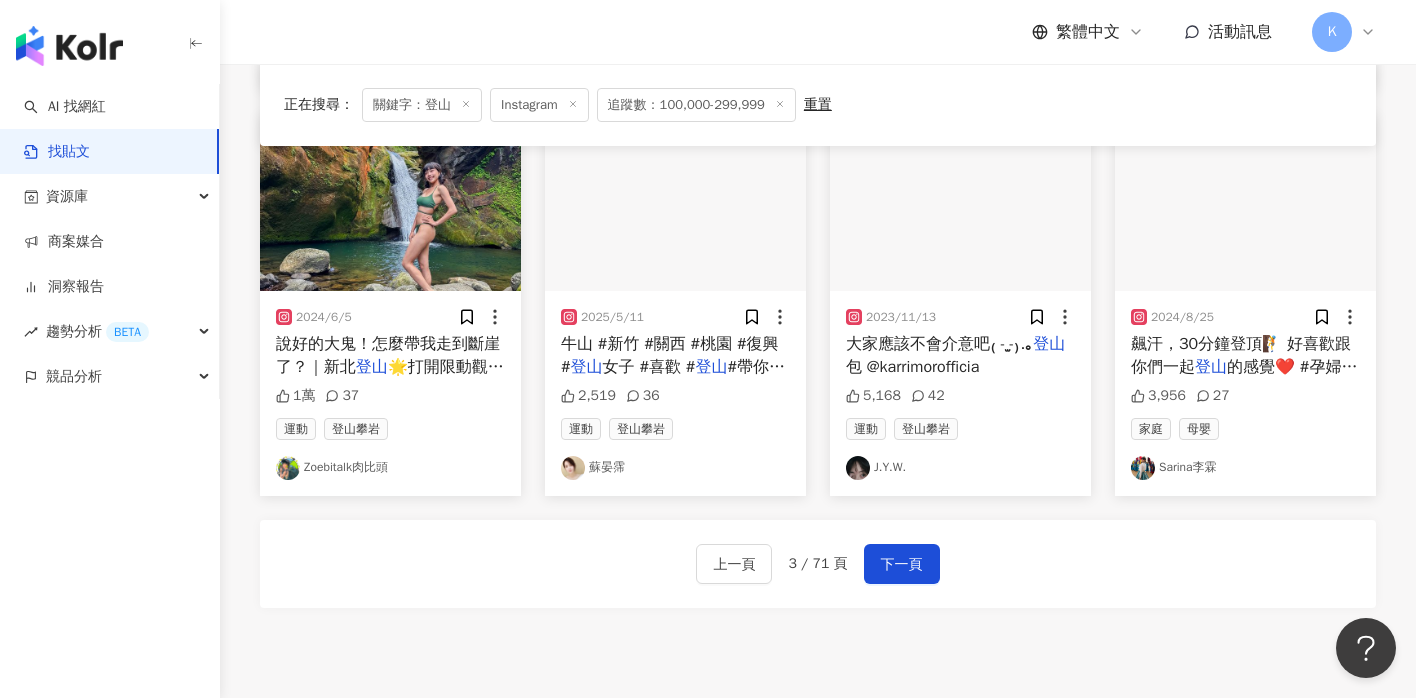 scroll, scrollTop: 1027, scrollLeft: 0, axis: vertical 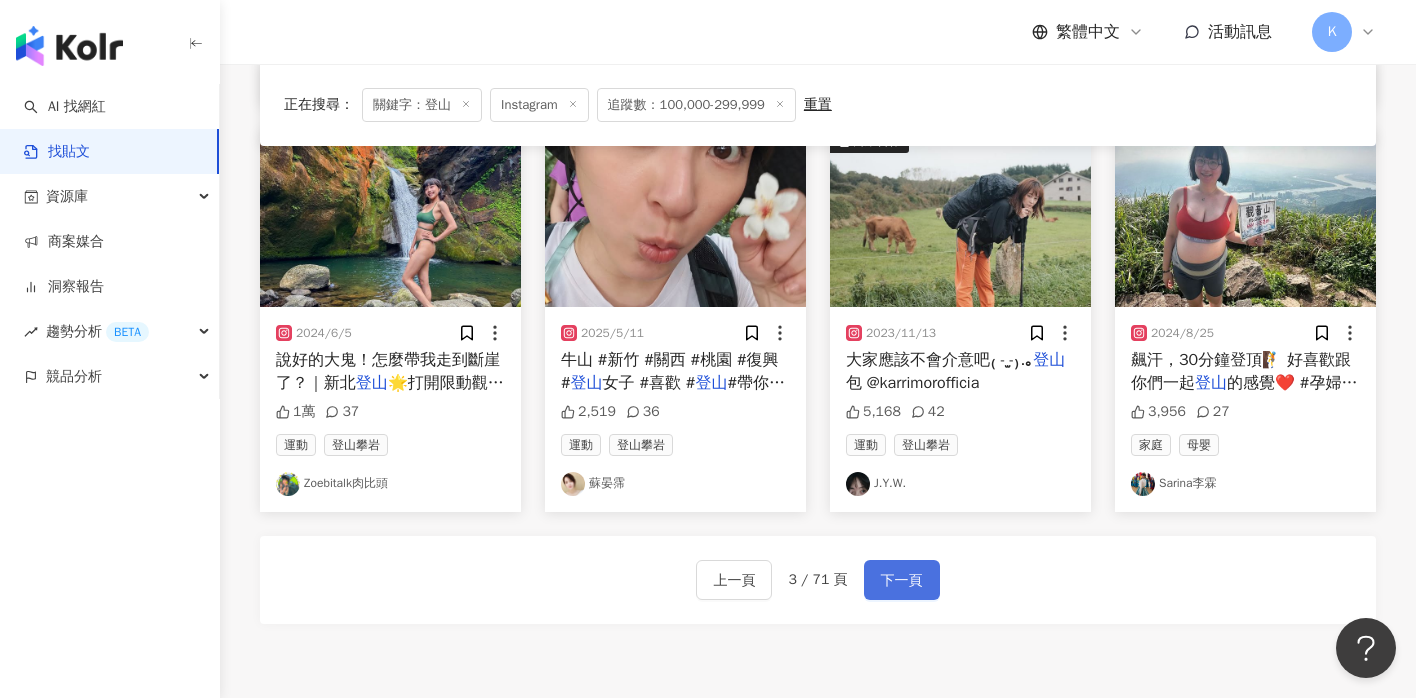 click on "下一頁" at bounding box center (902, 581) 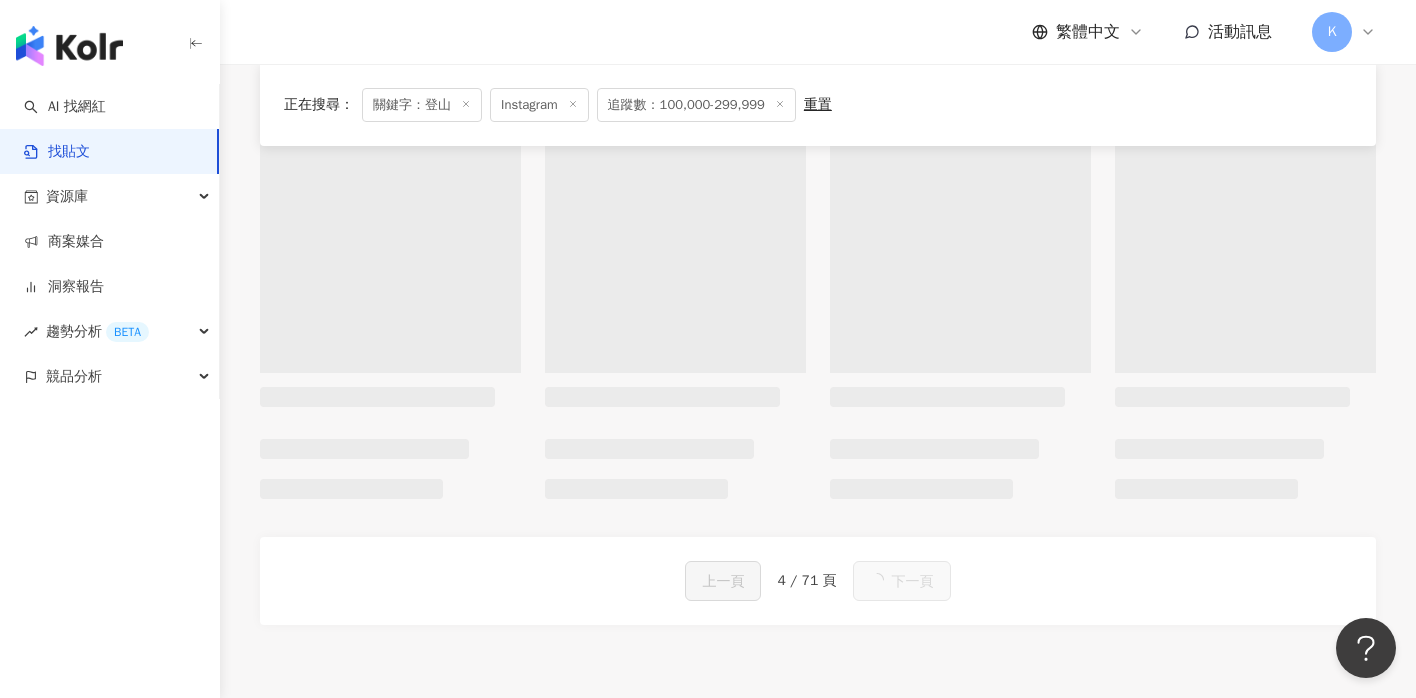 scroll, scrollTop: 1027, scrollLeft: 0, axis: vertical 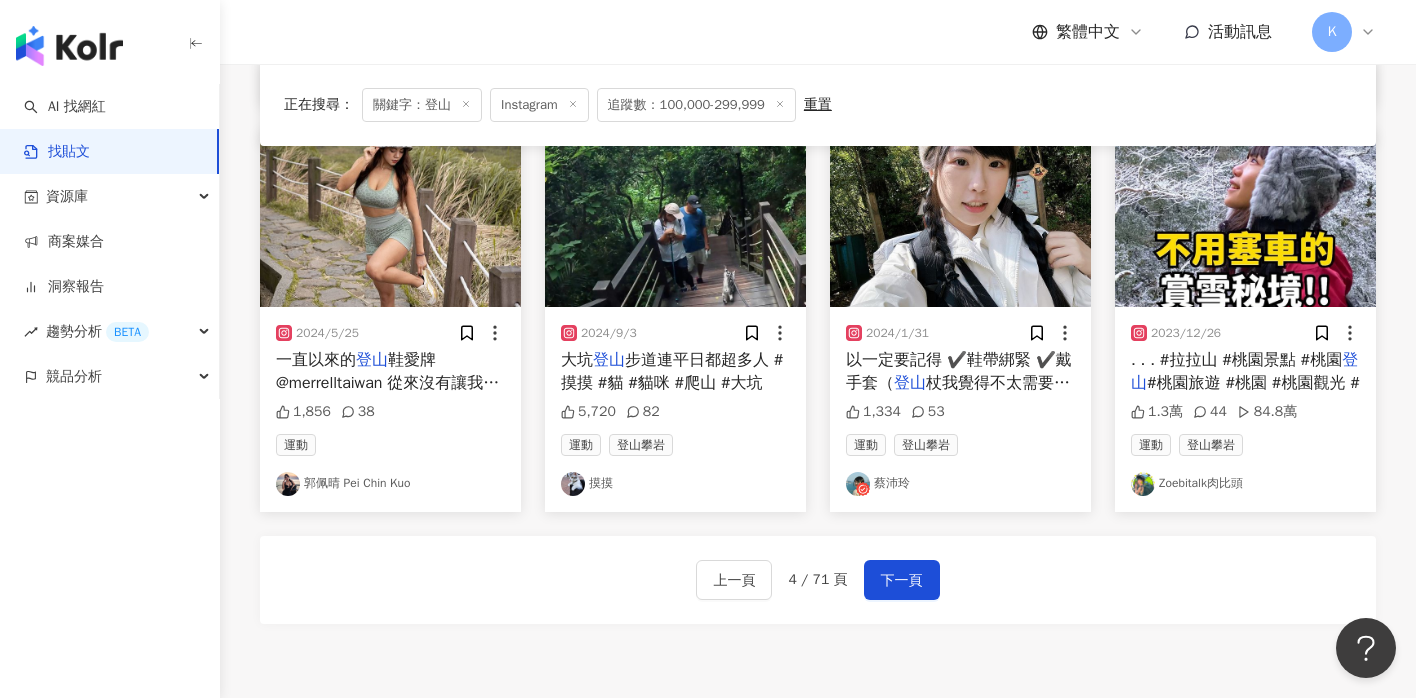 click on "蔡沛玲" at bounding box center (960, 484) 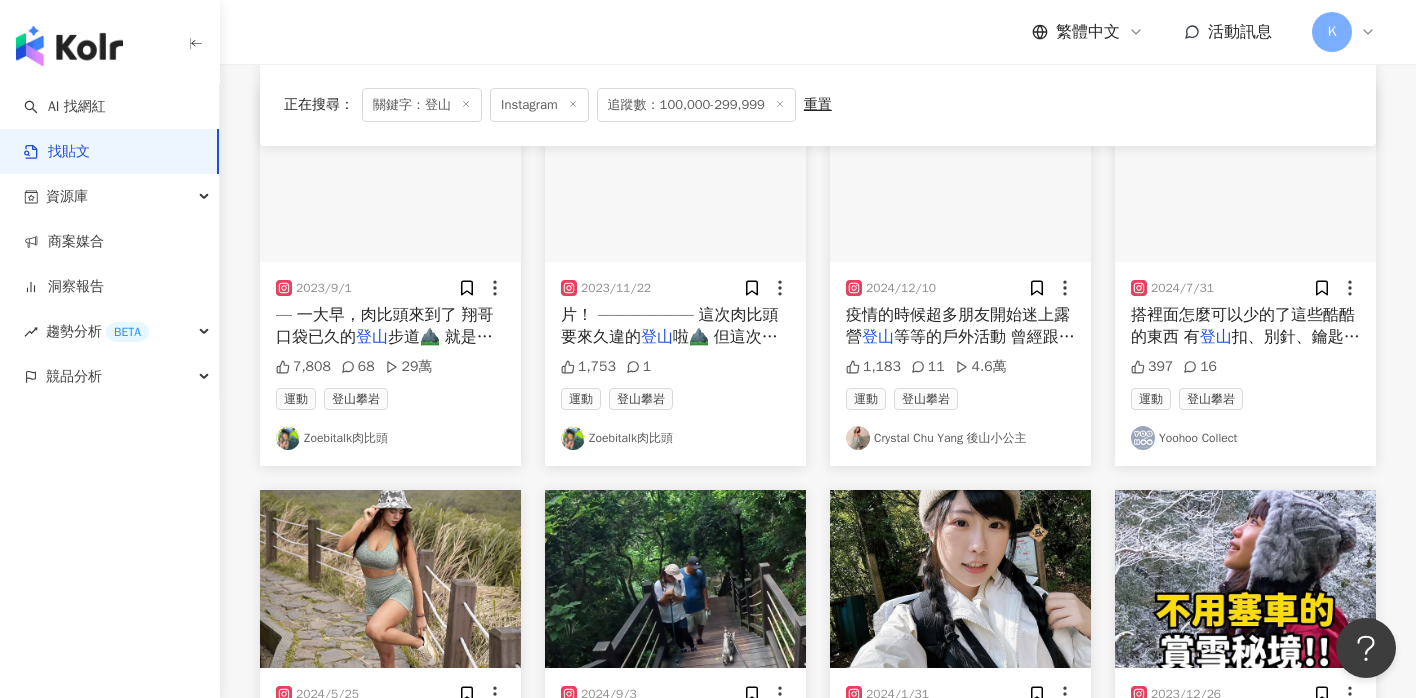 scroll, scrollTop: 659, scrollLeft: 0, axis: vertical 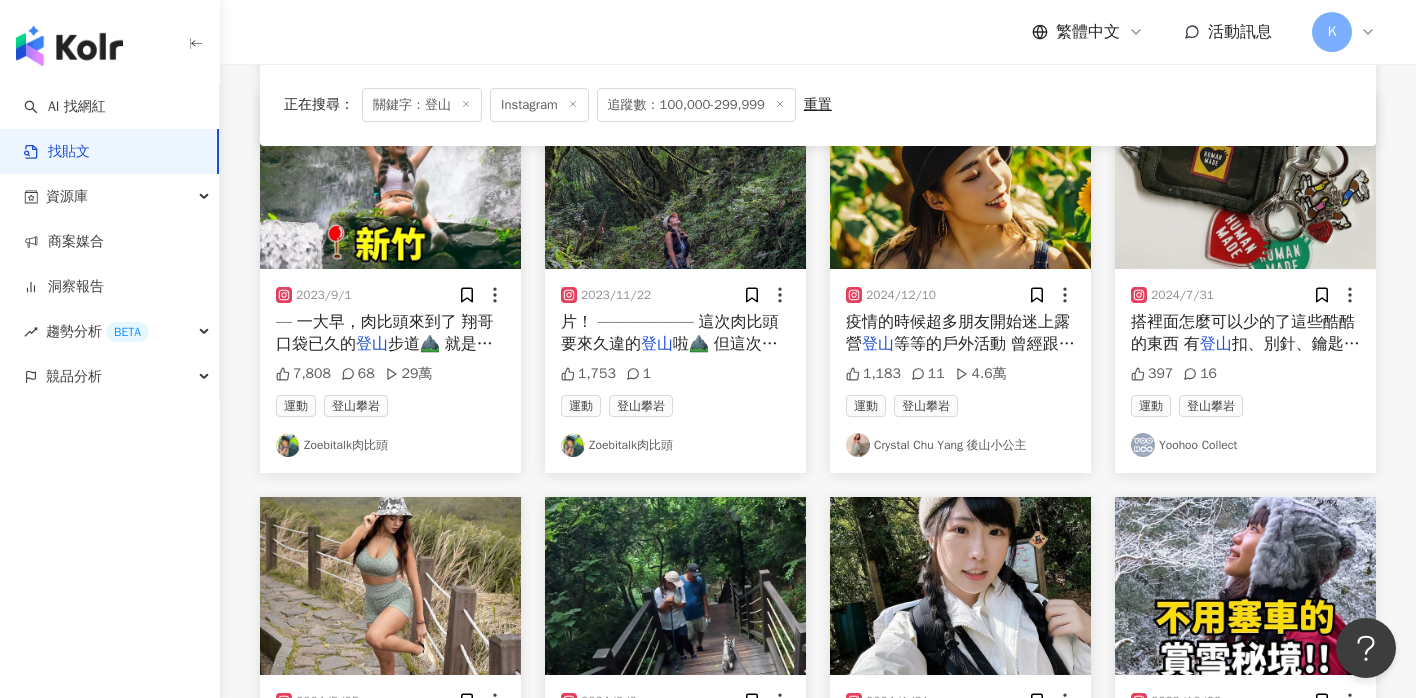 click on "Crystal Chu Yang 後山小公主" at bounding box center [960, 445] 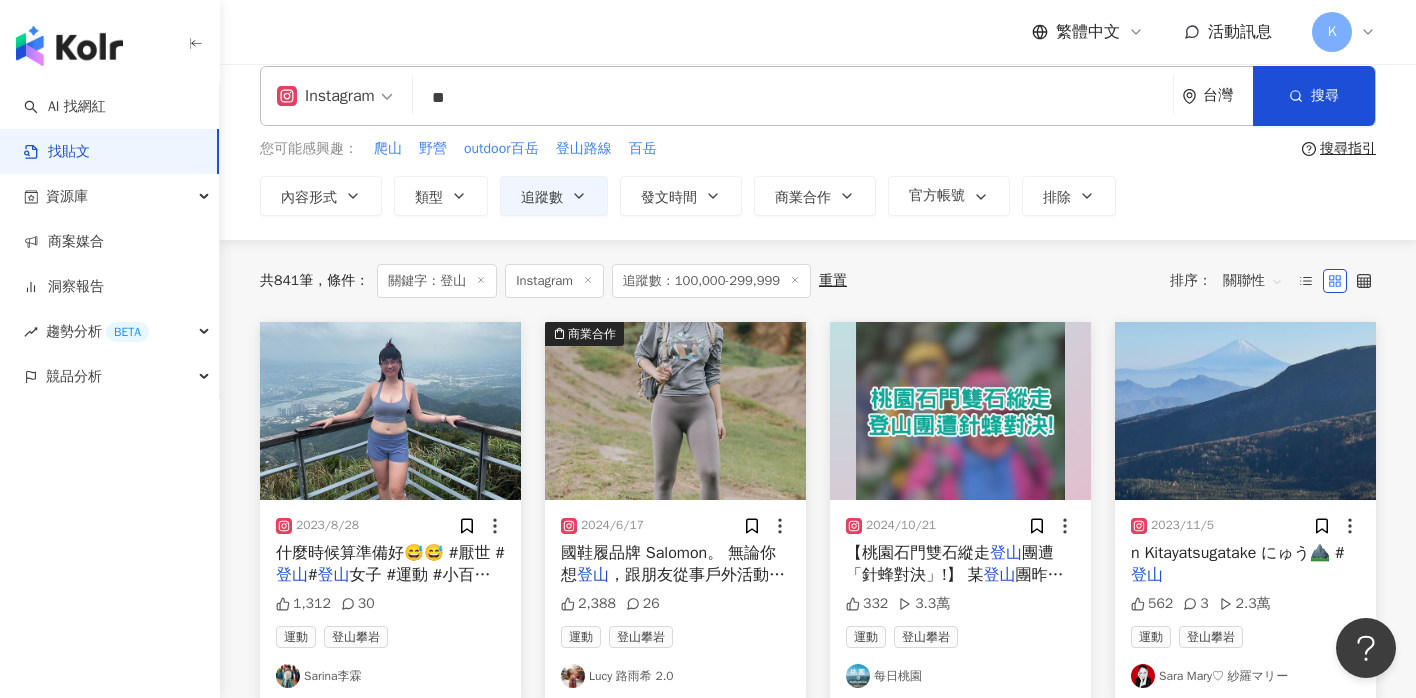 scroll, scrollTop: 51, scrollLeft: 0, axis: vertical 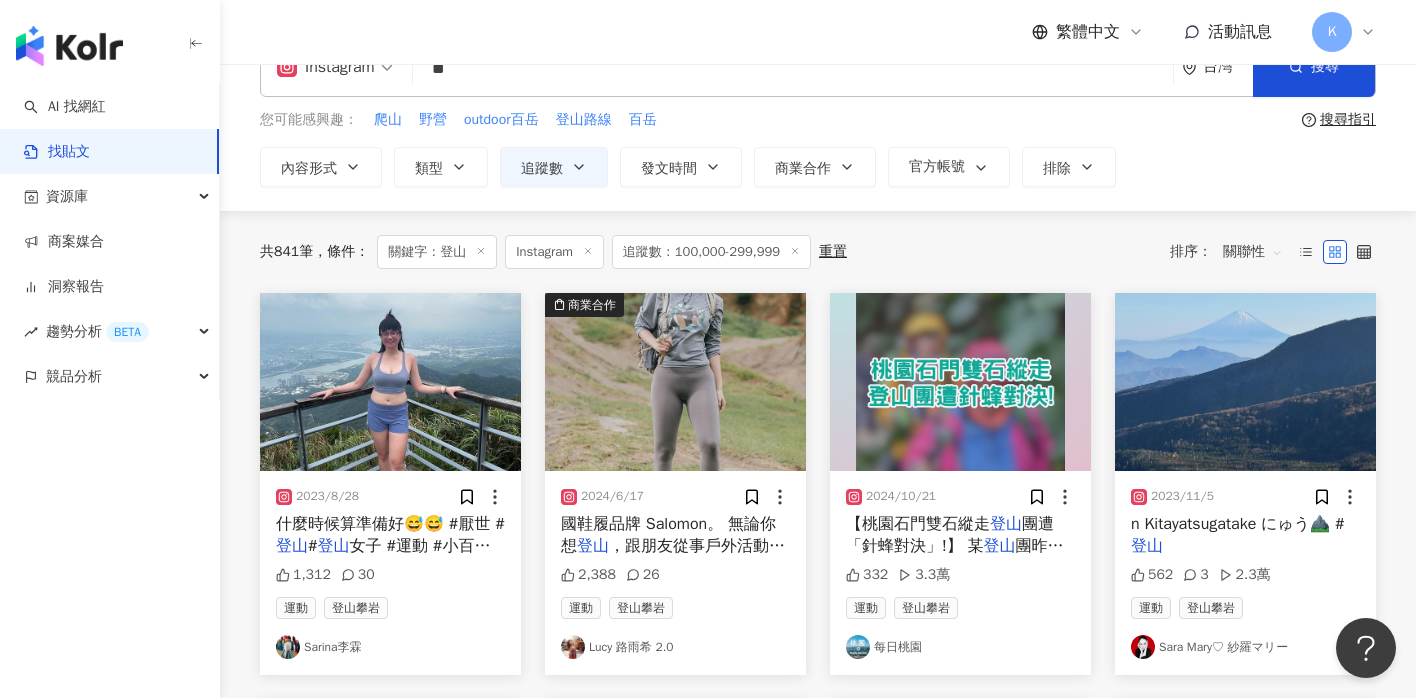 click on "Lucy 路雨希 2.0" at bounding box center (675, 647) 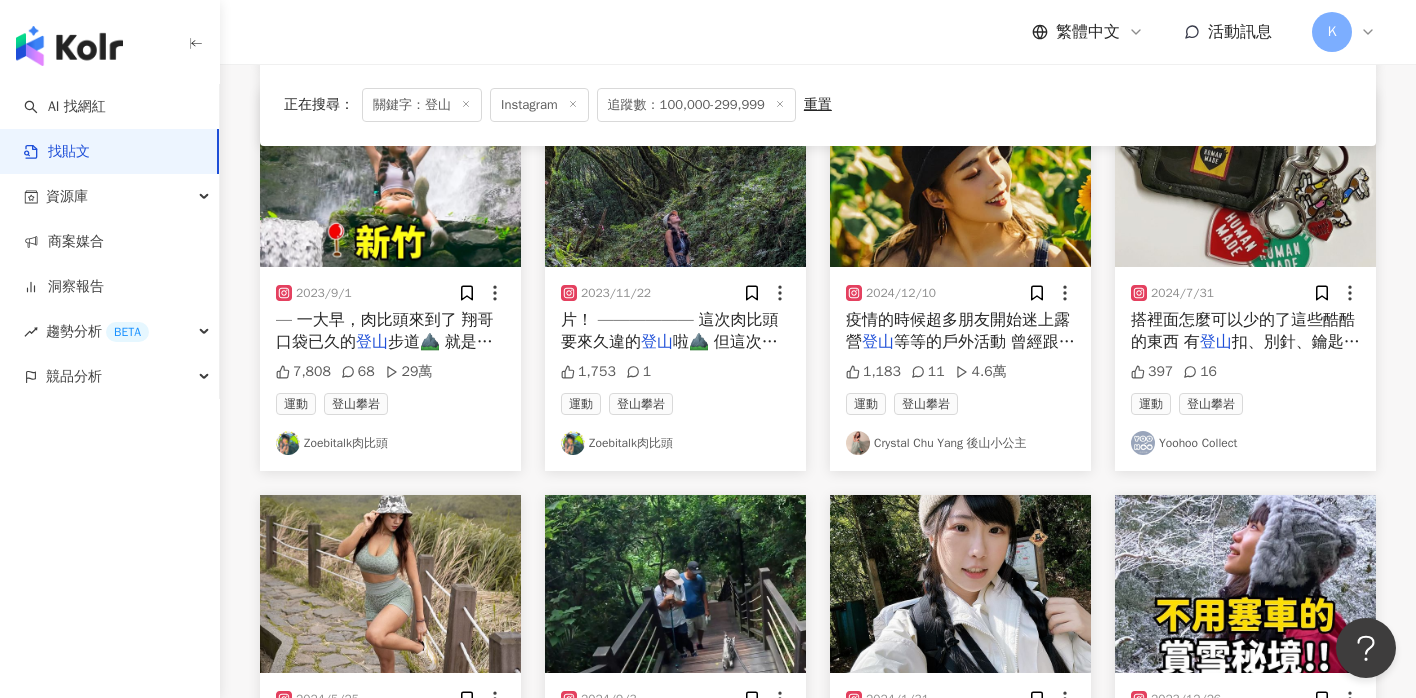 scroll, scrollTop: 1225, scrollLeft: 0, axis: vertical 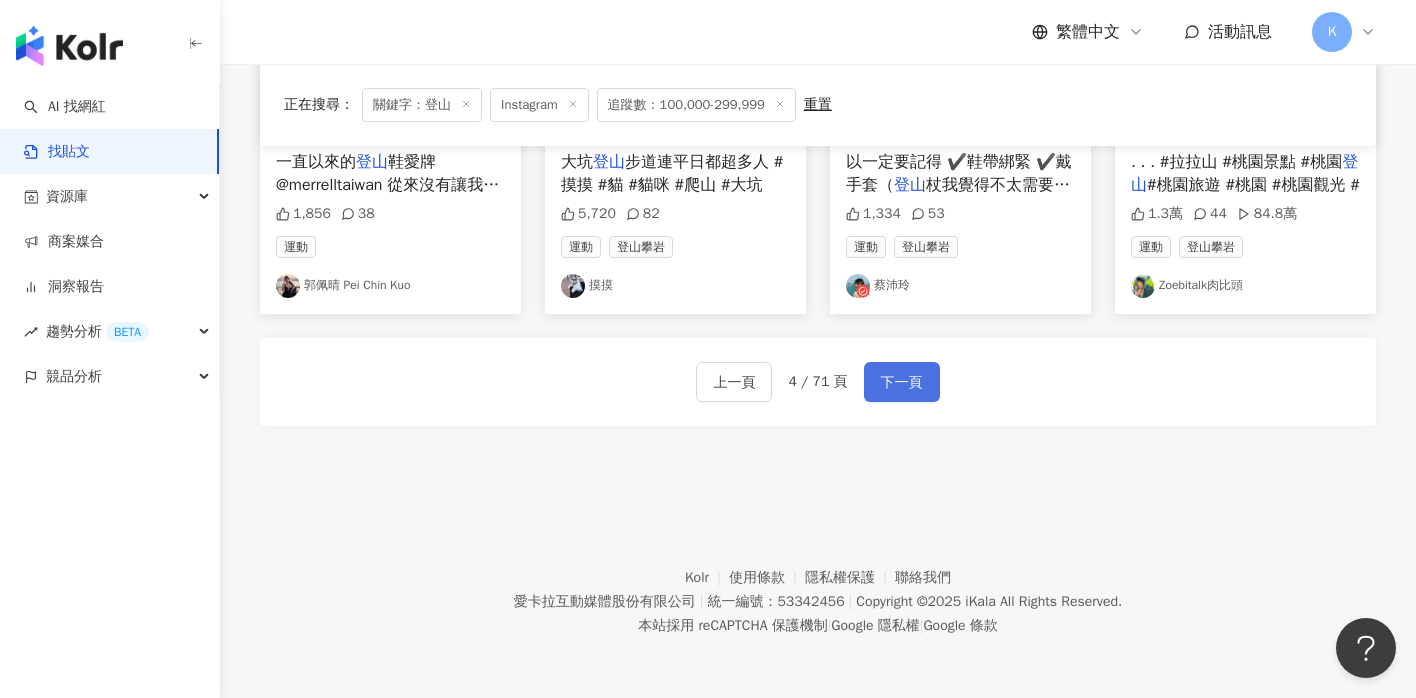 click on "下一頁" at bounding box center (902, 383) 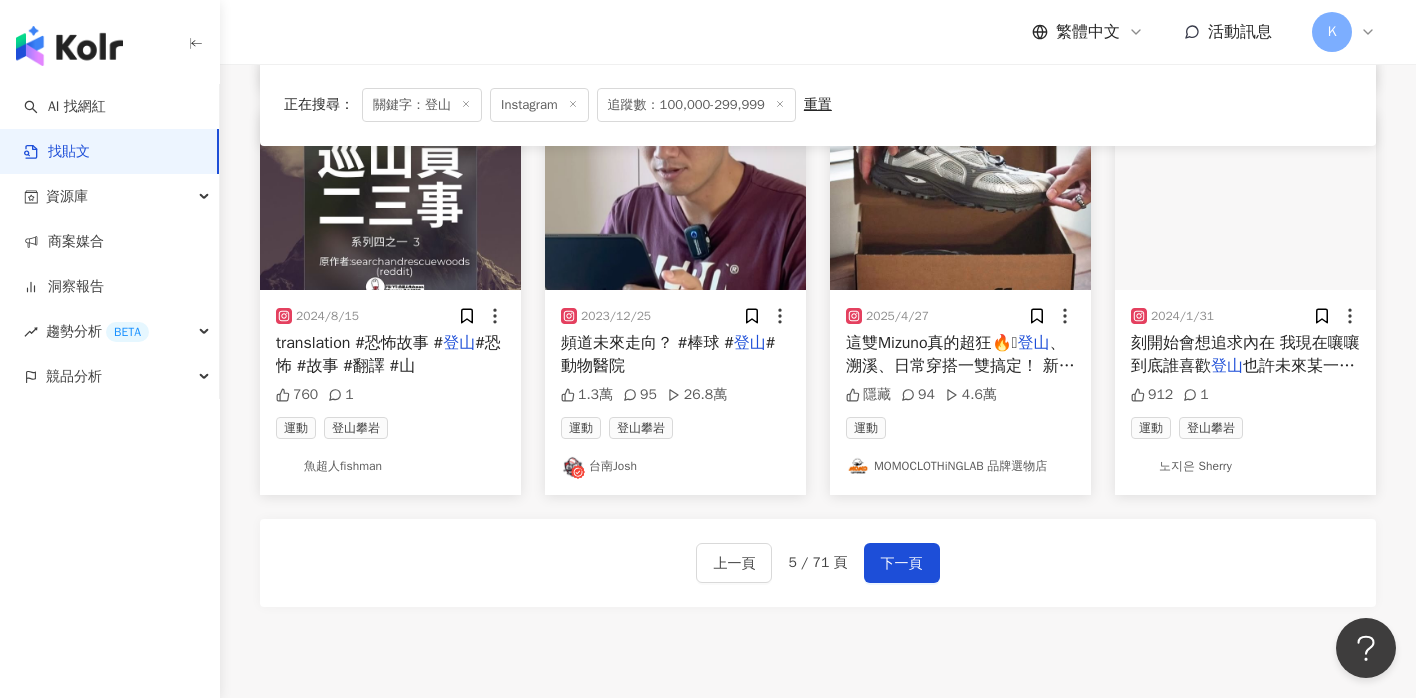 scroll, scrollTop: 1225, scrollLeft: 0, axis: vertical 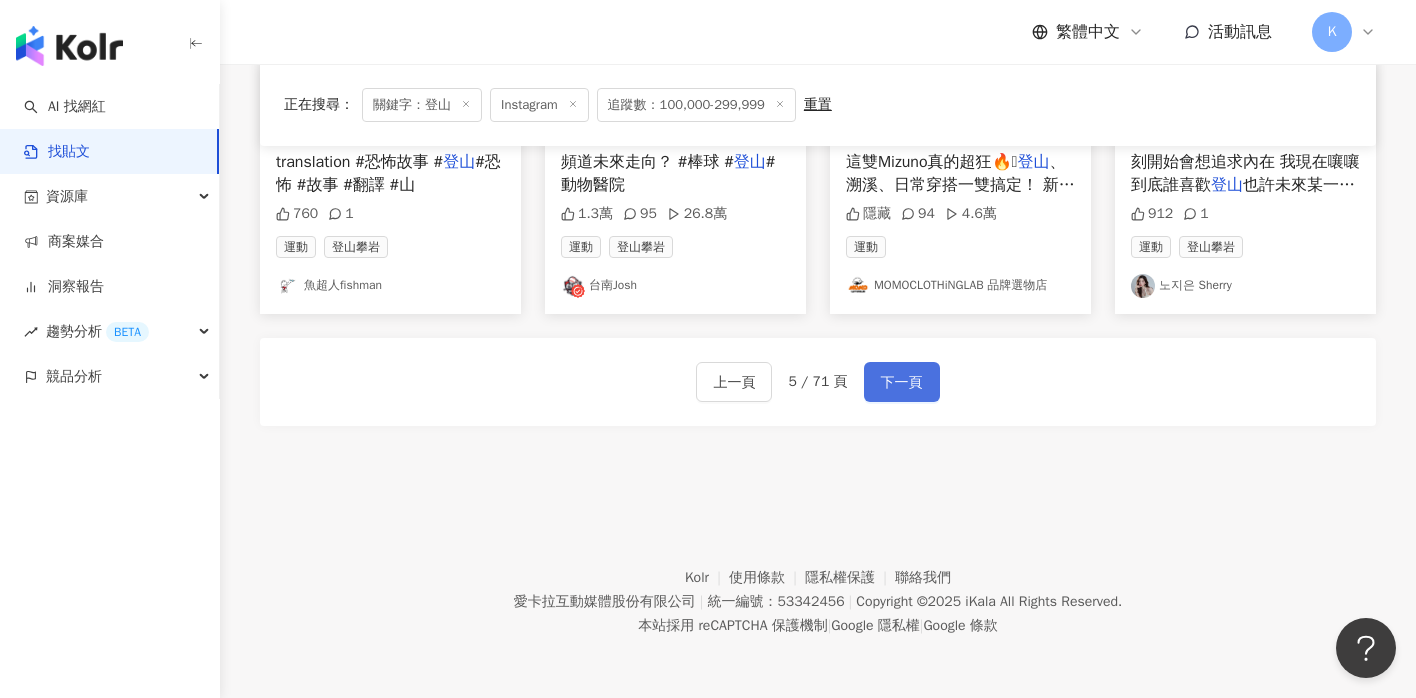 click on "下一頁" at bounding box center [902, 383] 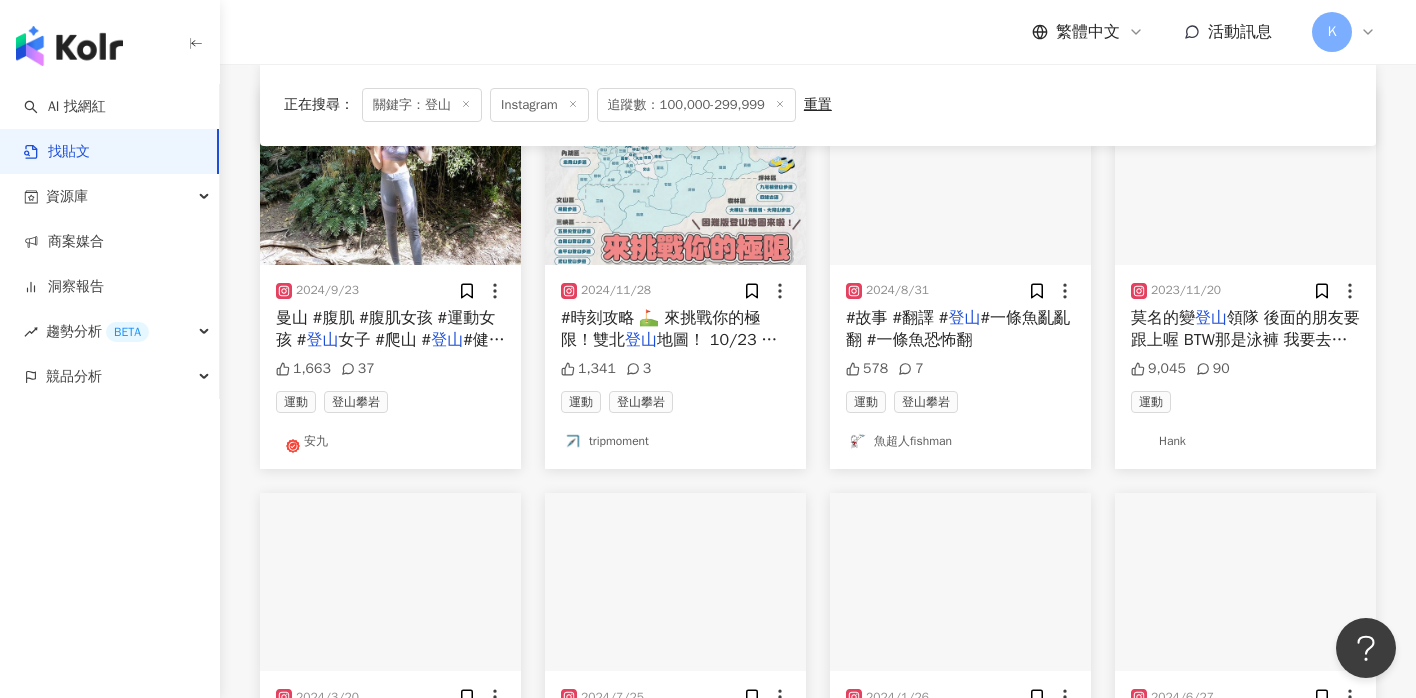 scroll, scrollTop: 123, scrollLeft: 0, axis: vertical 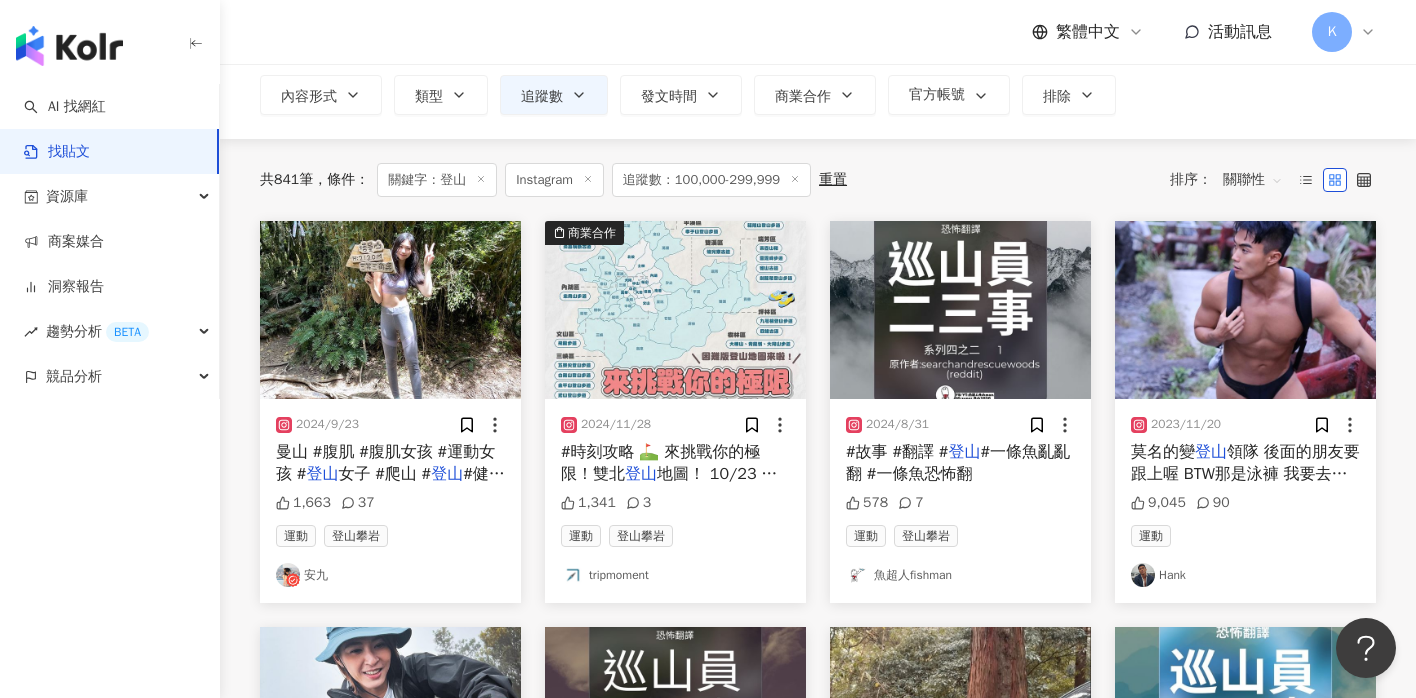 click on "Hank" at bounding box center [1245, 575] 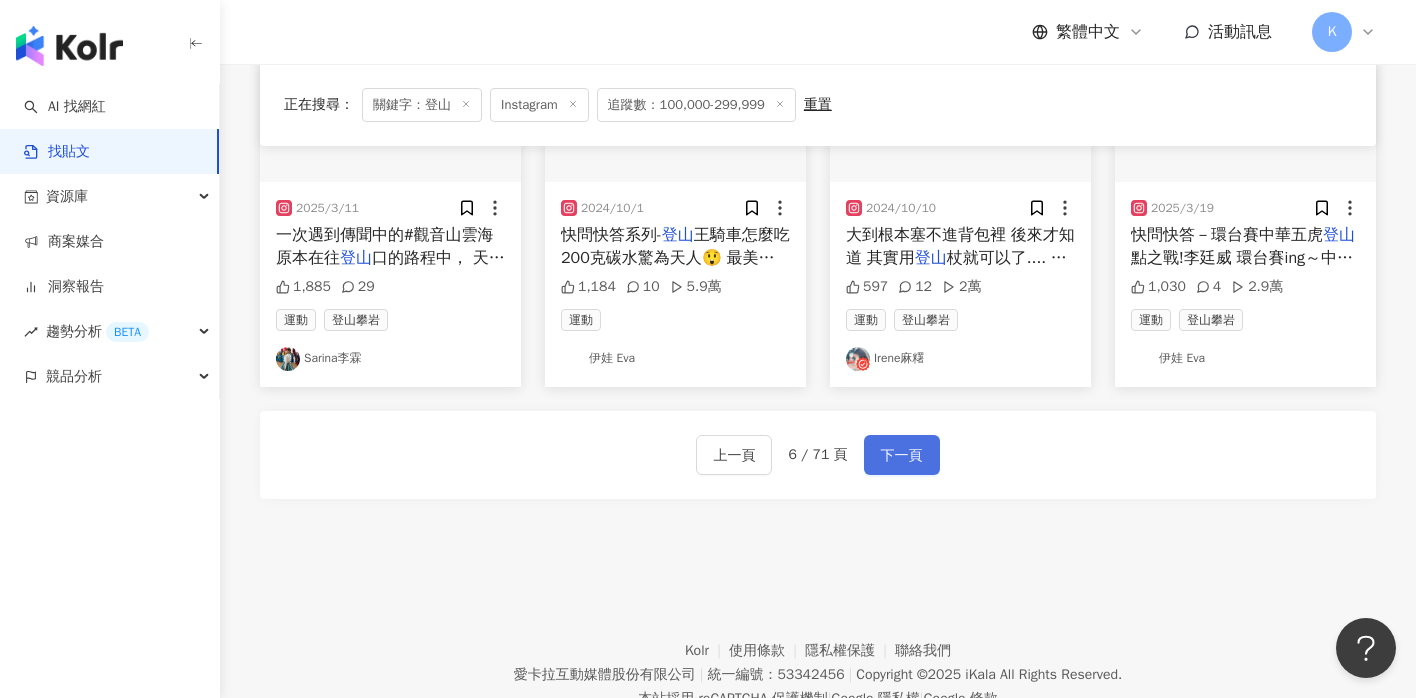 scroll, scrollTop: 1225, scrollLeft: 0, axis: vertical 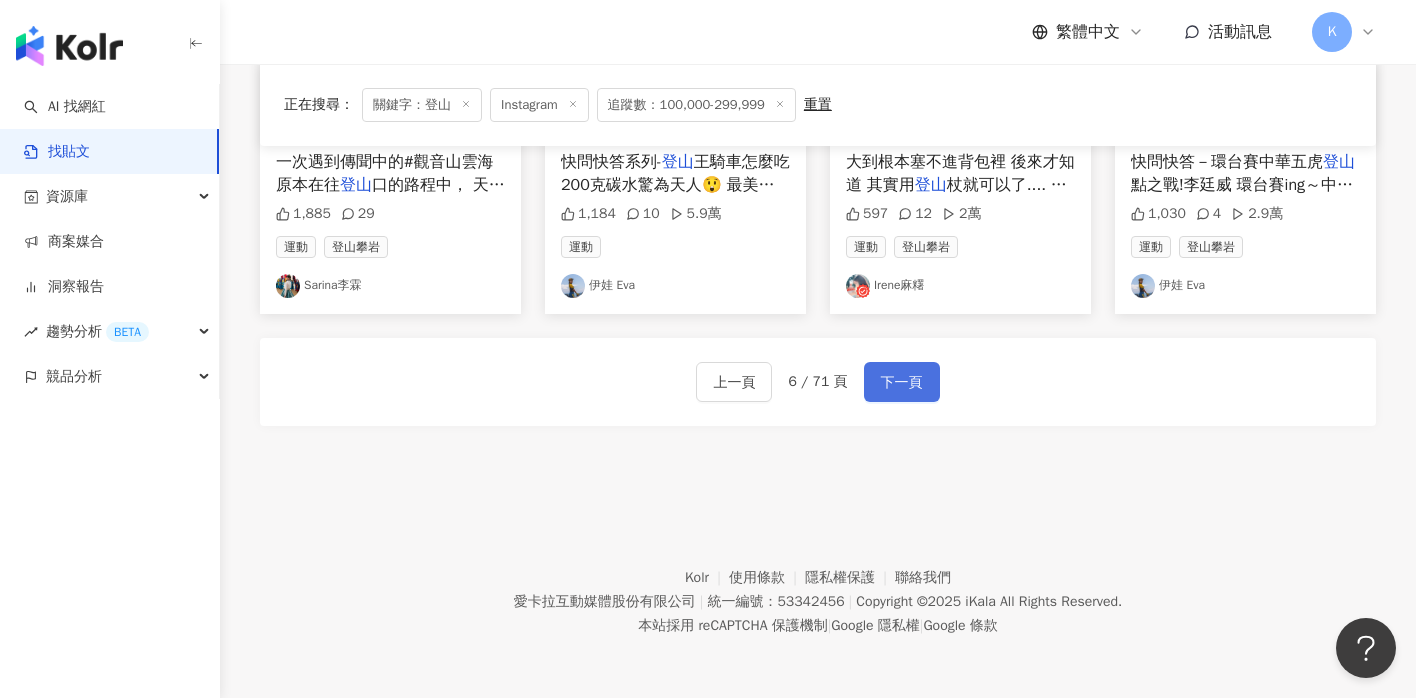 click on "下一頁" at bounding box center (902, 383) 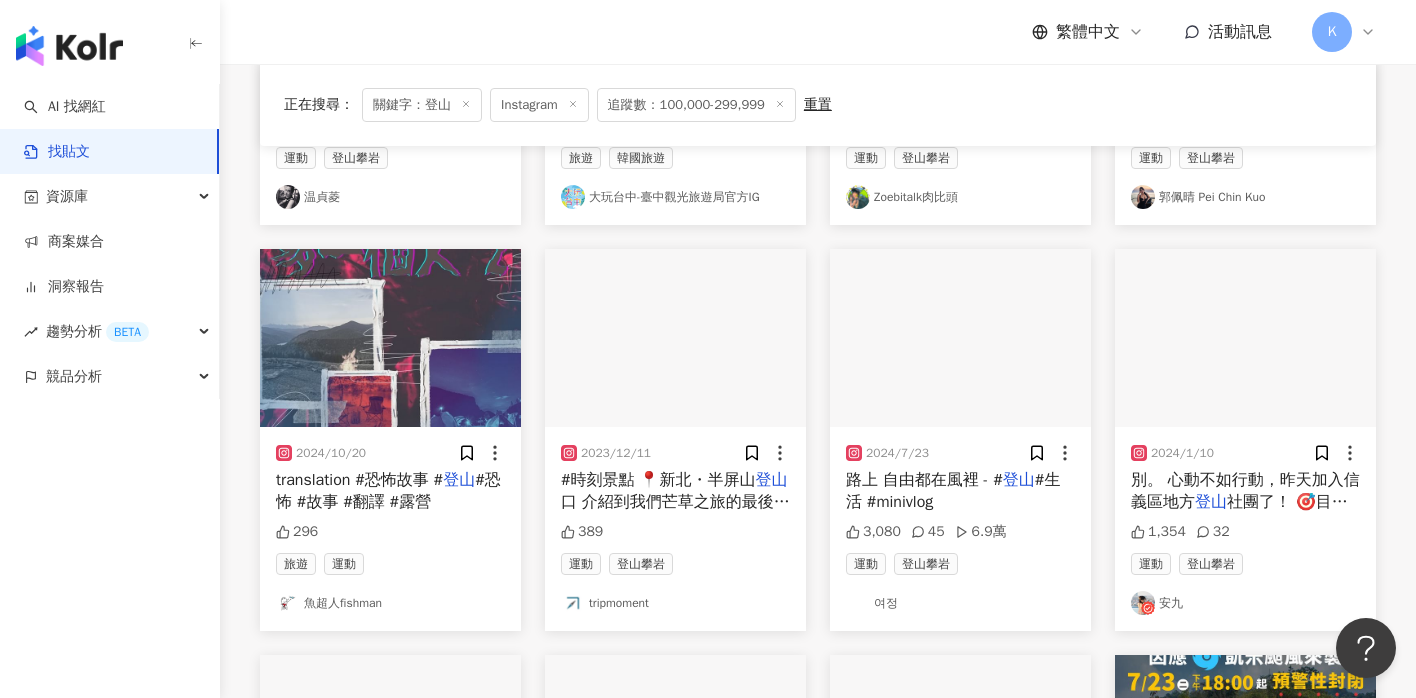 scroll, scrollTop: 1109, scrollLeft: 0, axis: vertical 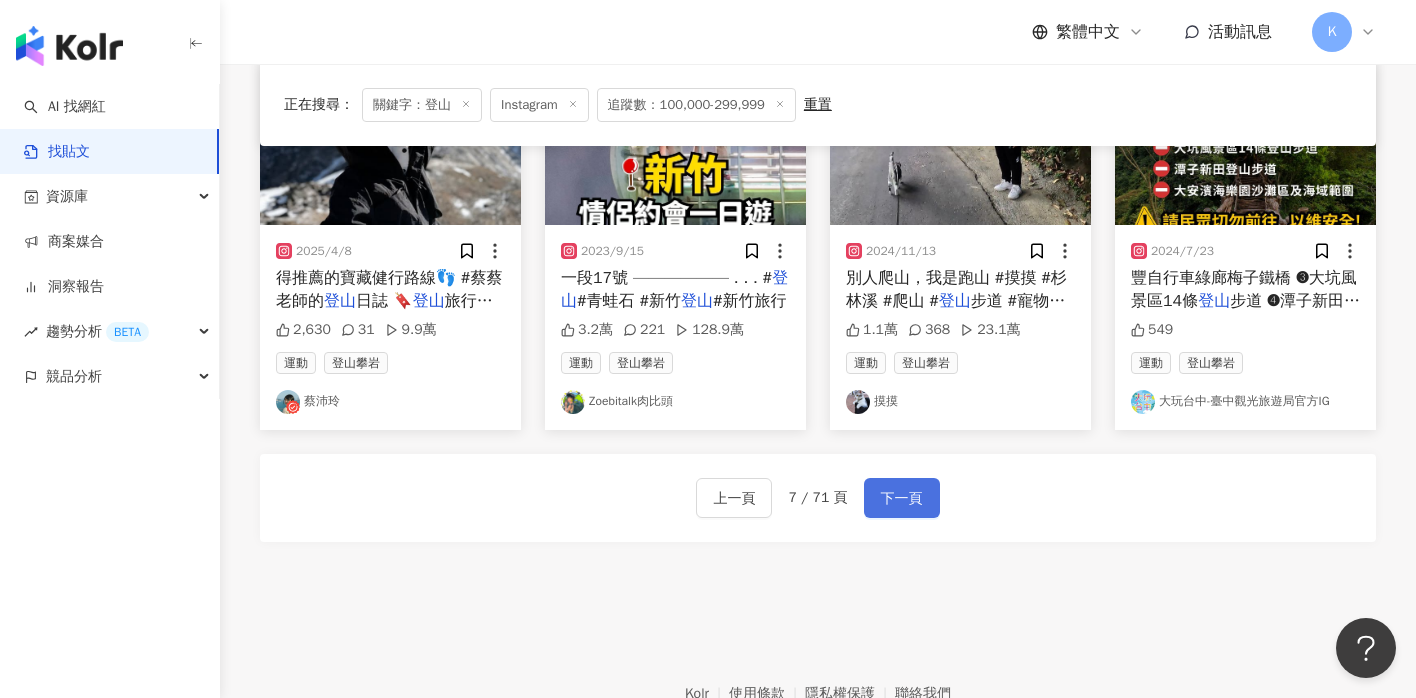 click on "下一頁" at bounding box center [902, 498] 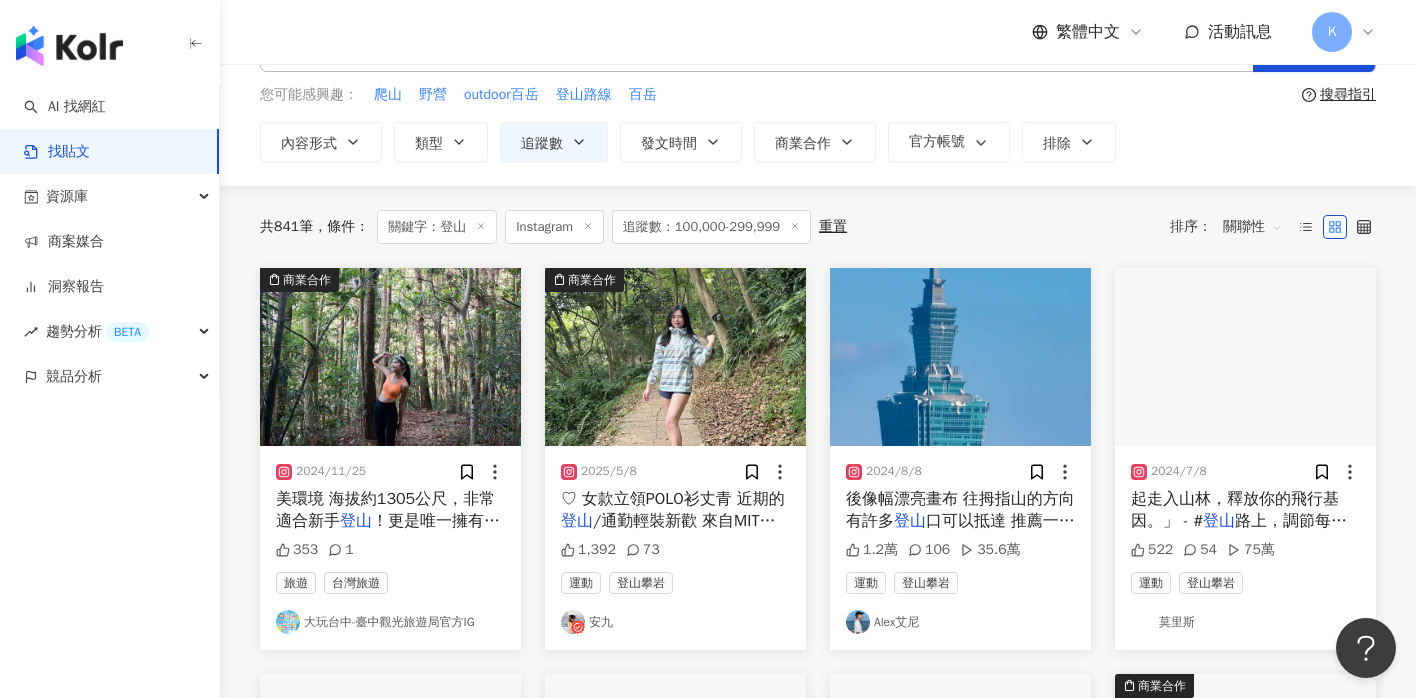 scroll, scrollTop: 78, scrollLeft: 0, axis: vertical 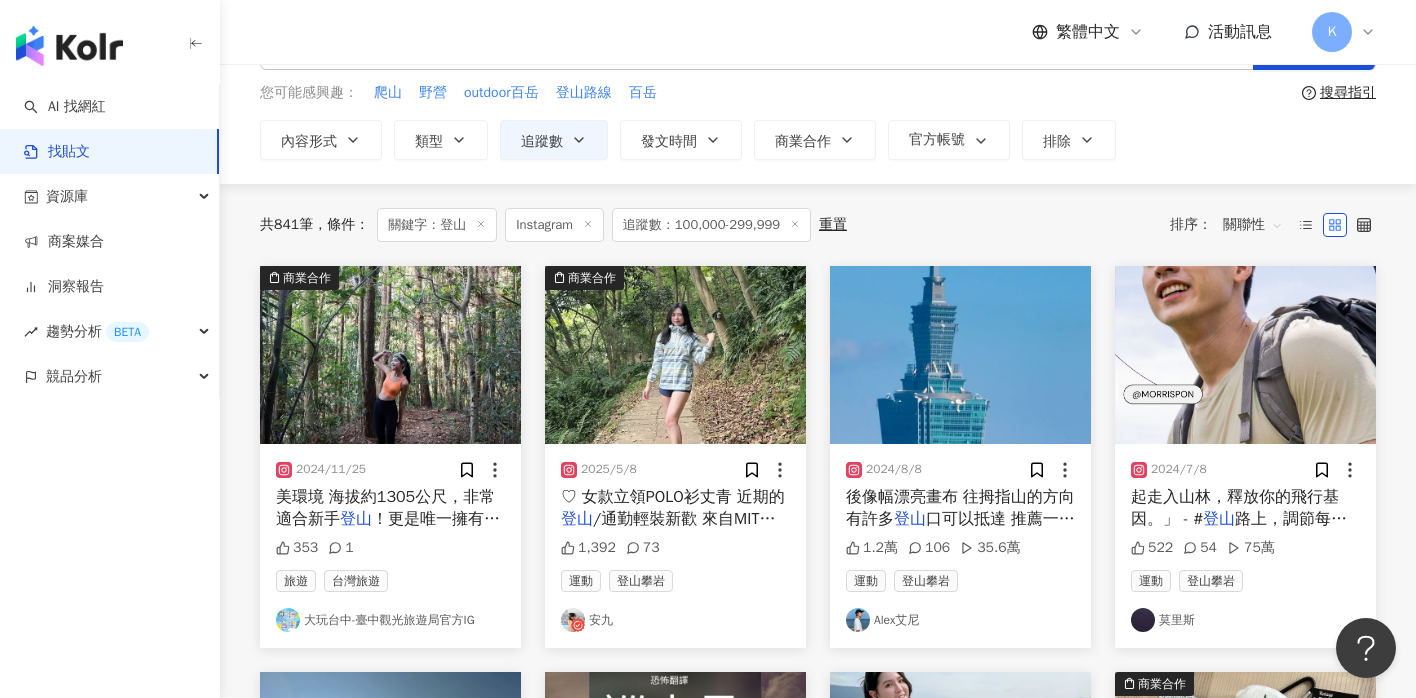 click on "莫里斯" at bounding box center (1245, 620) 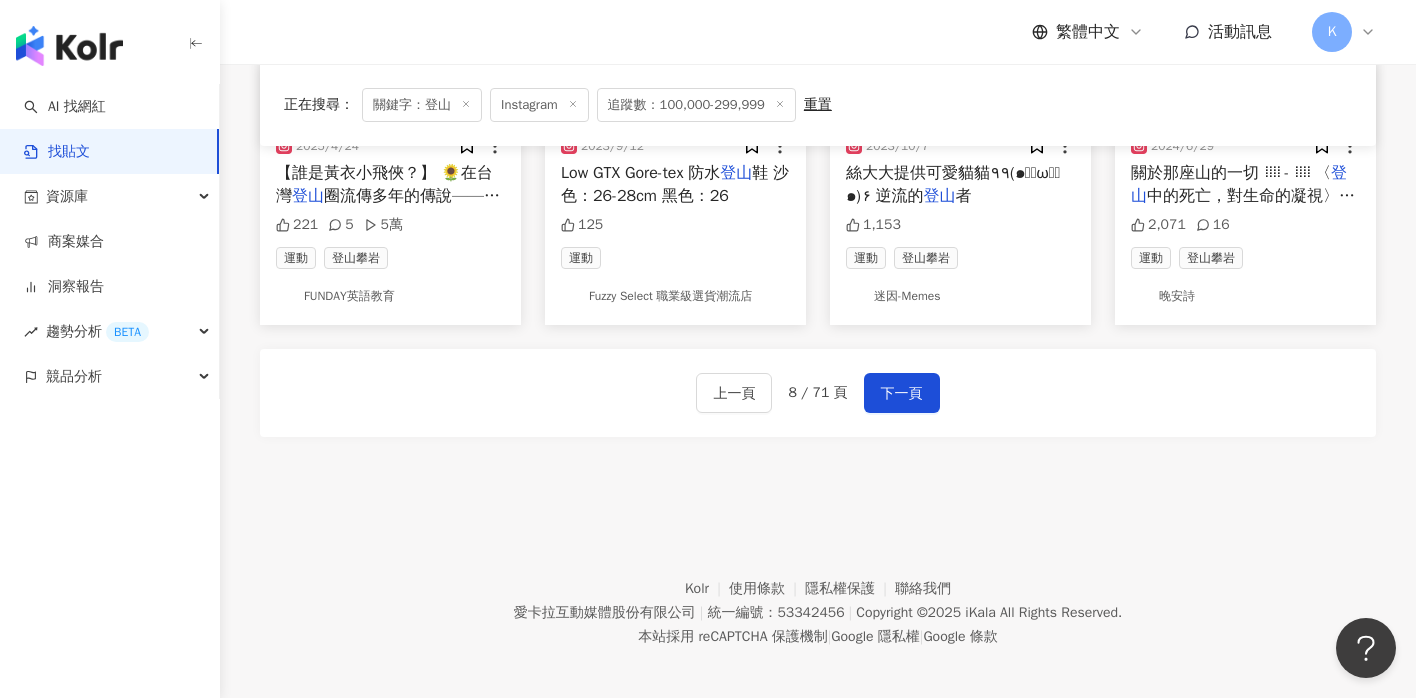 scroll, scrollTop: 1225, scrollLeft: 0, axis: vertical 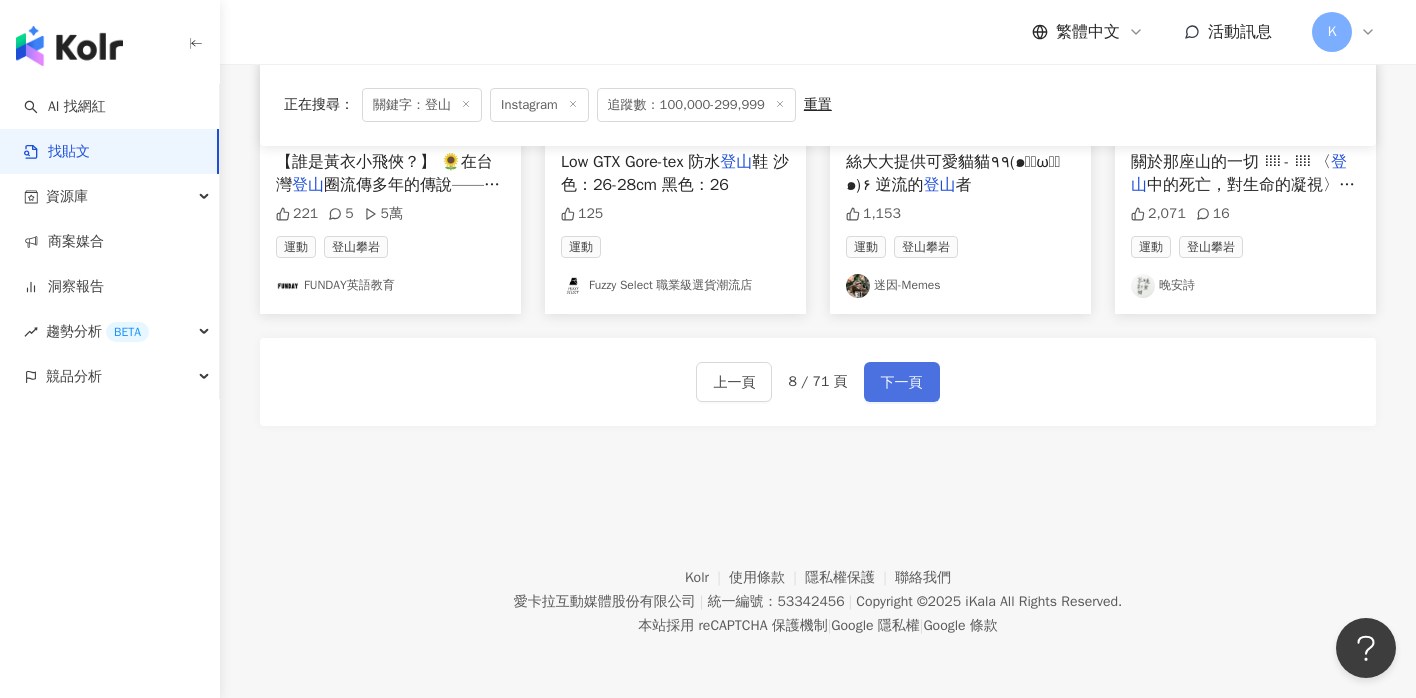 click on "下一頁" at bounding box center [902, 383] 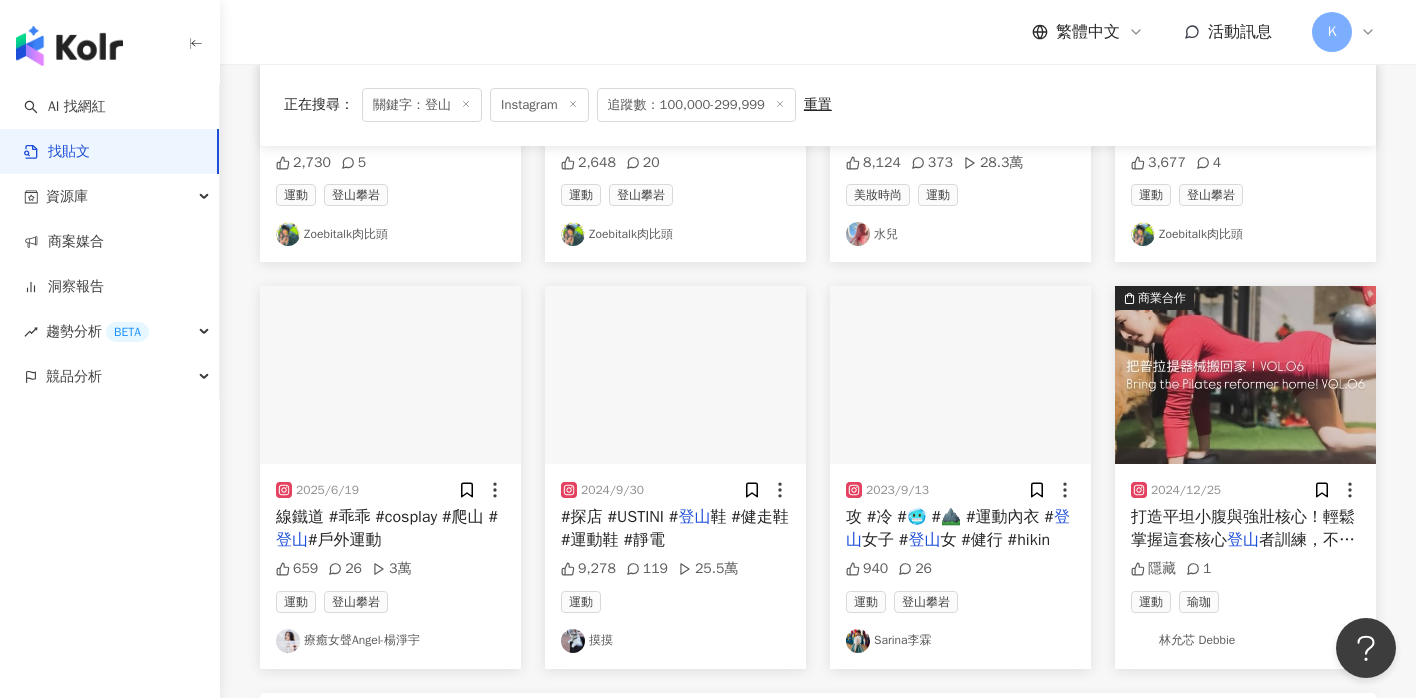 scroll, scrollTop: 1225, scrollLeft: 0, axis: vertical 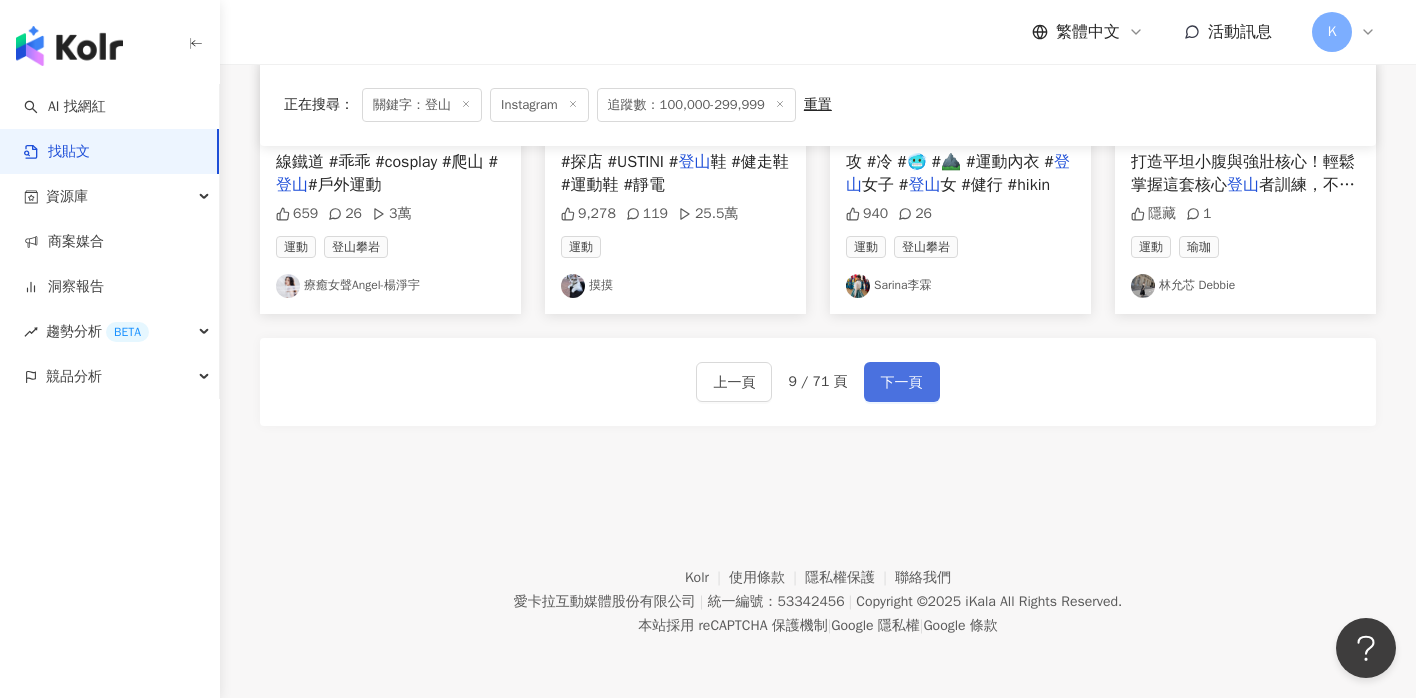 click on "下一頁" at bounding box center (902, 383) 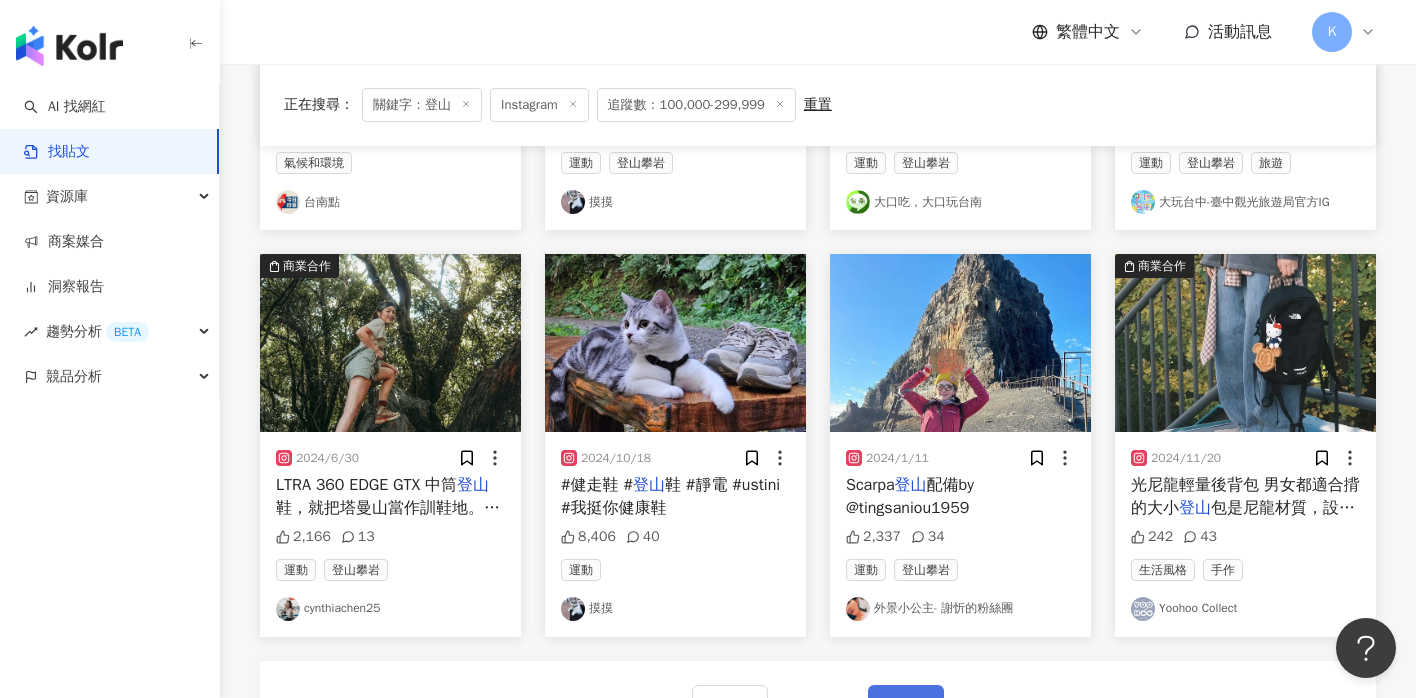 scroll, scrollTop: 1113, scrollLeft: 0, axis: vertical 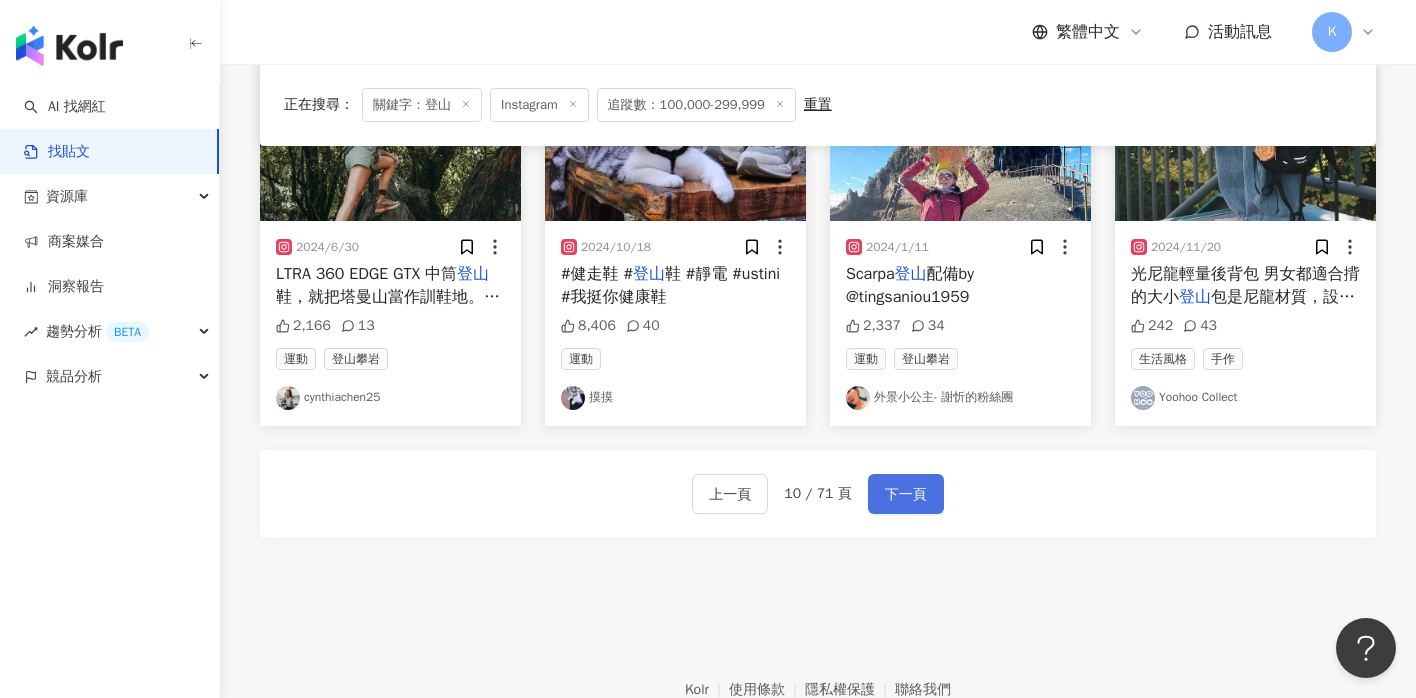 click on "下一頁" at bounding box center (906, 495) 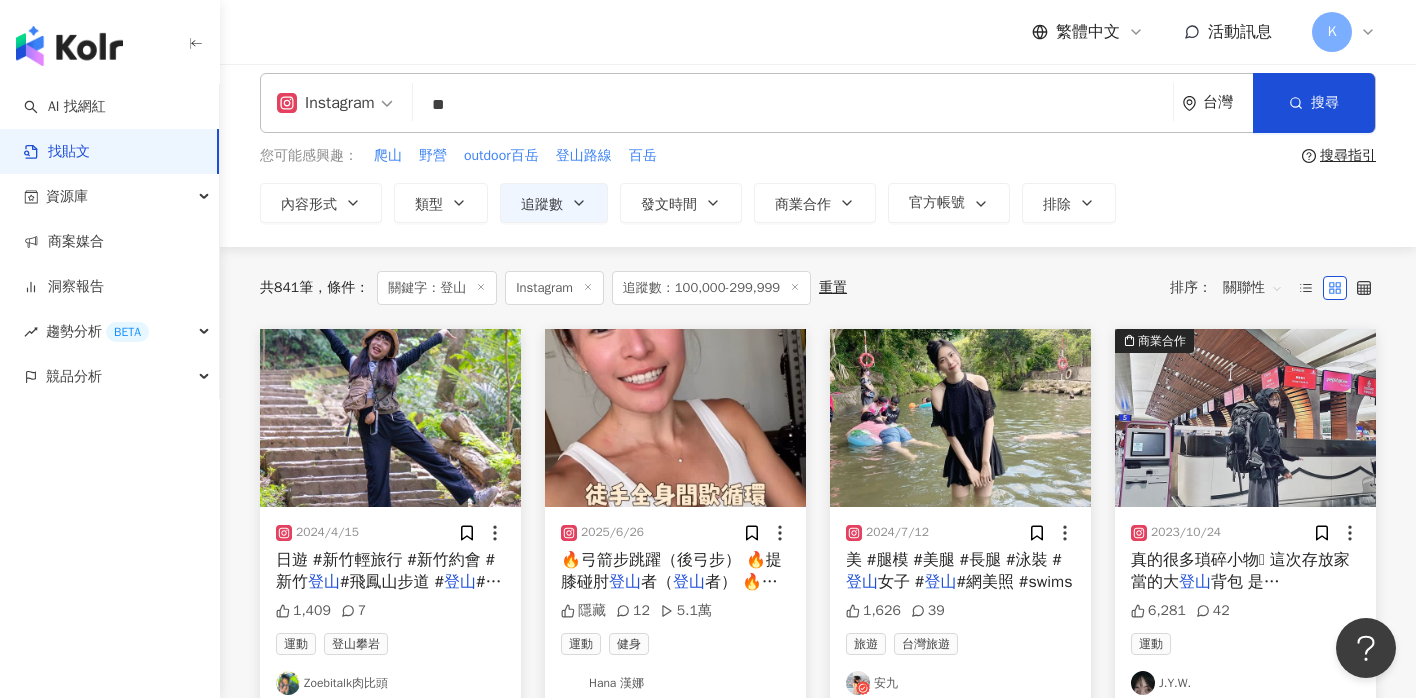 scroll, scrollTop: 0, scrollLeft: 0, axis: both 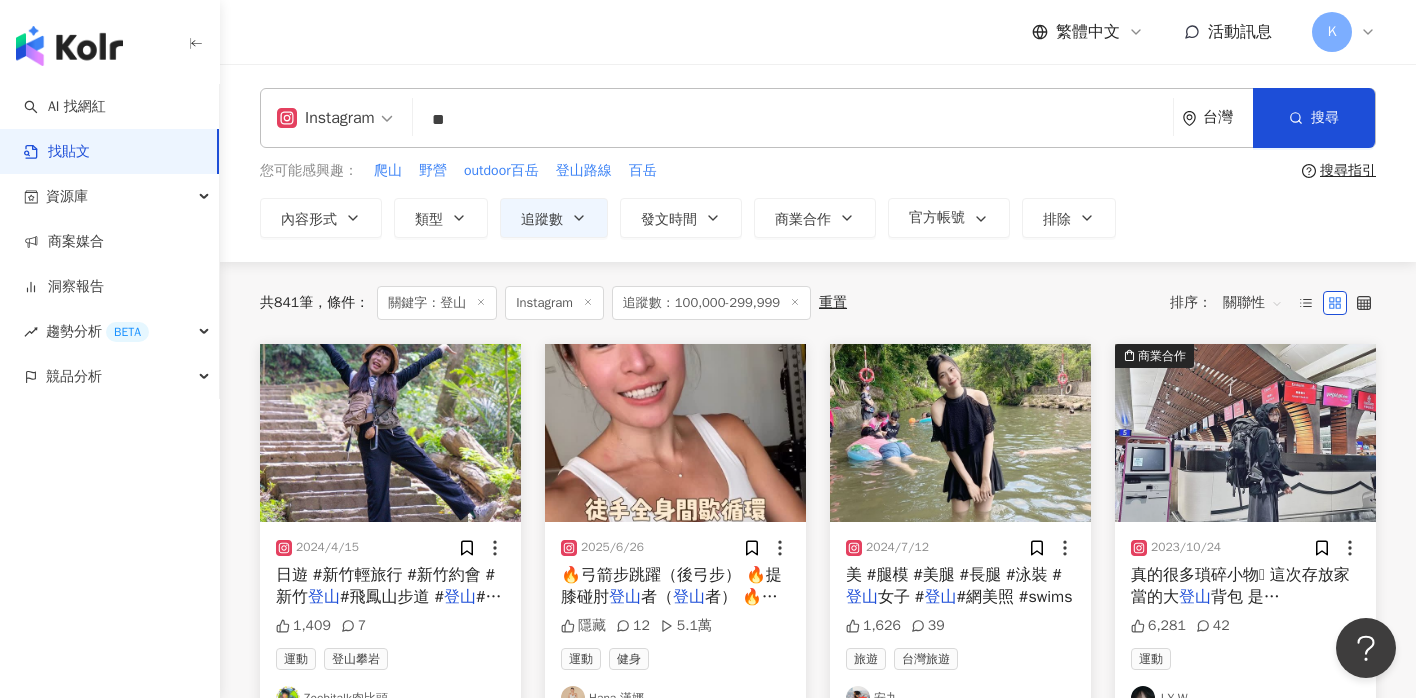 click on "**" at bounding box center [793, 119] 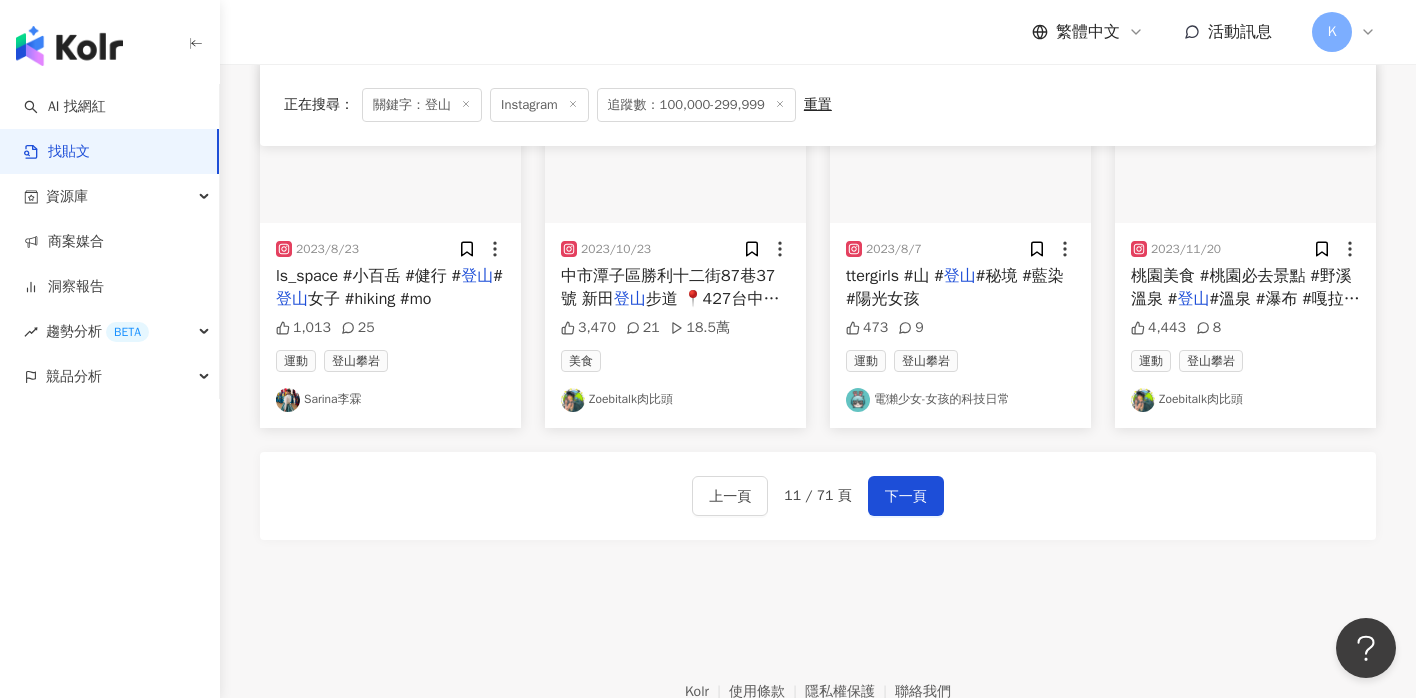 scroll, scrollTop: 0, scrollLeft: 0, axis: both 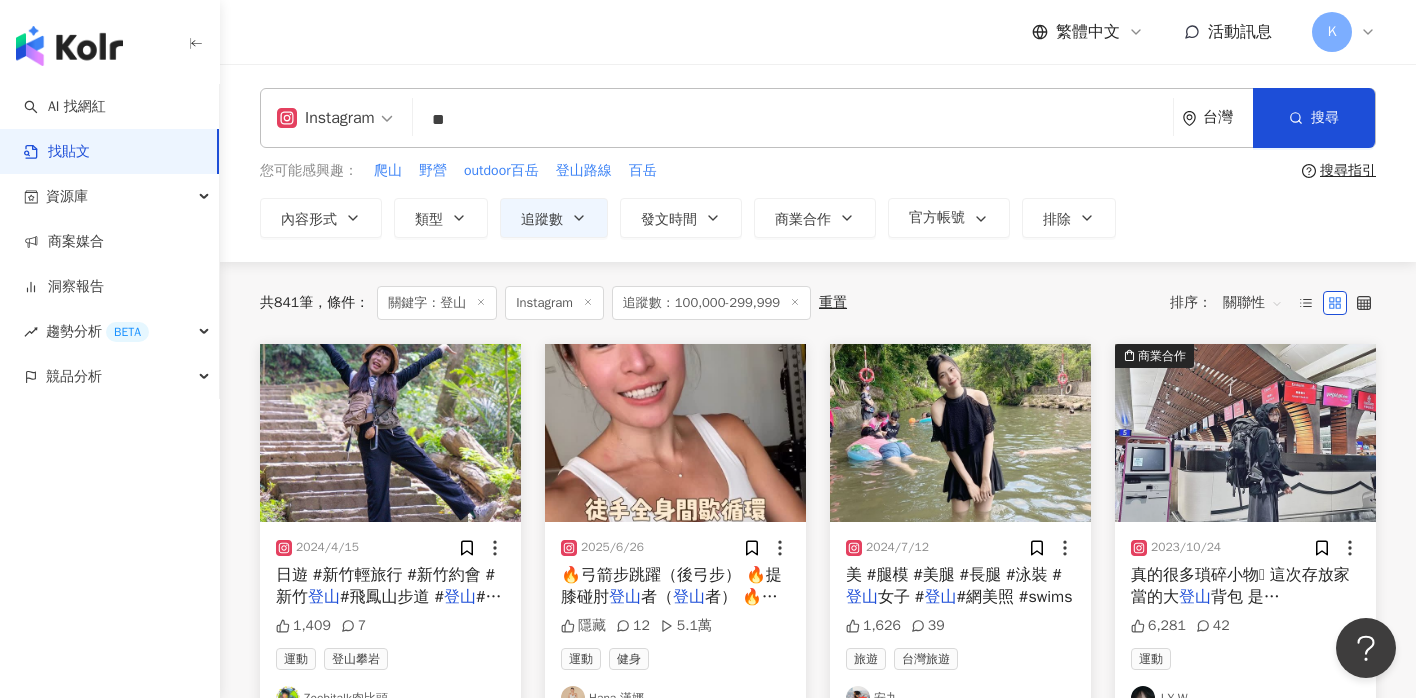 click on "**" at bounding box center (793, 119) 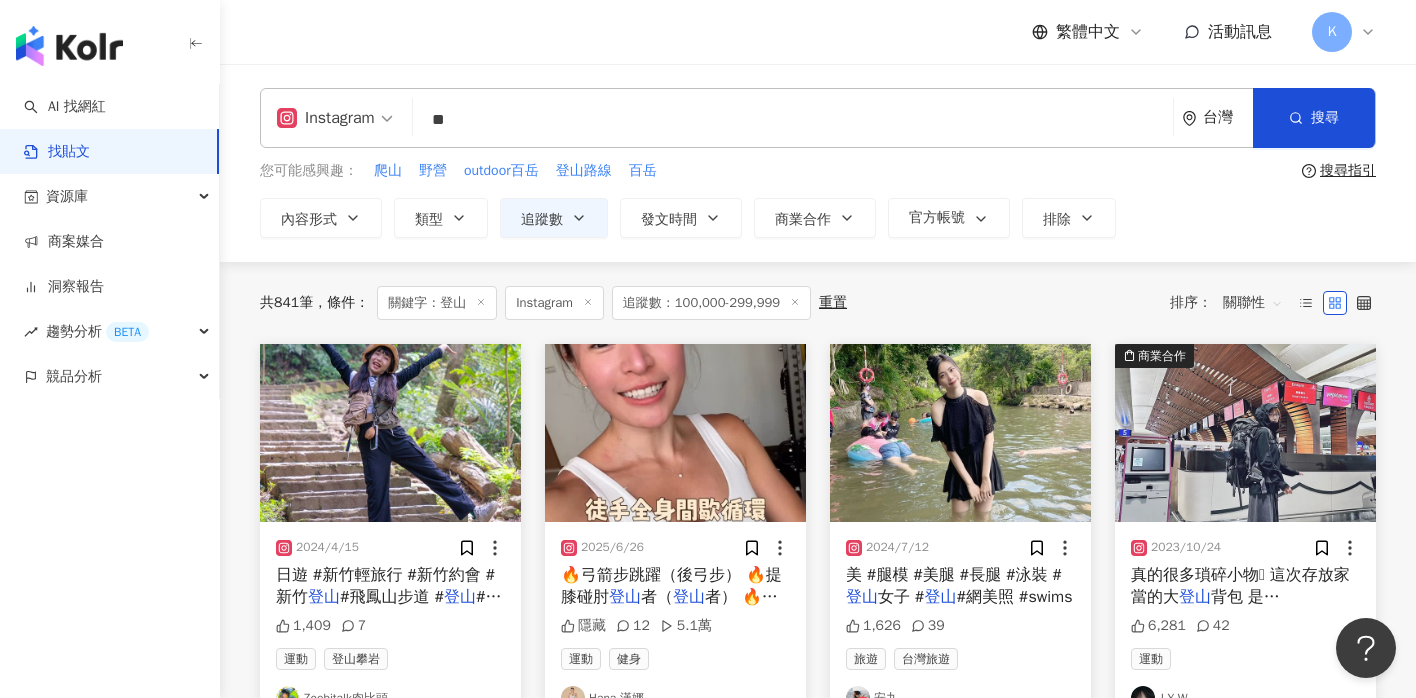 type on "*" 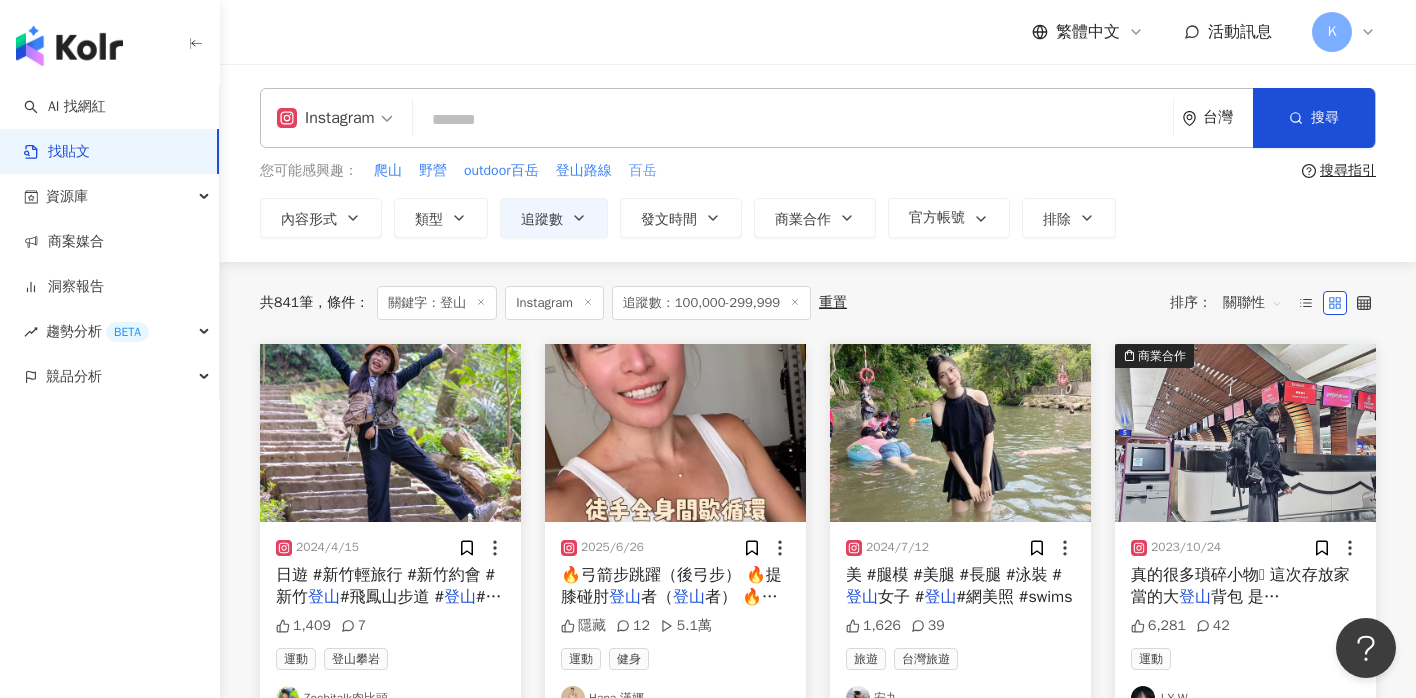 click on "百岳" at bounding box center [643, 171] 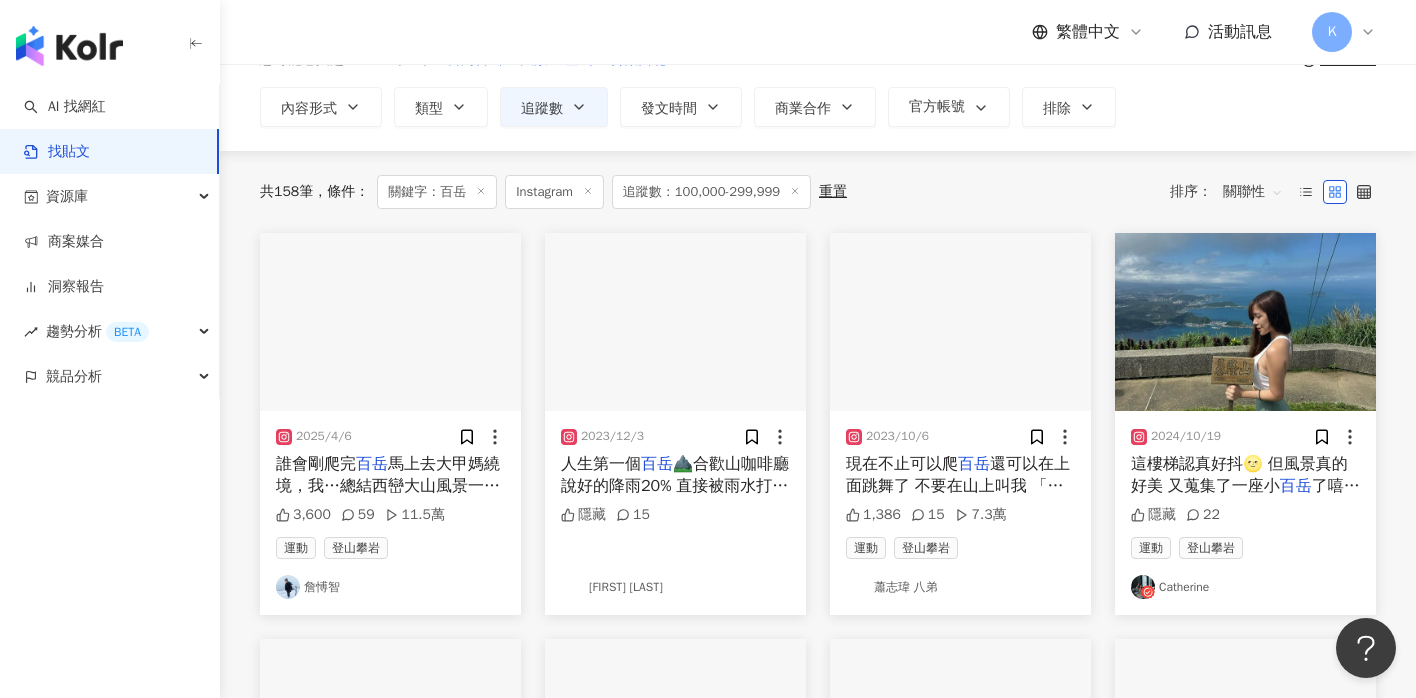 scroll, scrollTop: 205, scrollLeft: 0, axis: vertical 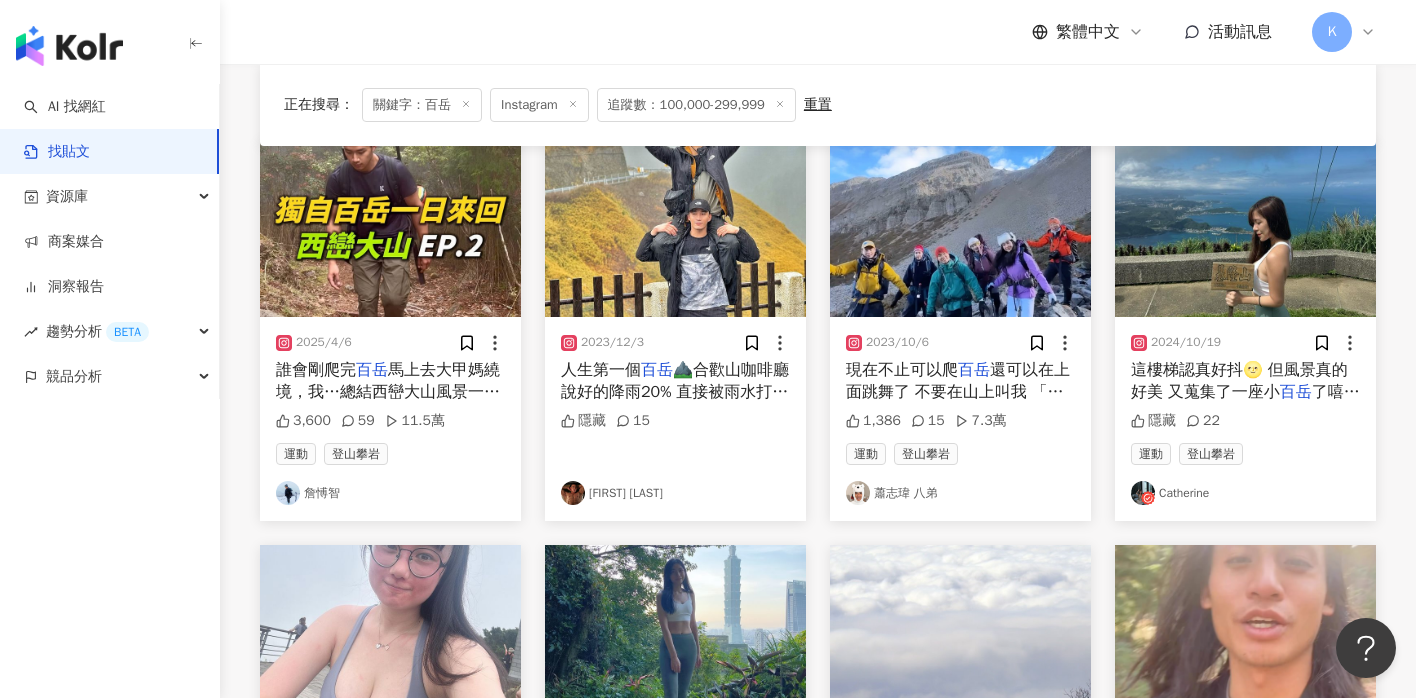 click on "Jeffery Chou" at bounding box center (675, 493) 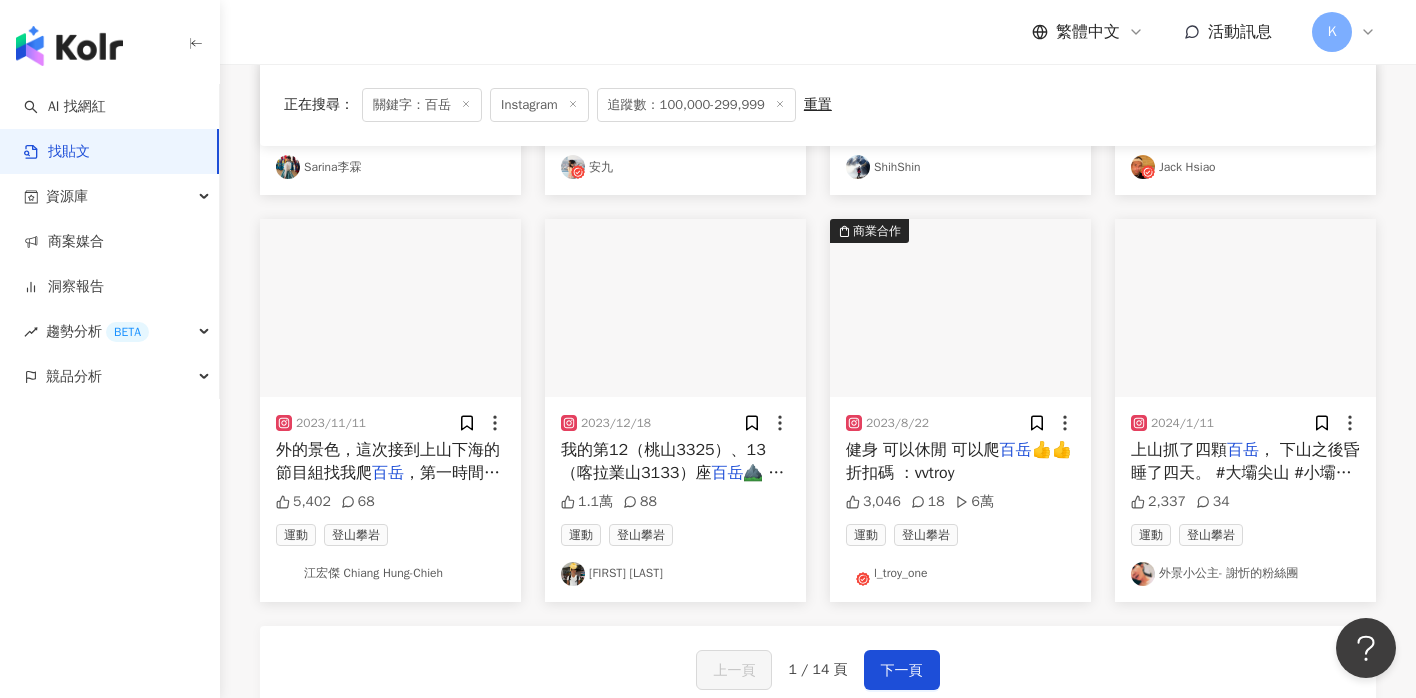 scroll, scrollTop: 941, scrollLeft: 0, axis: vertical 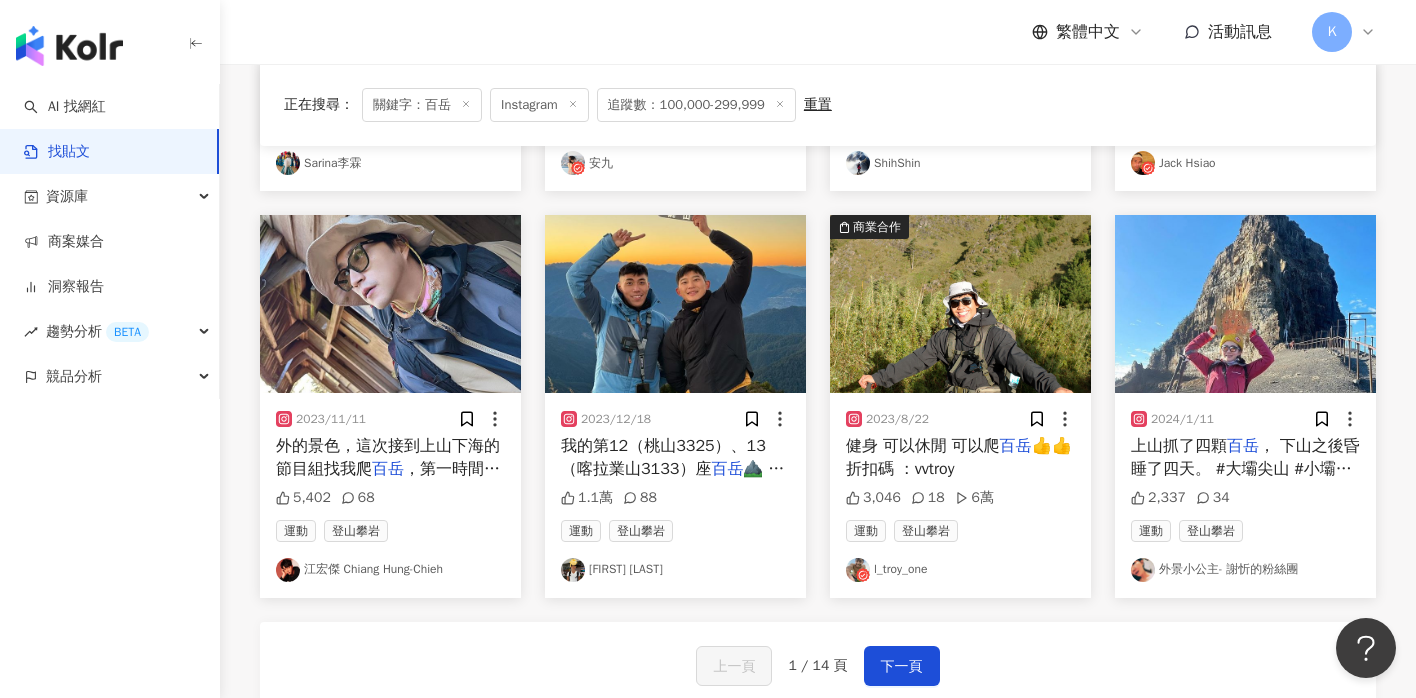 click on "l_troy_one" at bounding box center (960, 570) 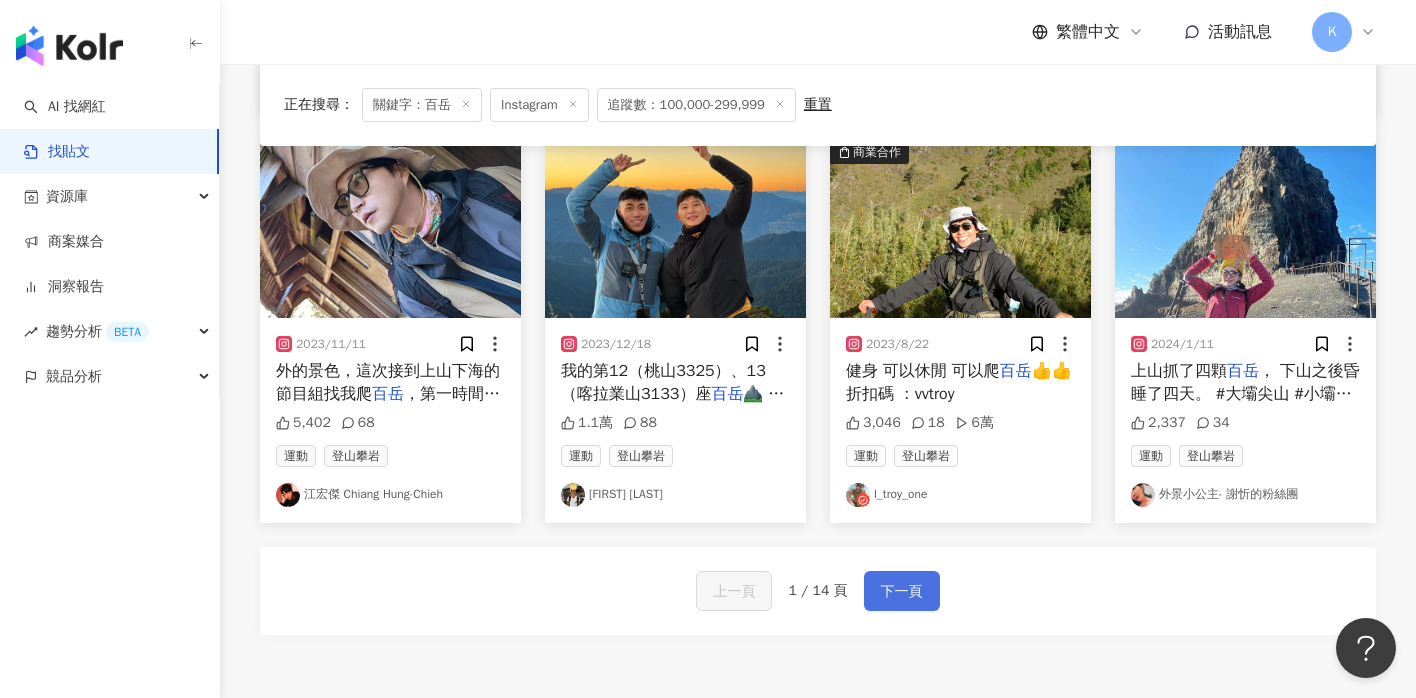 click on "下一頁" at bounding box center [902, 591] 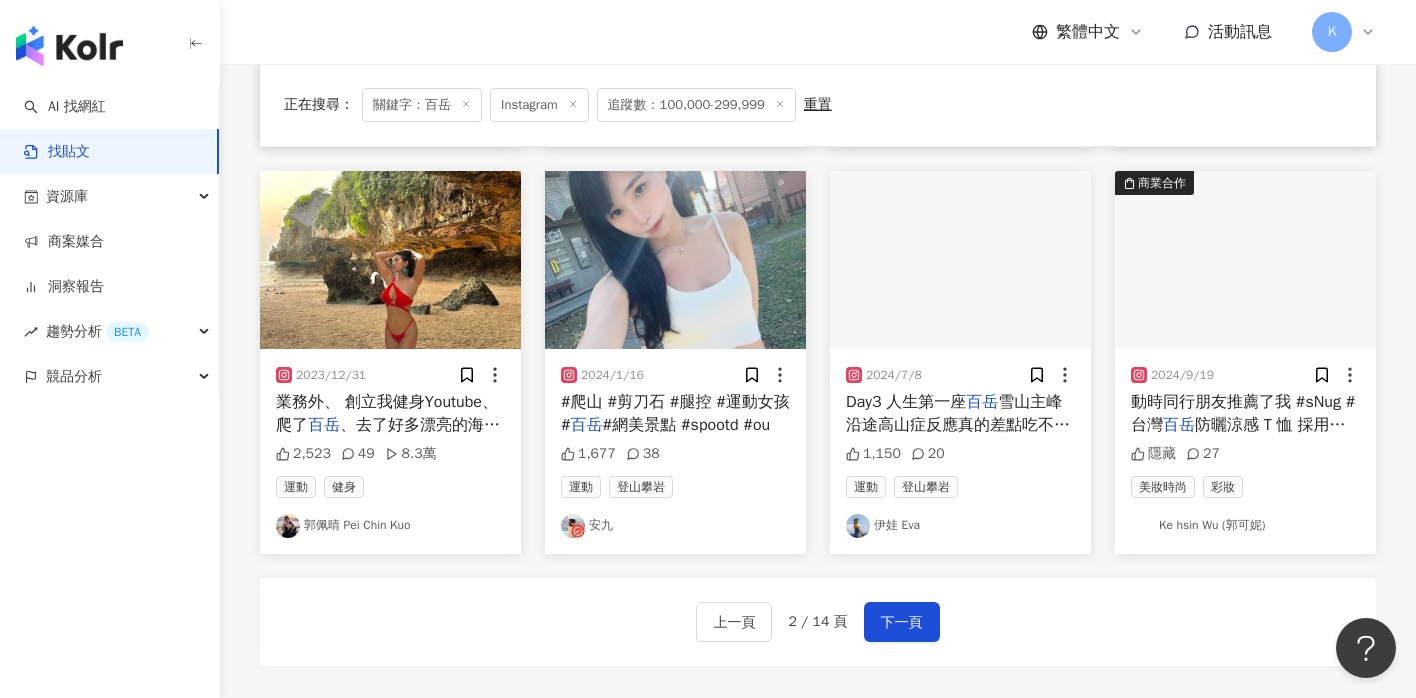 scroll, scrollTop: 1225, scrollLeft: 0, axis: vertical 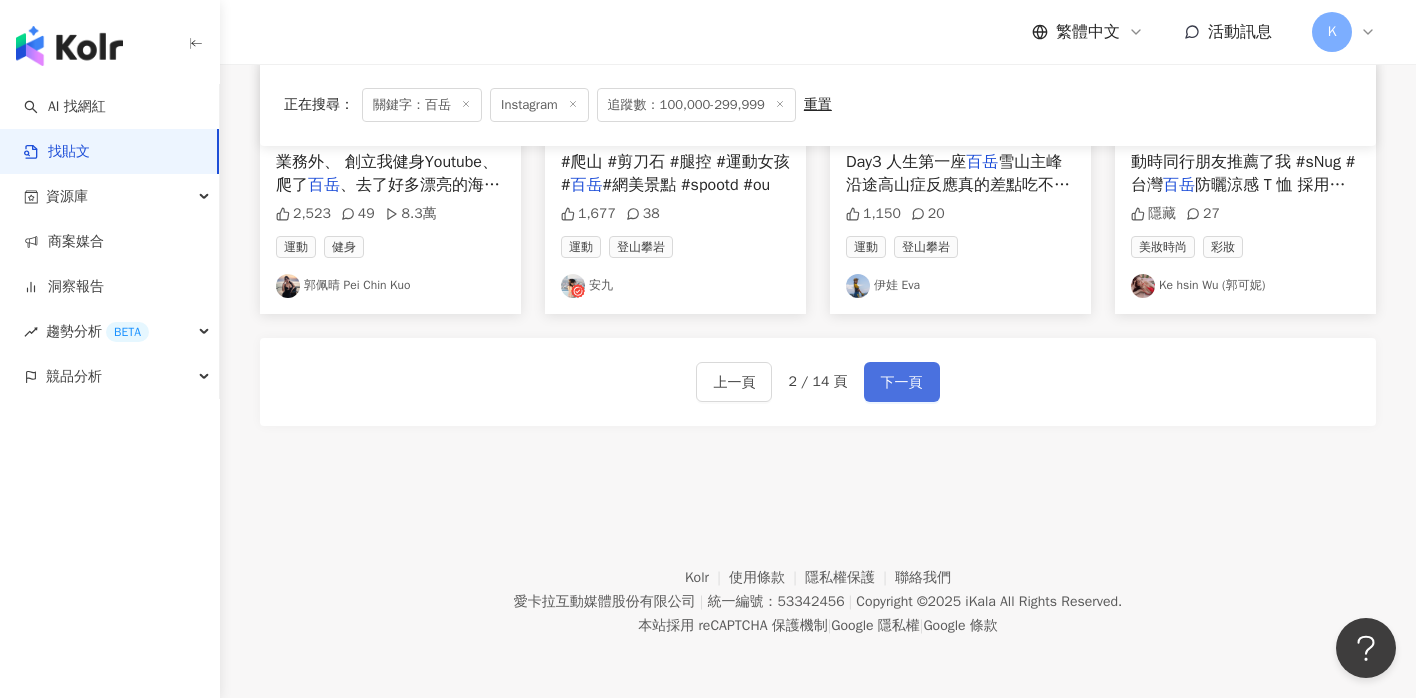 click on "下一頁" at bounding box center [902, 383] 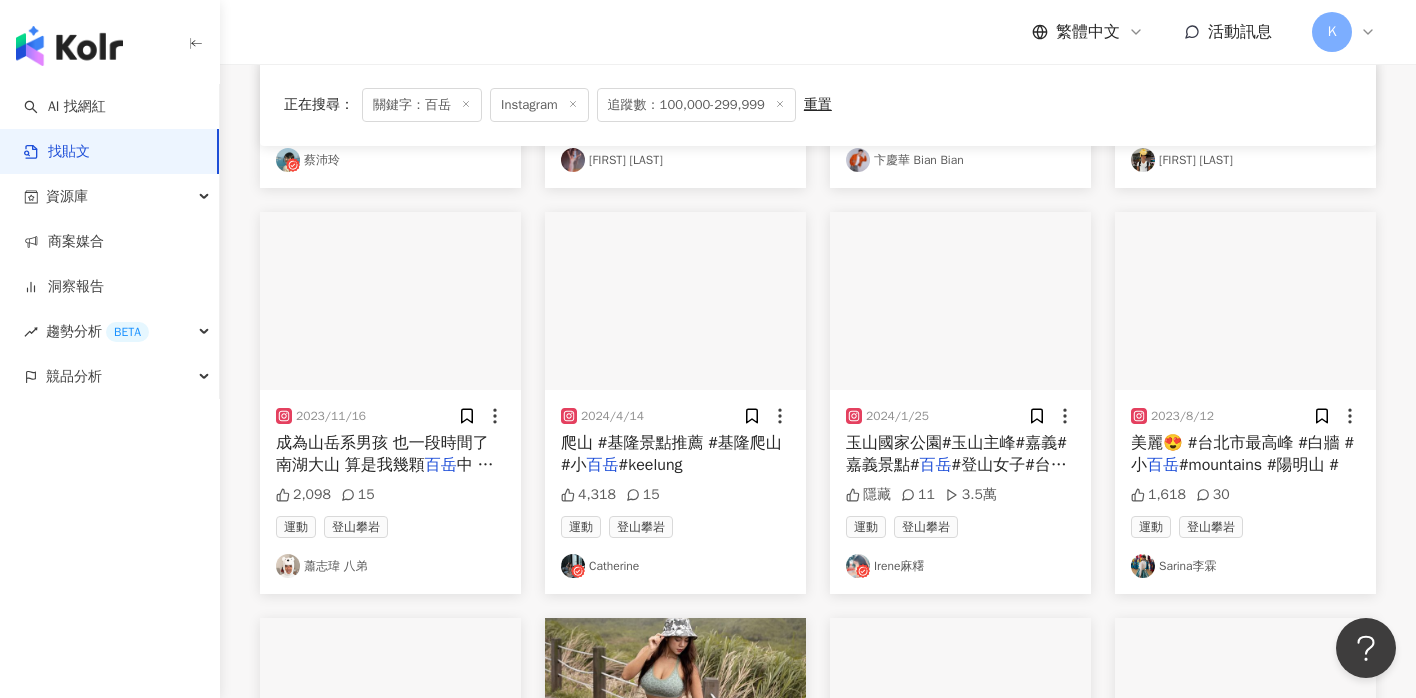 scroll, scrollTop: 517, scrollLeft: 0, axis: vertical 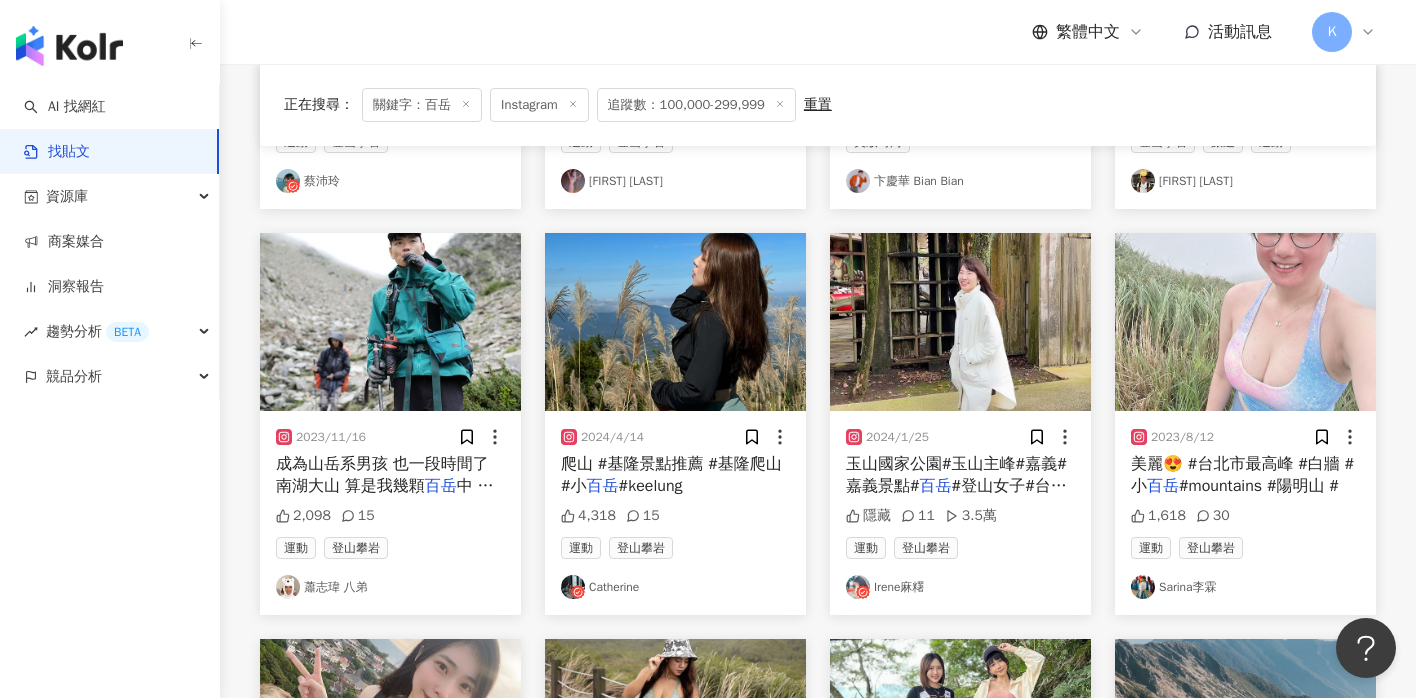 click on "蕭志瑋 八弟" at bounding box center [390, 587] 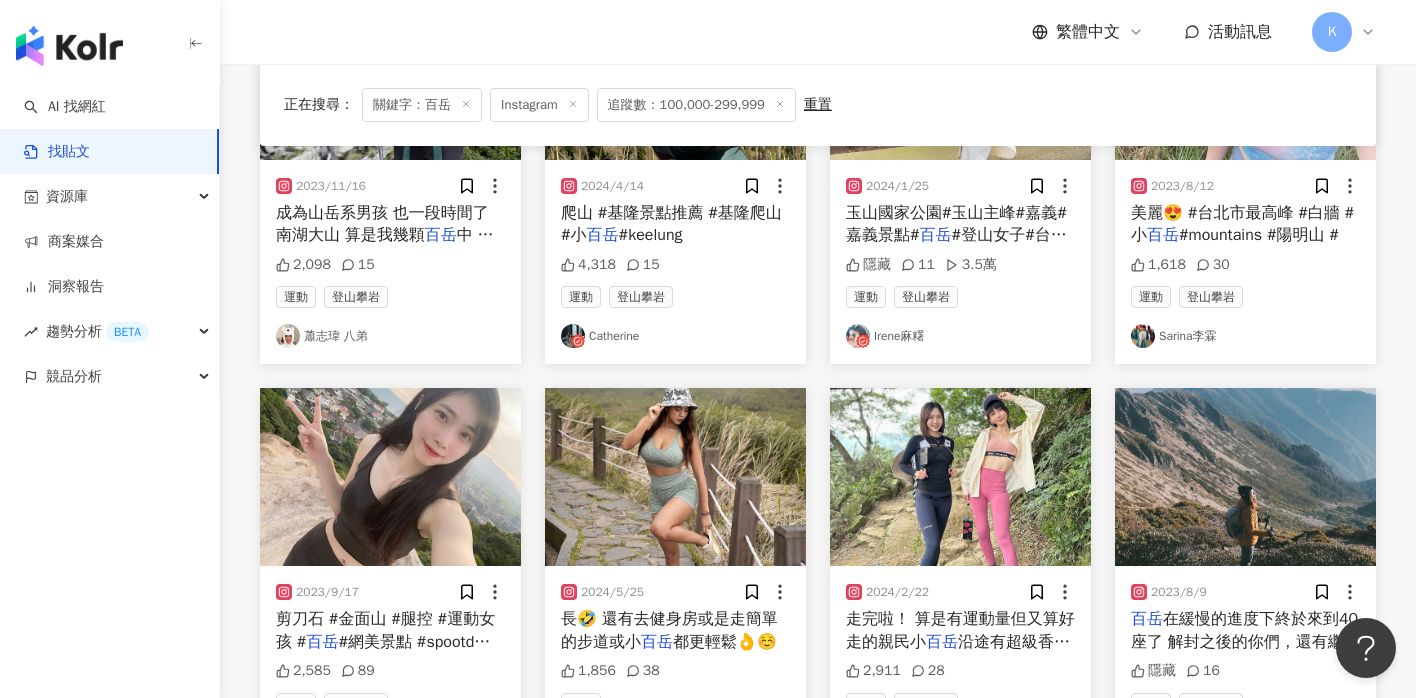 scroll, scrollTop: 1225, scrollLeft: 0, axis: vertical 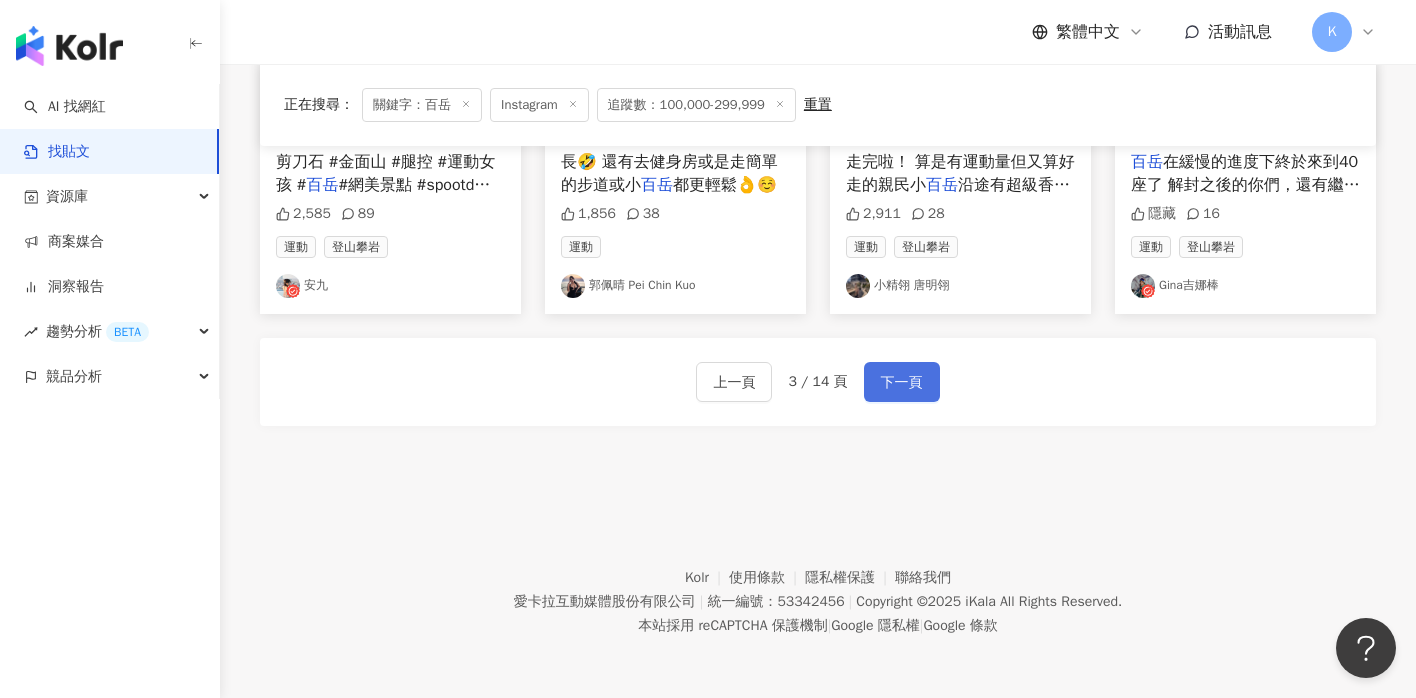 click on "下一頁" at bounding box center [902, 383] 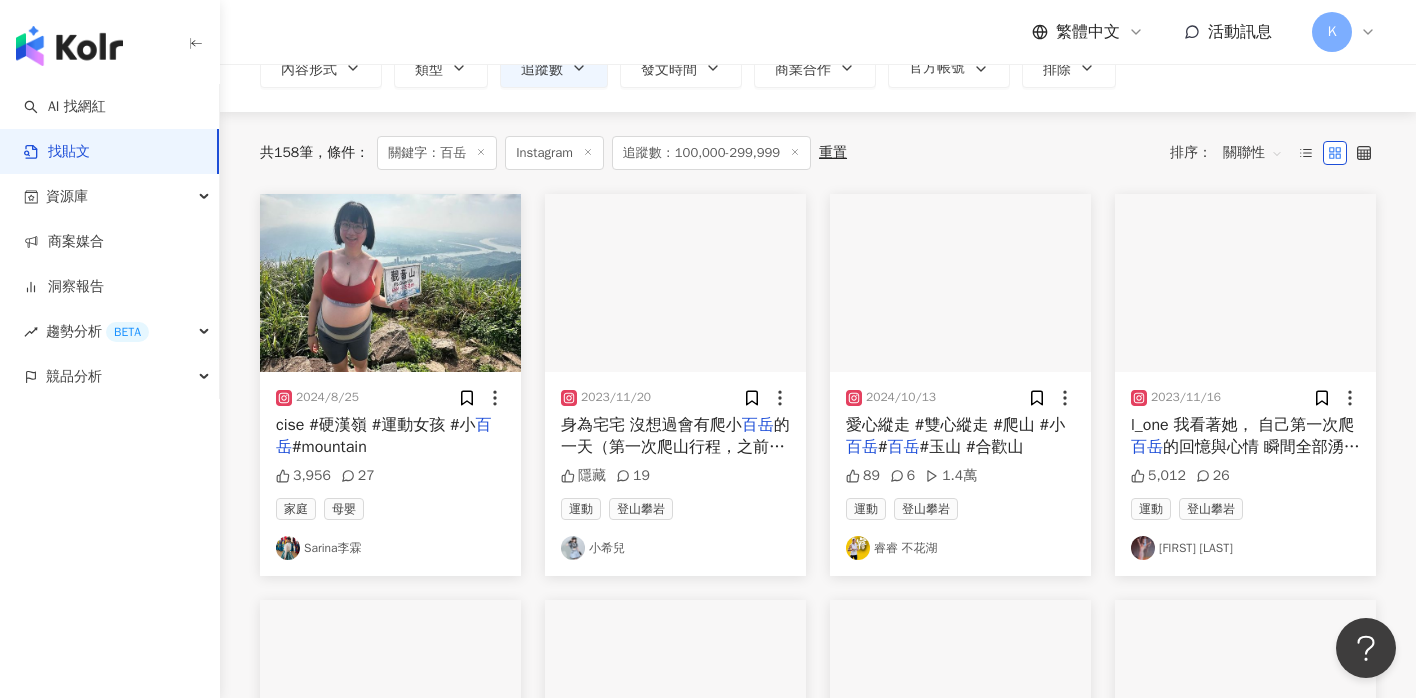 scroll, scrollTop: 152, scrollLeft: 0, axis: vertical 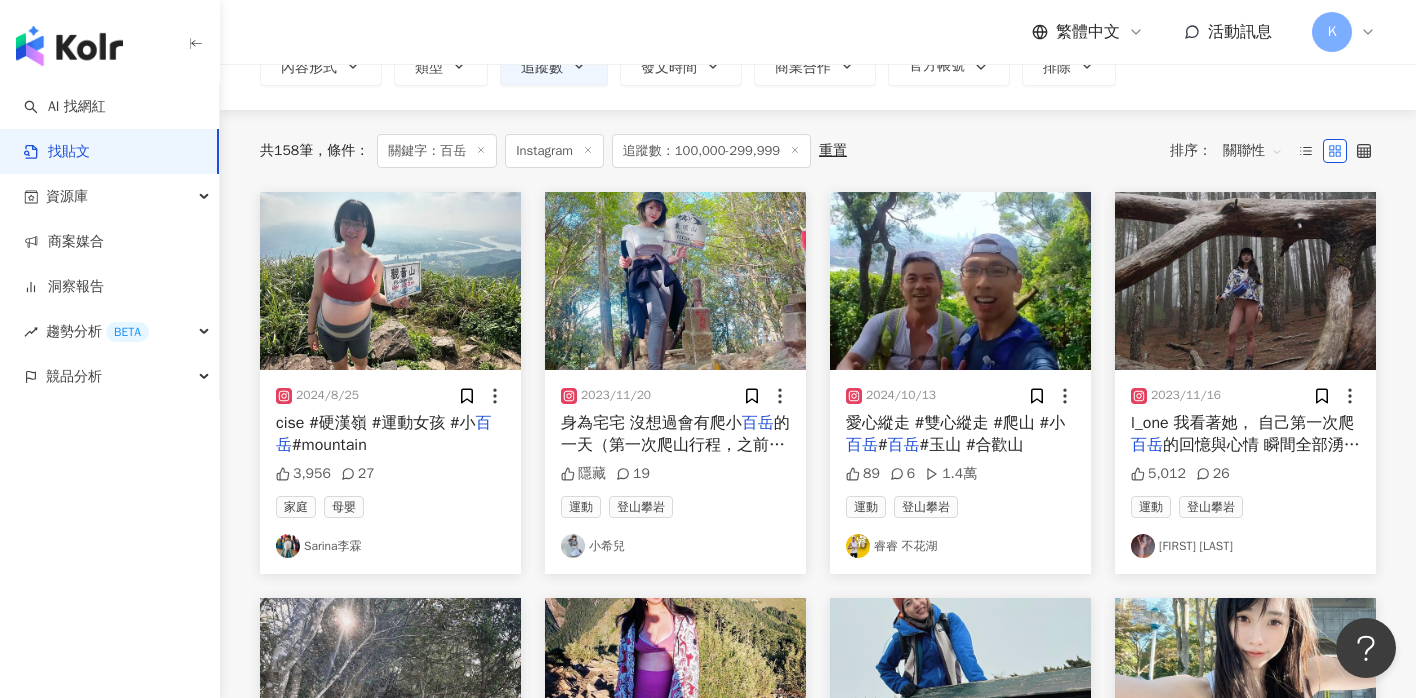 click on "睿睿 不花湖" at bounding box center (960, 546) 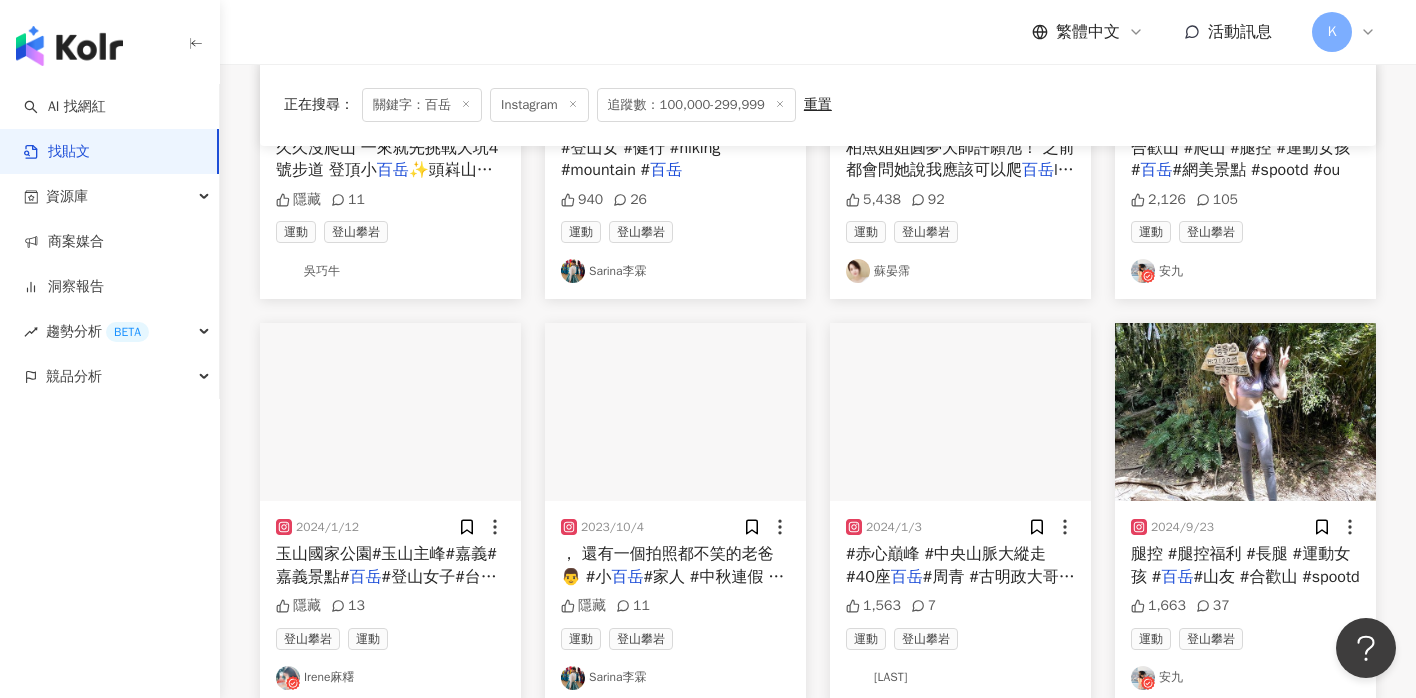 scroll, scrollTop: 1225, scrollLeft: 0, axis: vertical 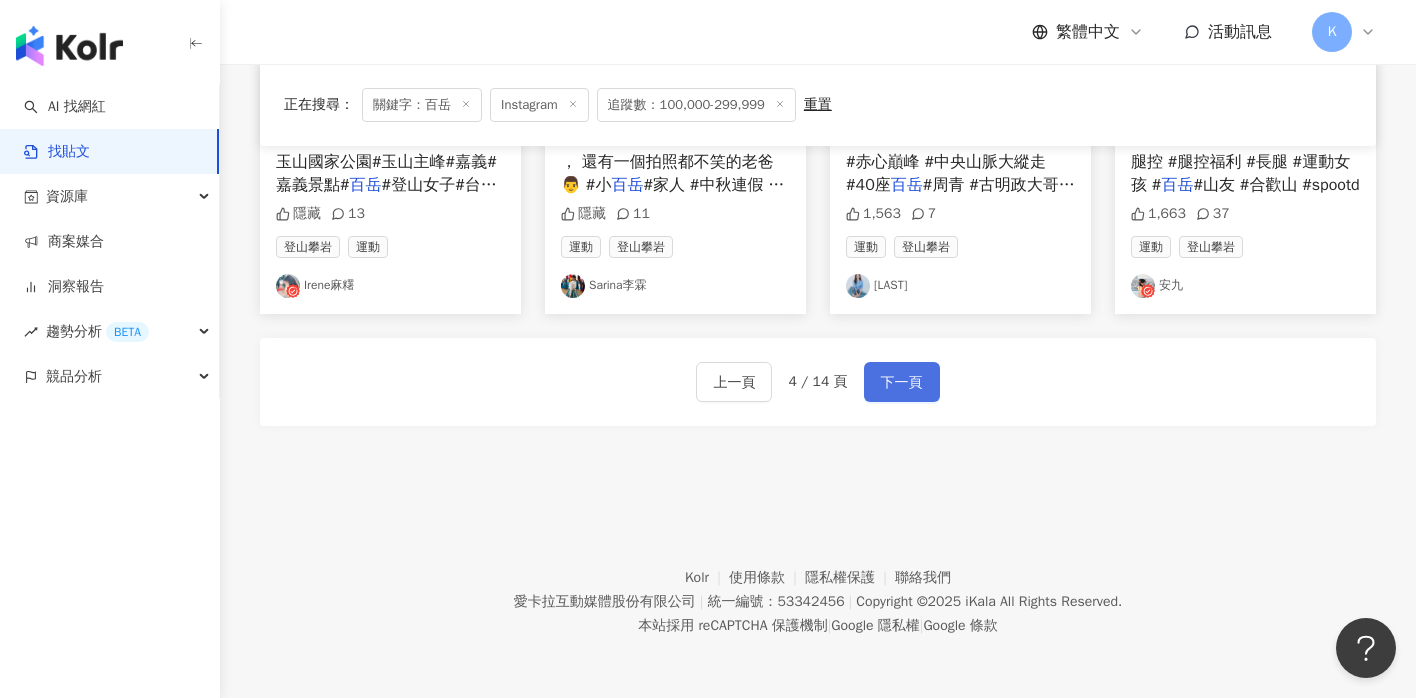 click on "下一頁" at bounding box center [902, 383] 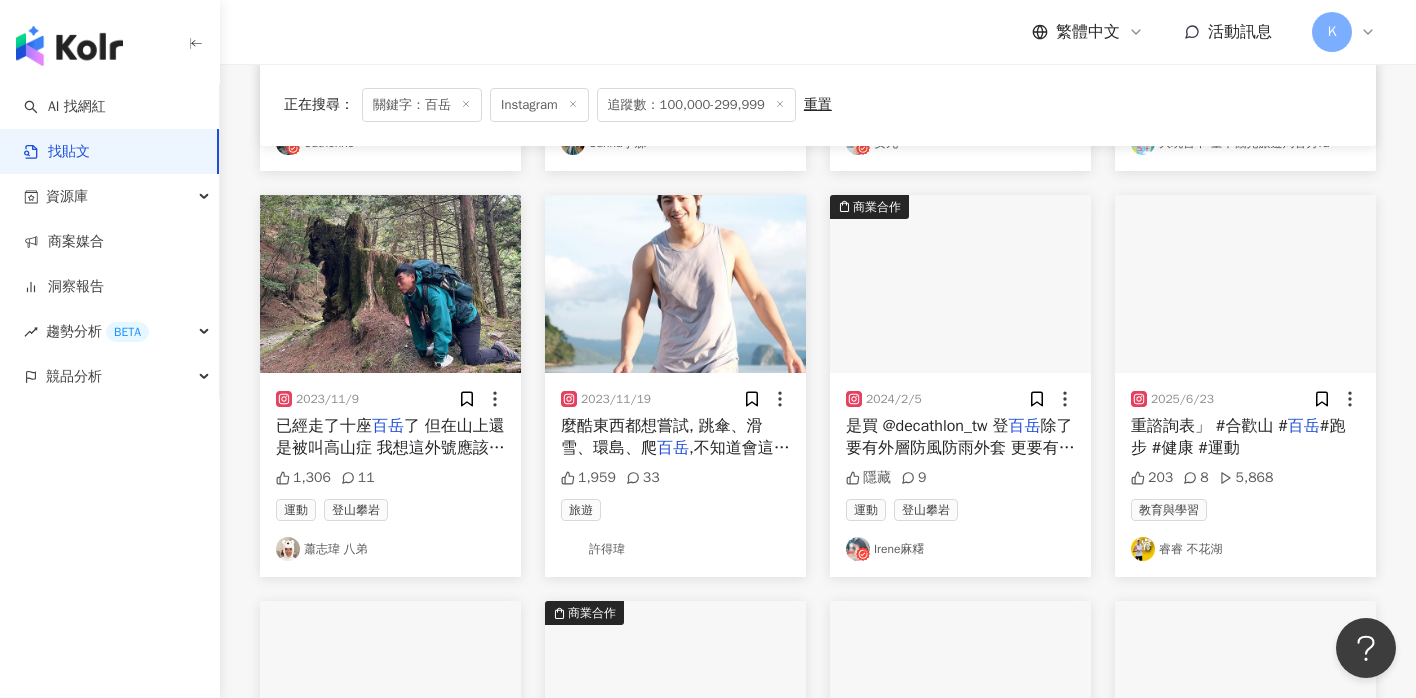 scroll, scrollTop: 540, scrollLeft: 0, axis: vertical 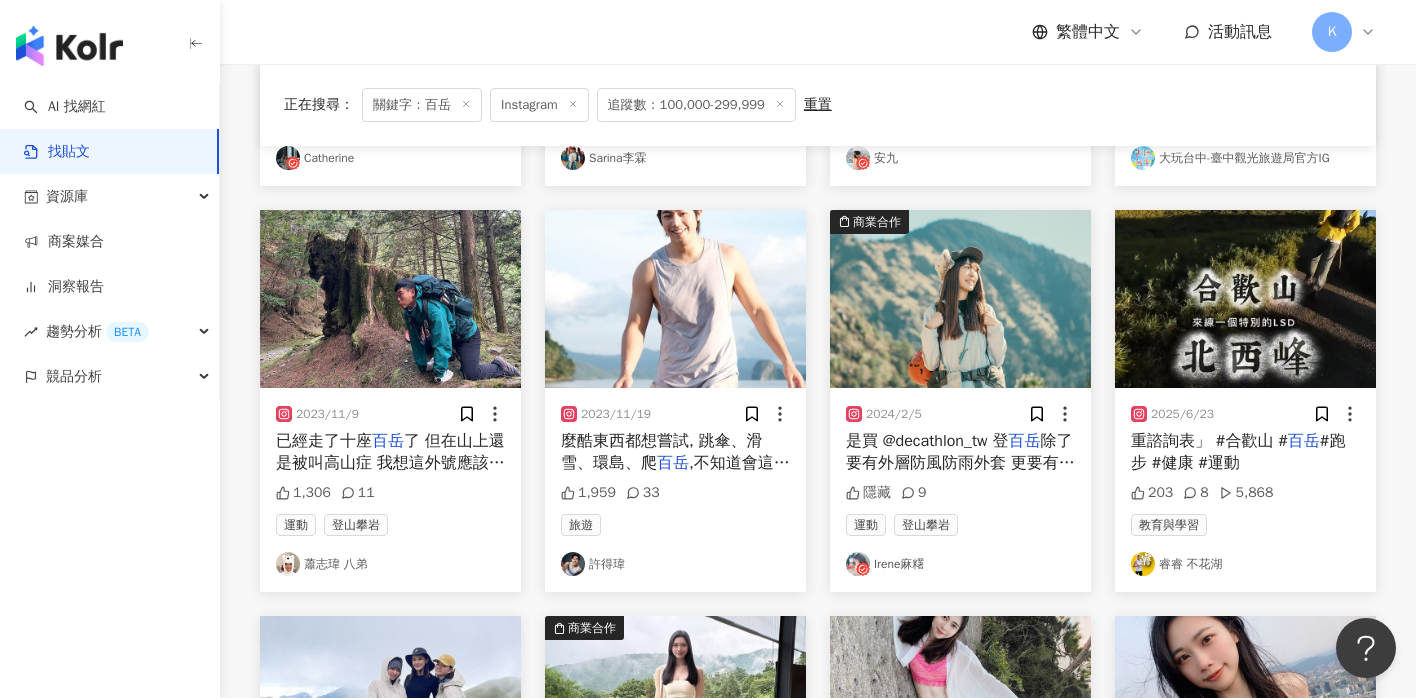 click on "許得瑋" at bounding box center [675, 564] 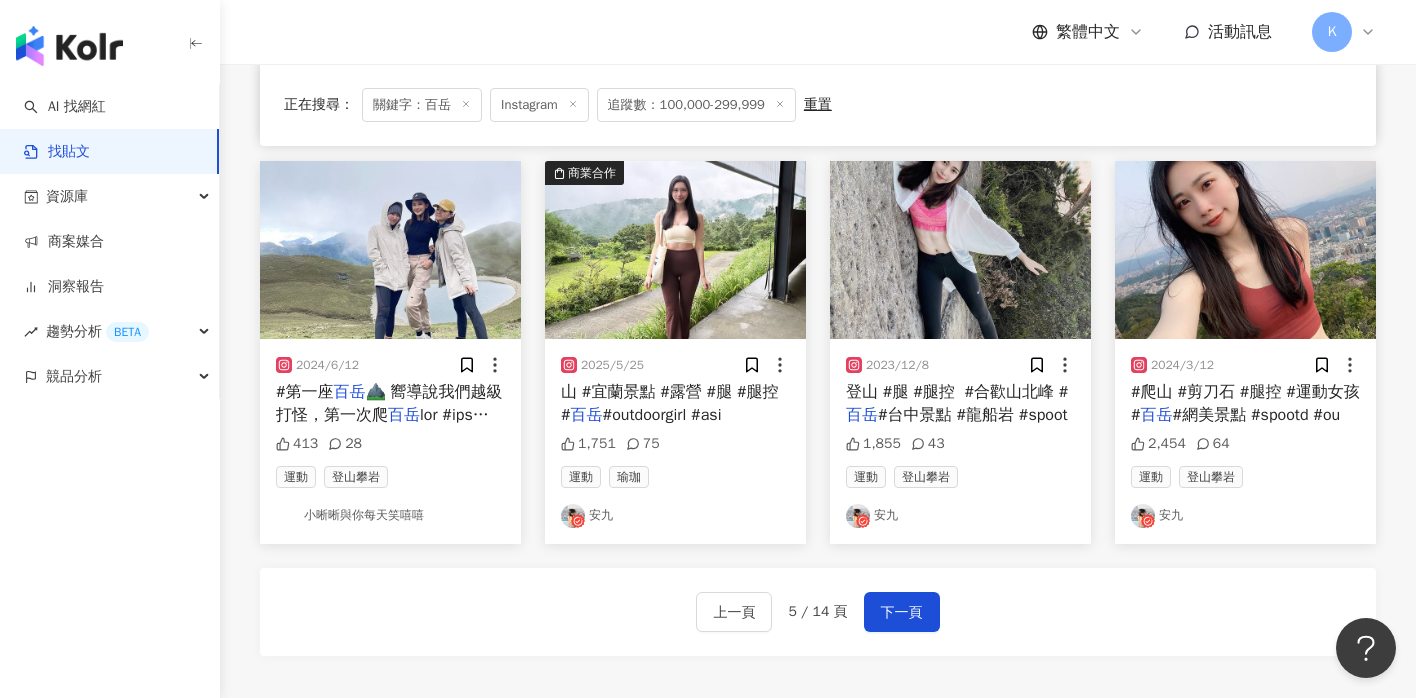 scroll, scrollTop: 998, scrollLeft: 0, axis: vertical 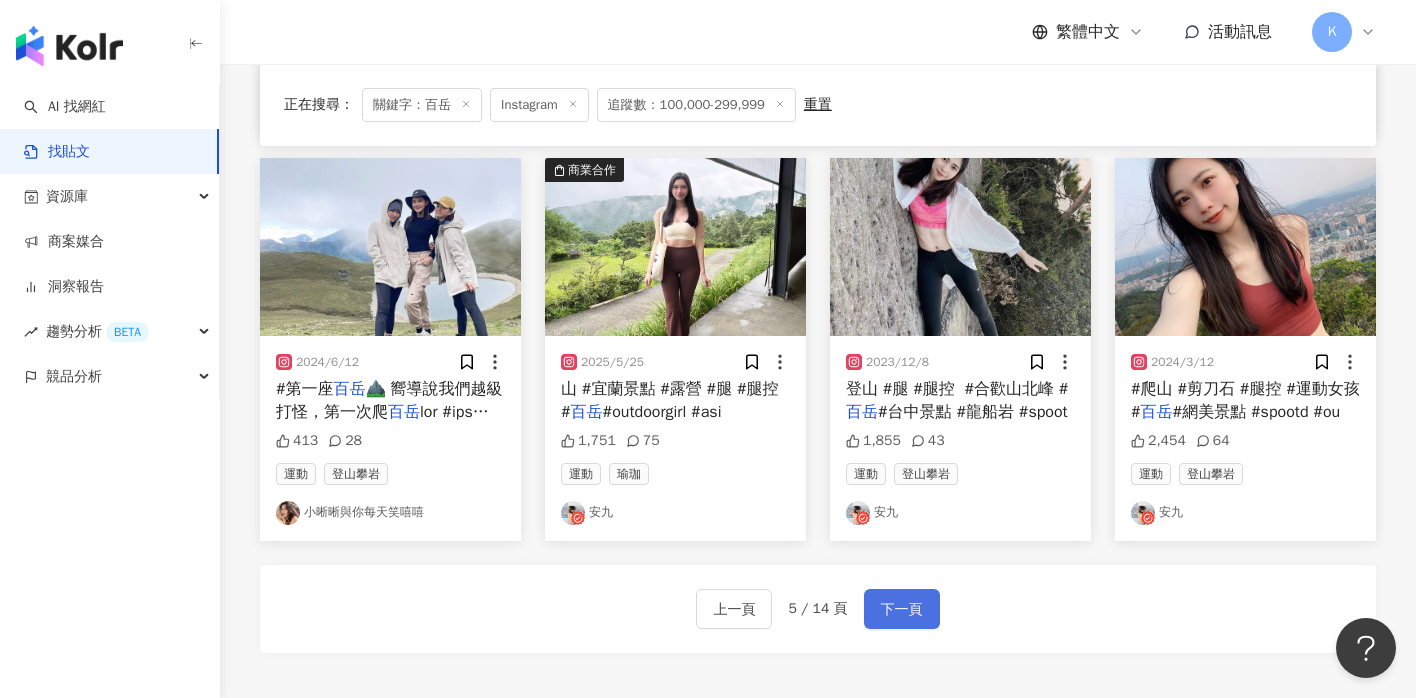 click on "下一頁" at bounding box center (902, 610) 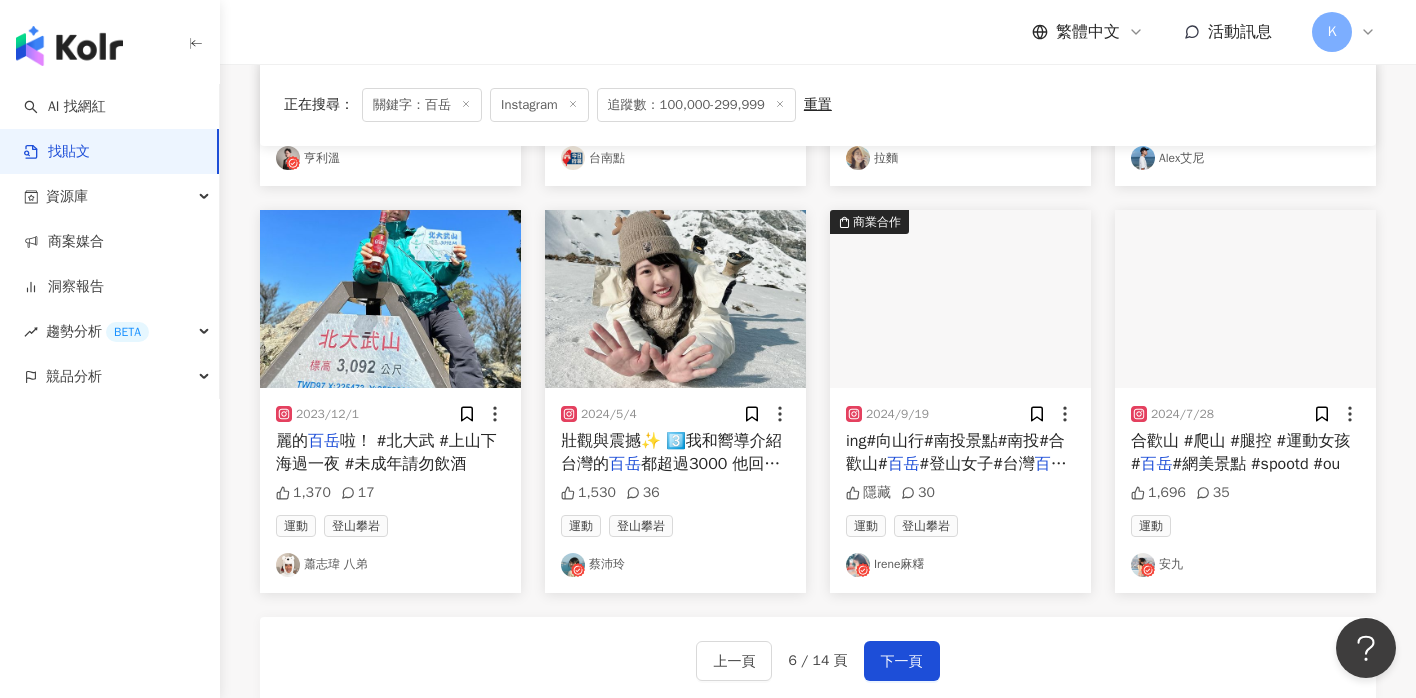 scroll, scrollTop: 1220, scrollLeft: 0, axis: vertical 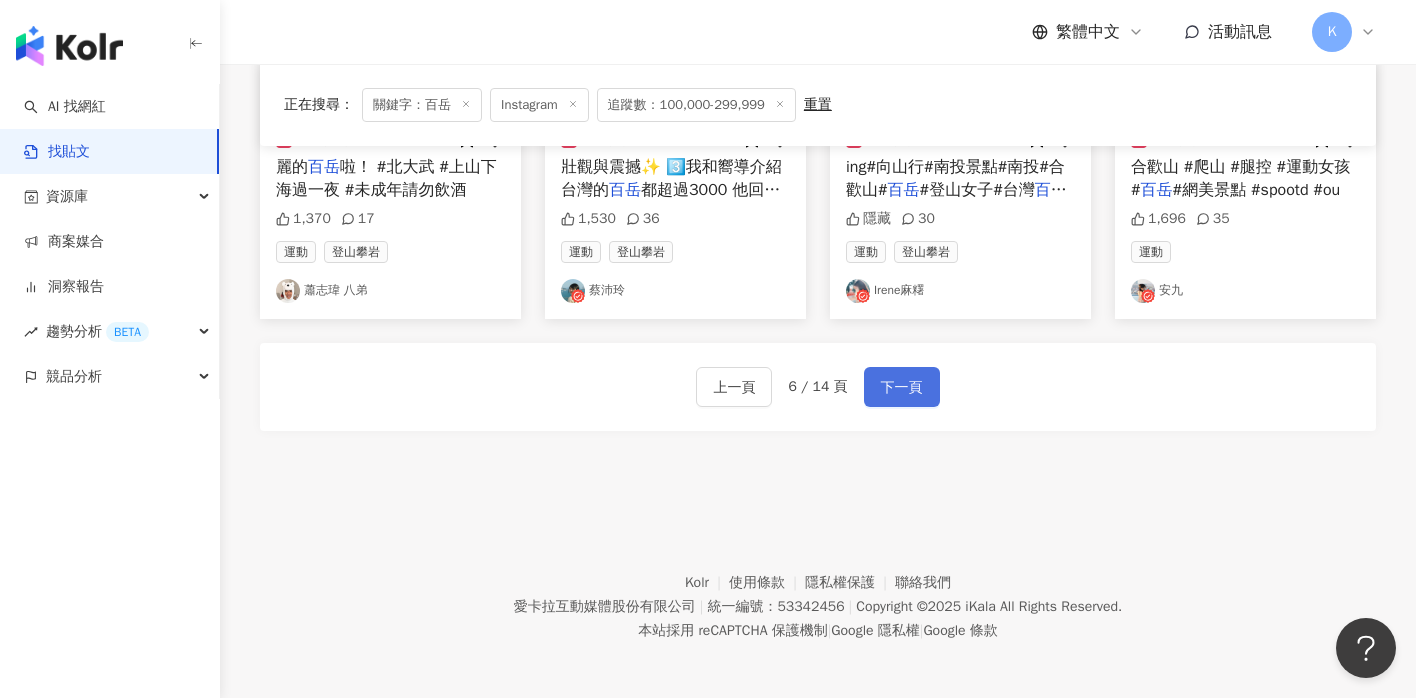 click on "下一頁" at bounding box center (902, 387) 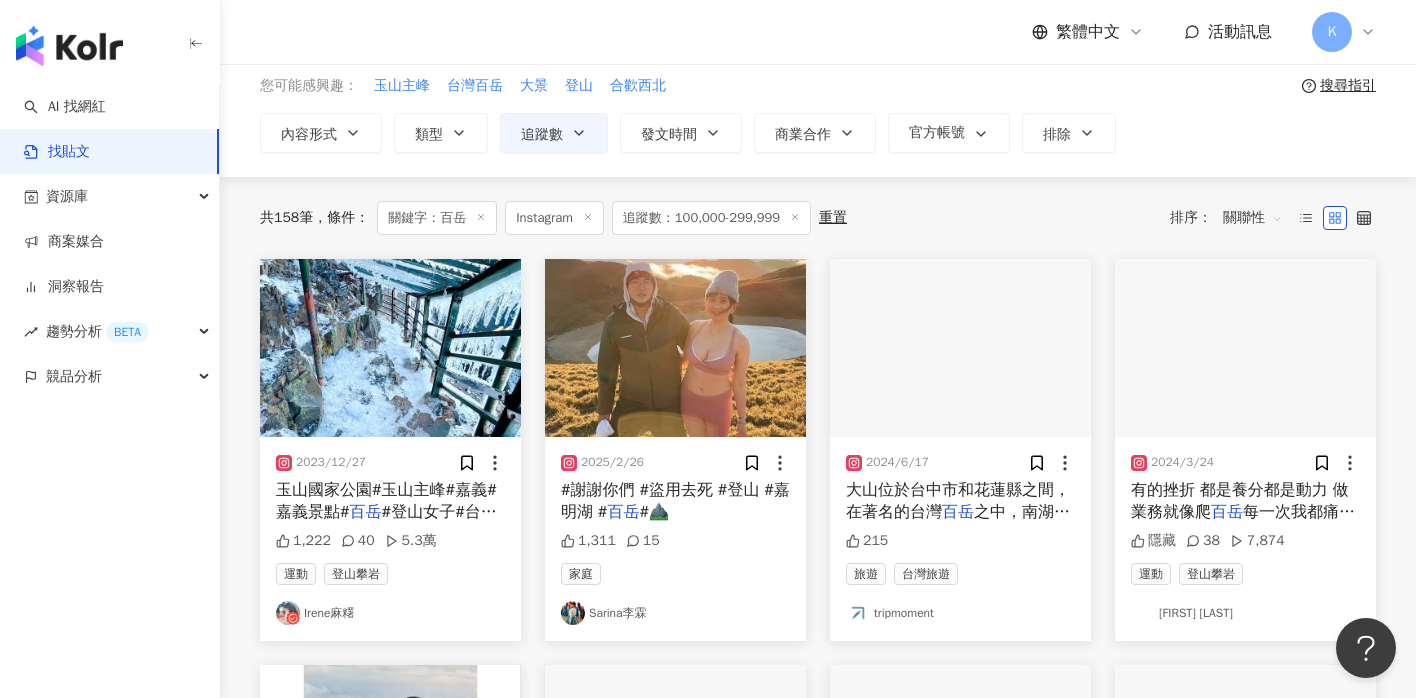 scroll, scrollTop: 121, scrollLeft: 0, axis: vertical 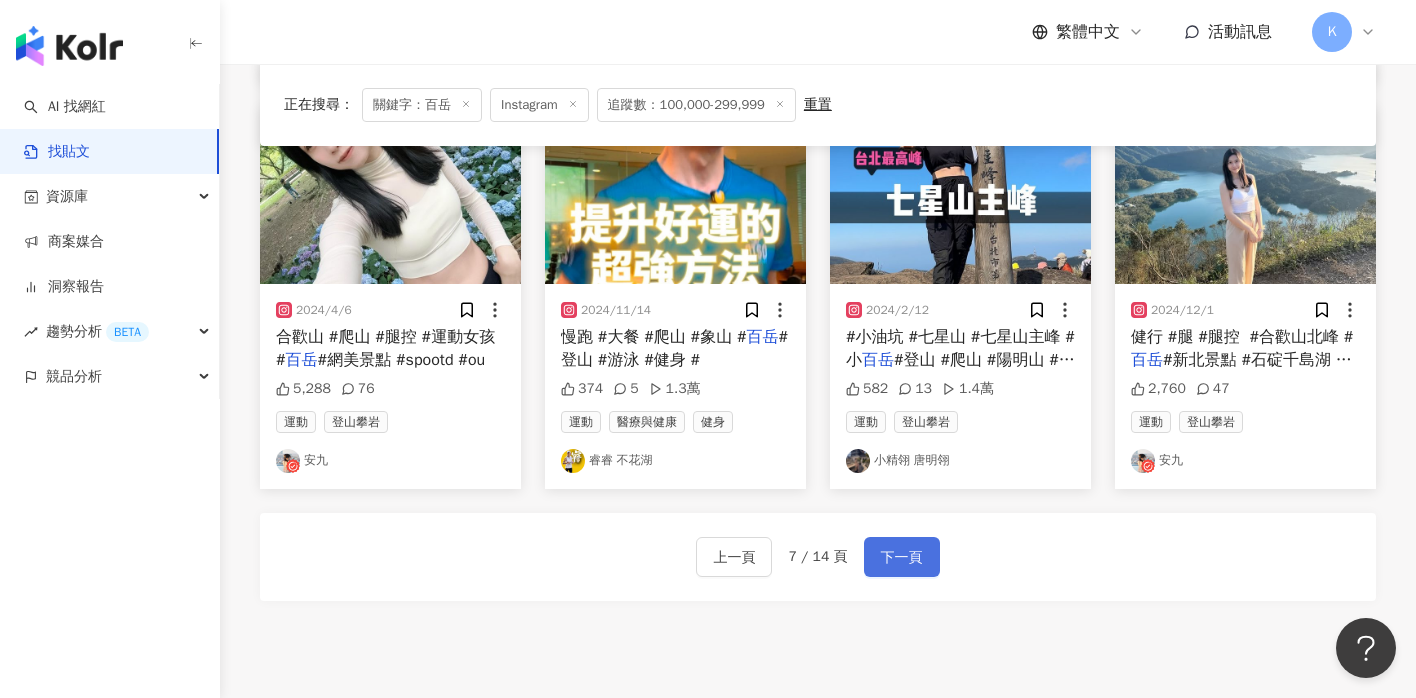 click on "下一頁" at bounding box center (902, 558) 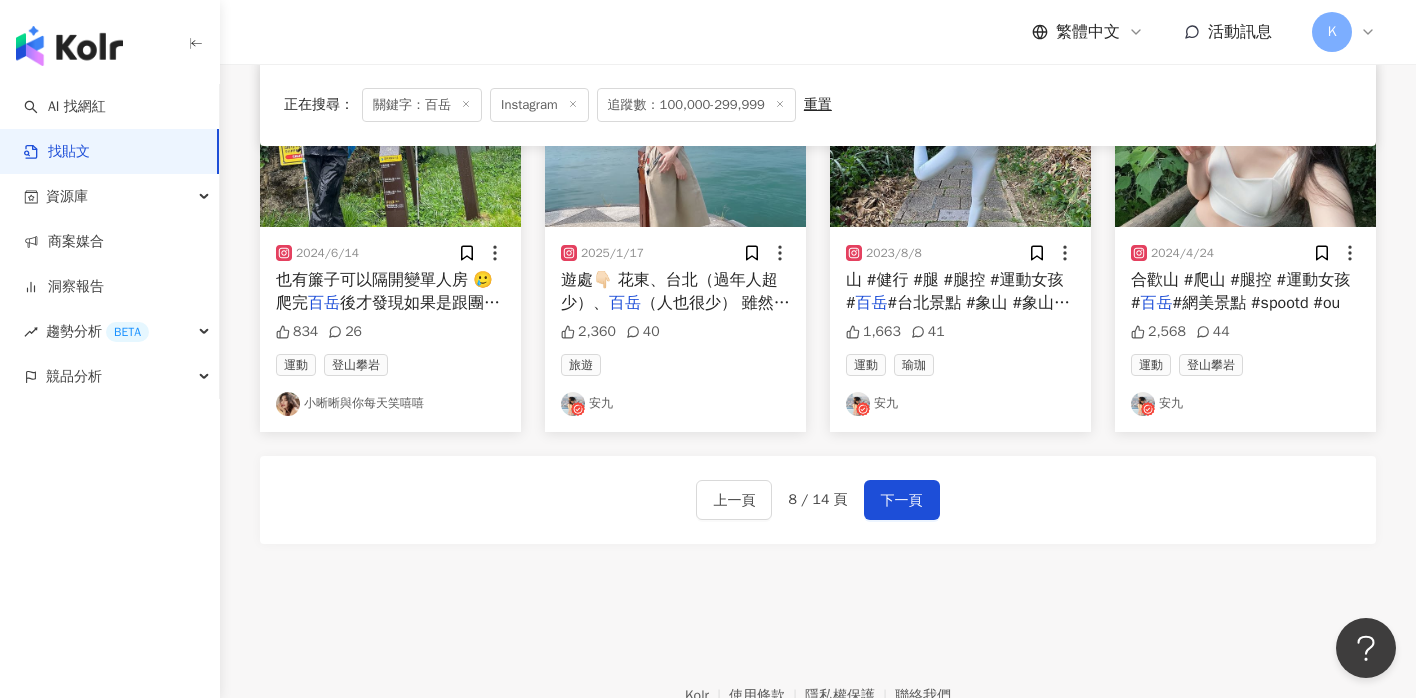 scroll, scrollTop: 1112, scrollLeft: 0, axis: vertical 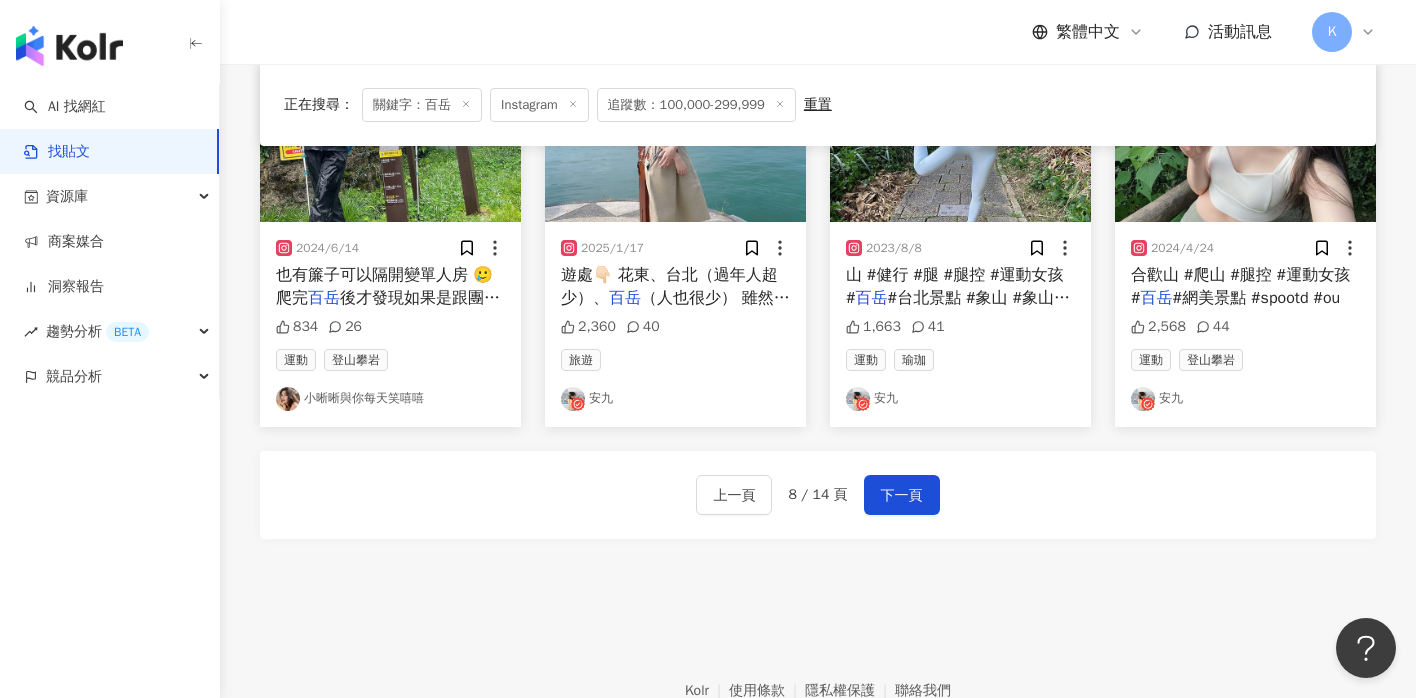 click on "上一頁 8 / 14 頁 下一頁" at bounding box center (818, 495) 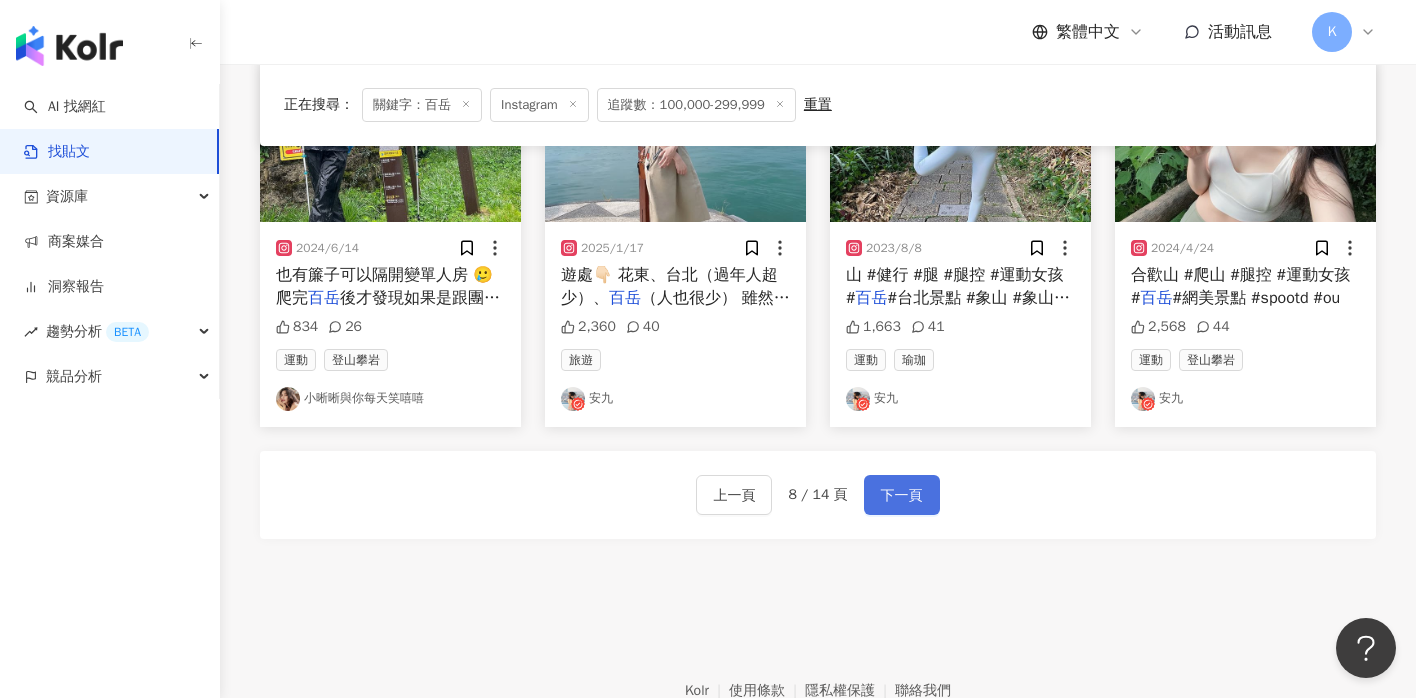 click on "下一頁" at bounding box center [902, 496] 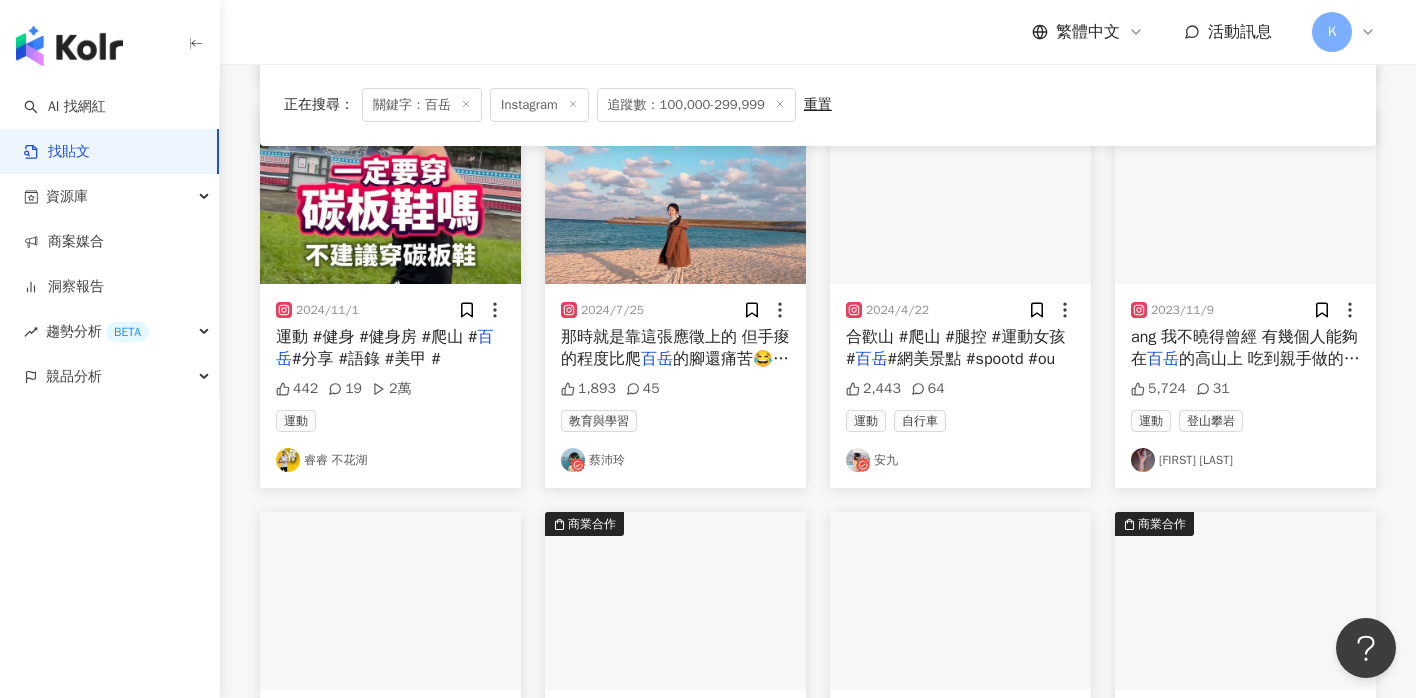 scroll, scrollTop: 1152, scrollLeft: 0, axis: vertical 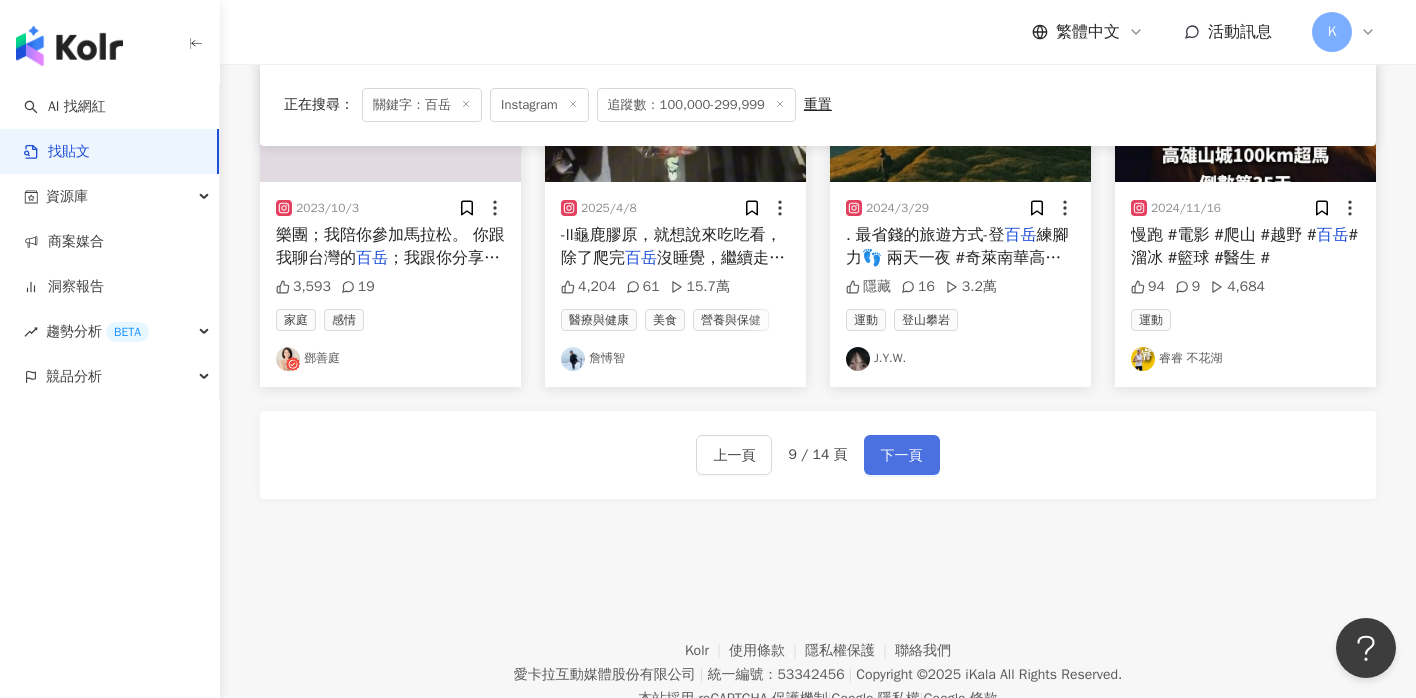 click on "下一頁" at bounding box center (902, 456) 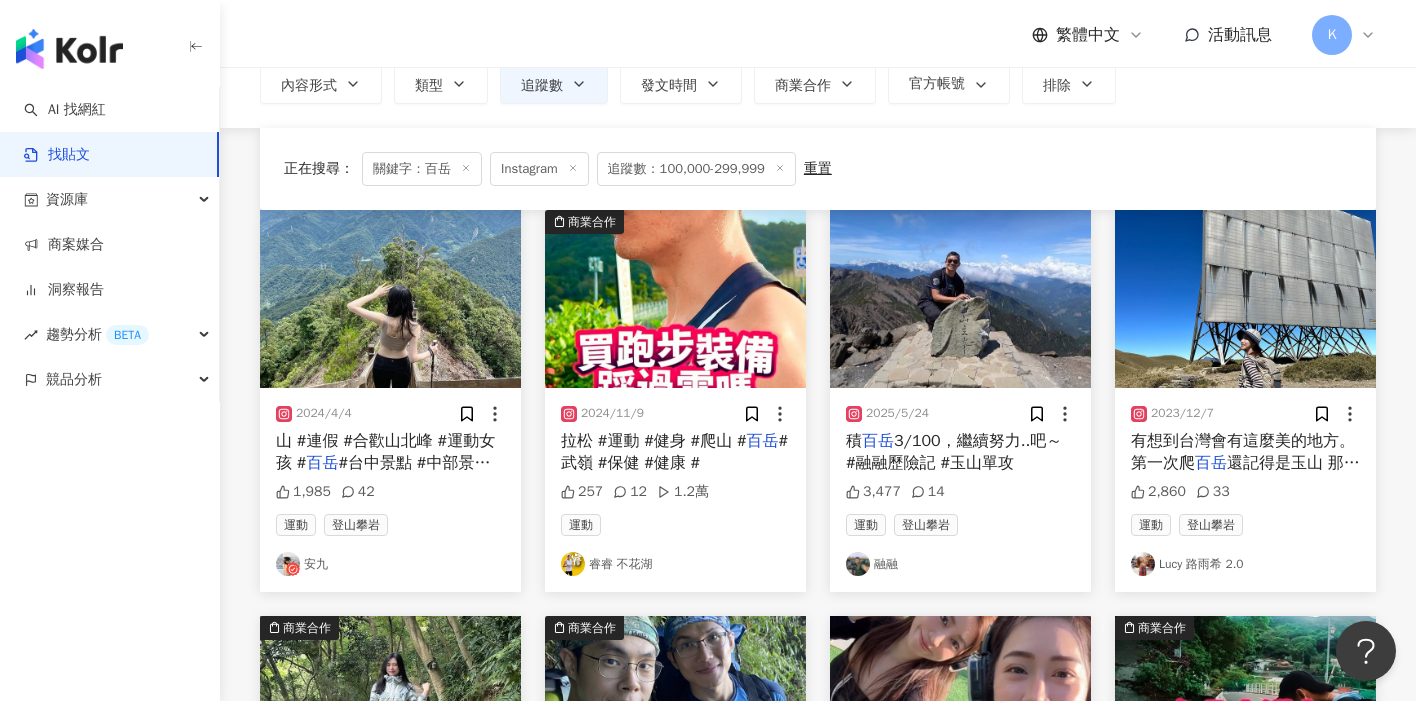 scroll, scrollTop: 97, scrollLeft: 0, axis: vertical 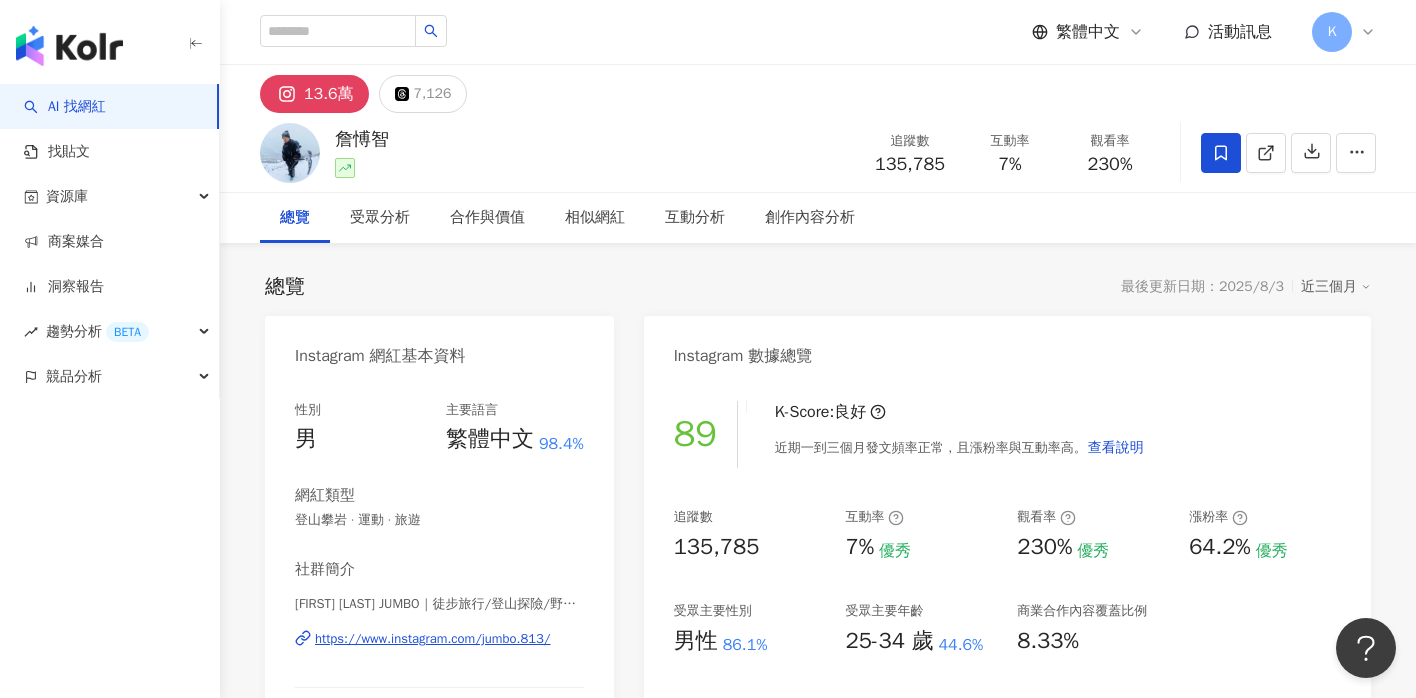 click on "https://www.instagram.com/jumbo.813/" at bounding box center [433, 639] 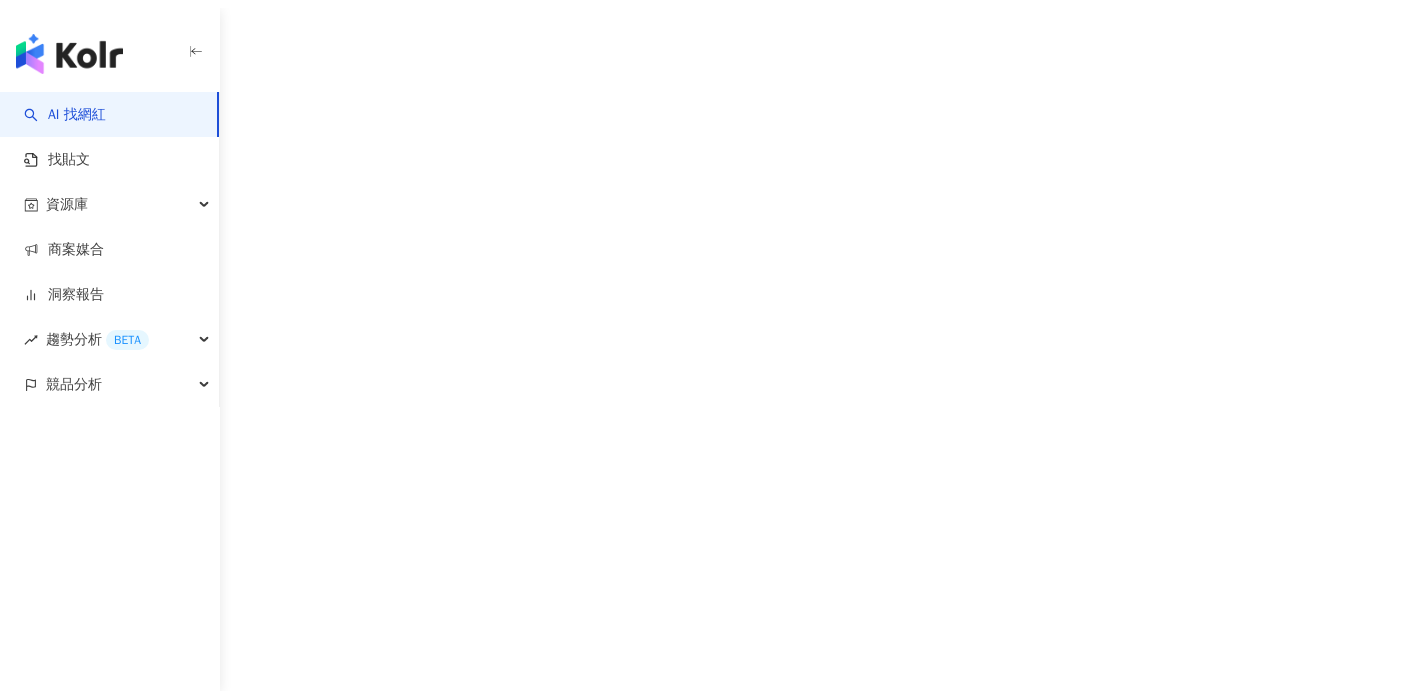 scroll, scrollTop: 0, scrollLeft: 0, axis: both 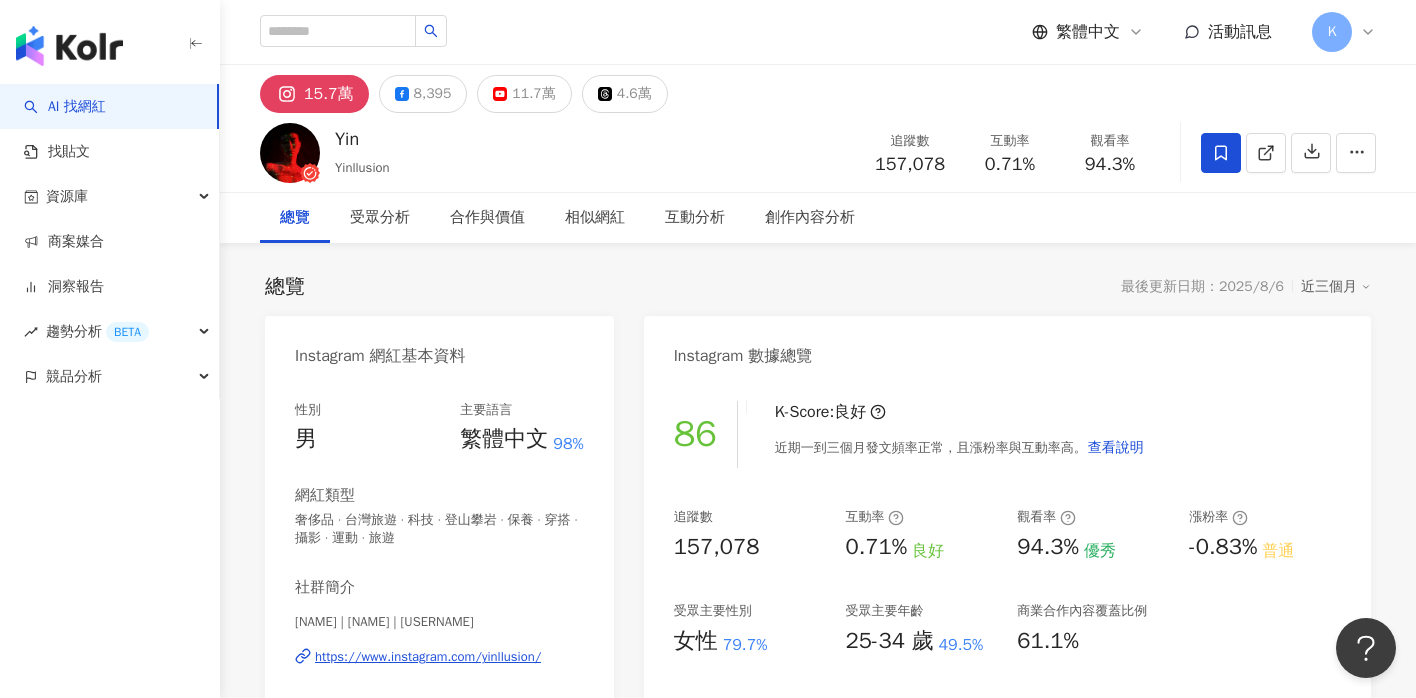 click on "https://www.instagram.com/yinllusion/" at bounding box center [428, 657] 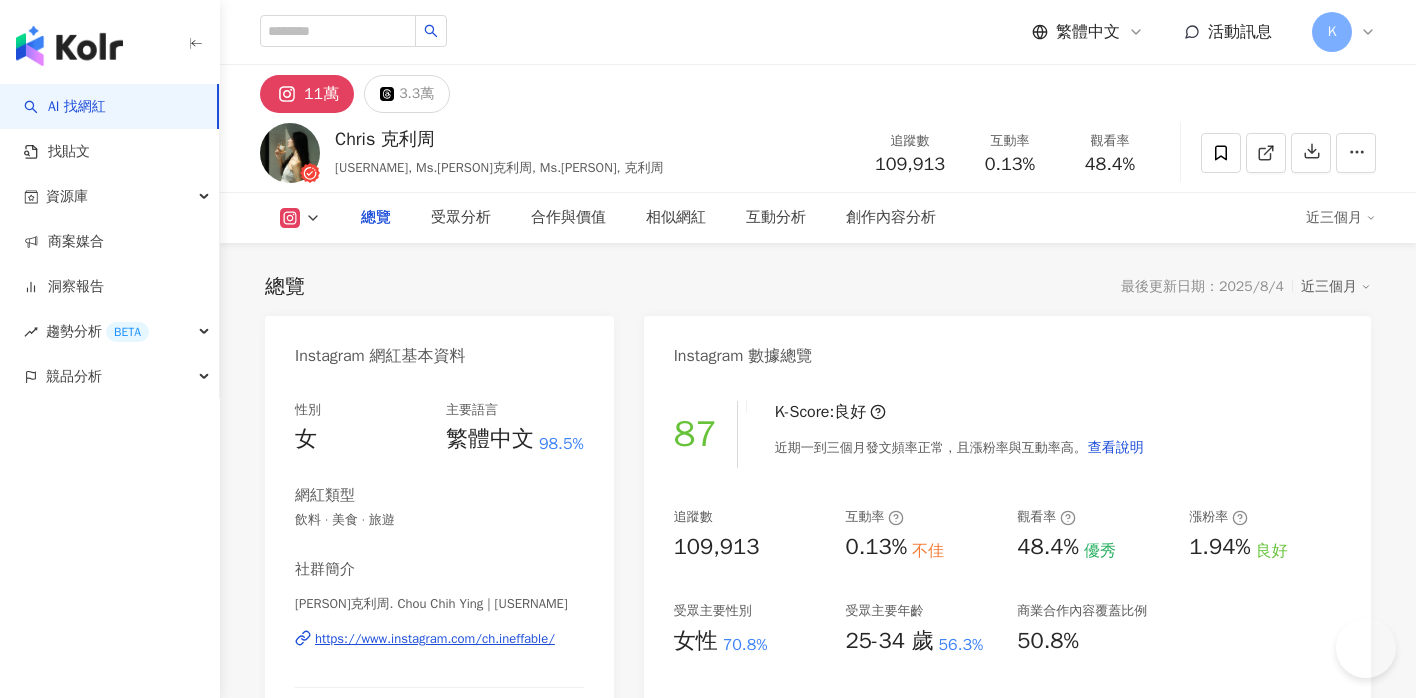 scroll, scrollTop: 0, scrollLeft: 0, axis: both 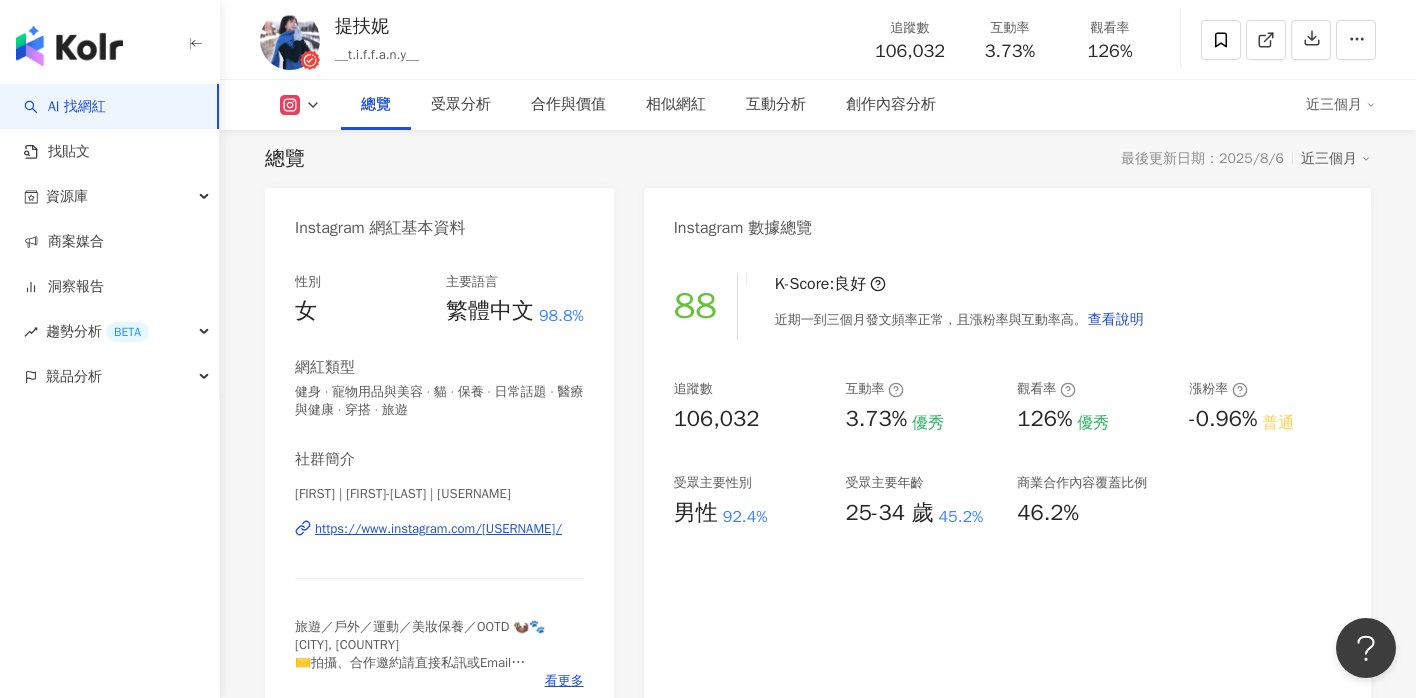 click on "https://www.instagram.com/__t.i.f.f.a.n.y__/" at bounding box center [438, 529] 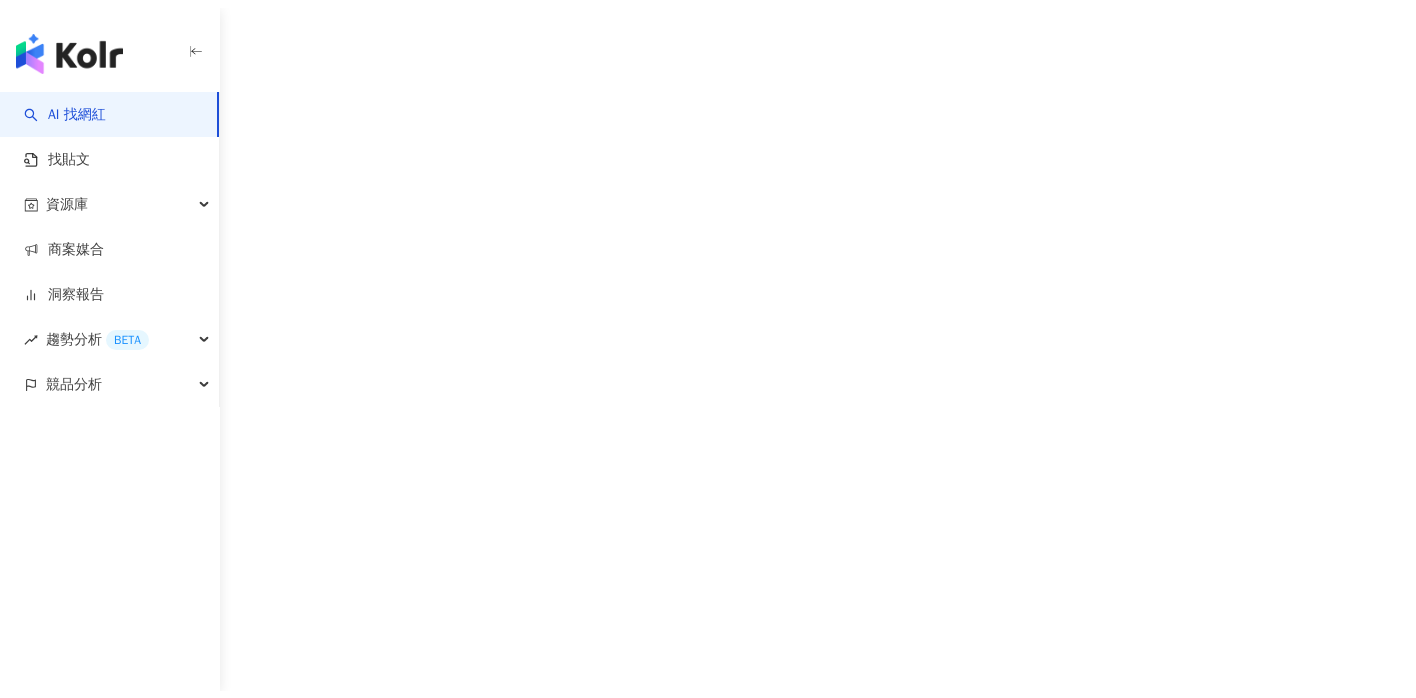 scroll, scrollTop: 0, scrollLeft: 0, axis: both 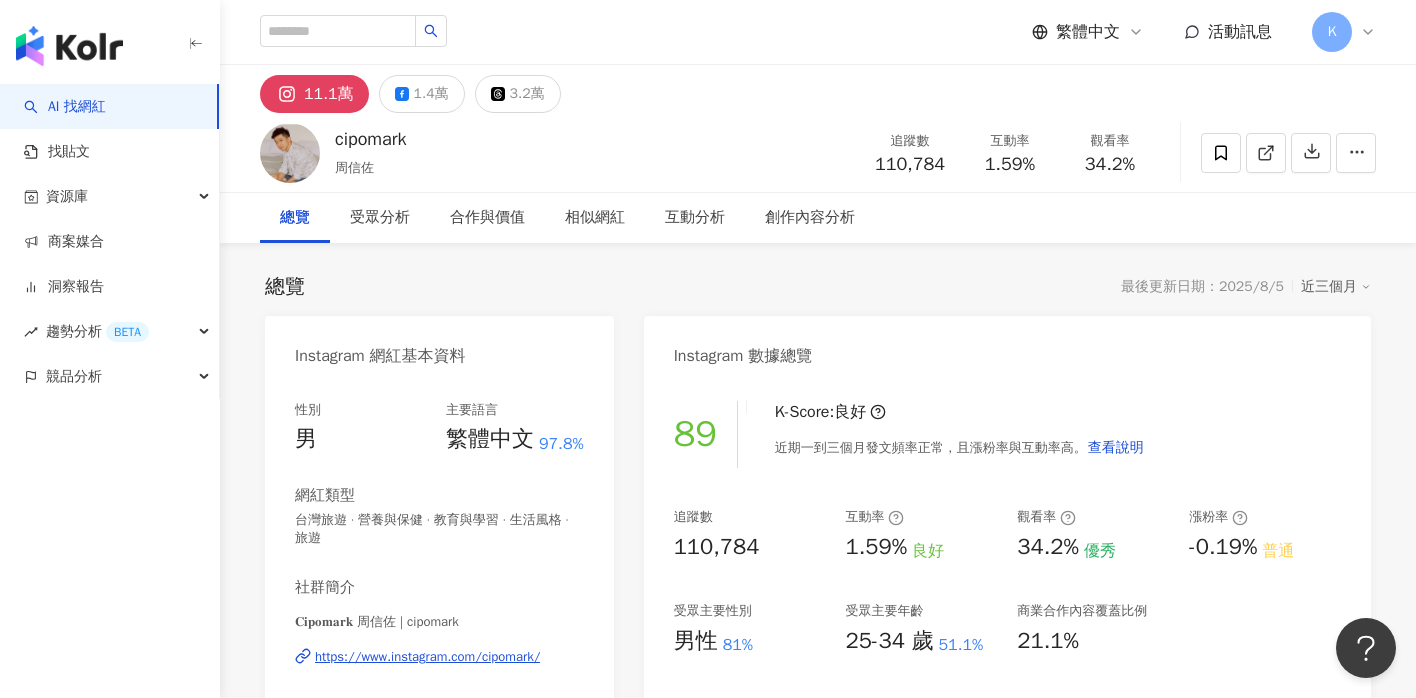 click on "https://www.instagram.com/cipomark/" at bounding box center (427, 657) 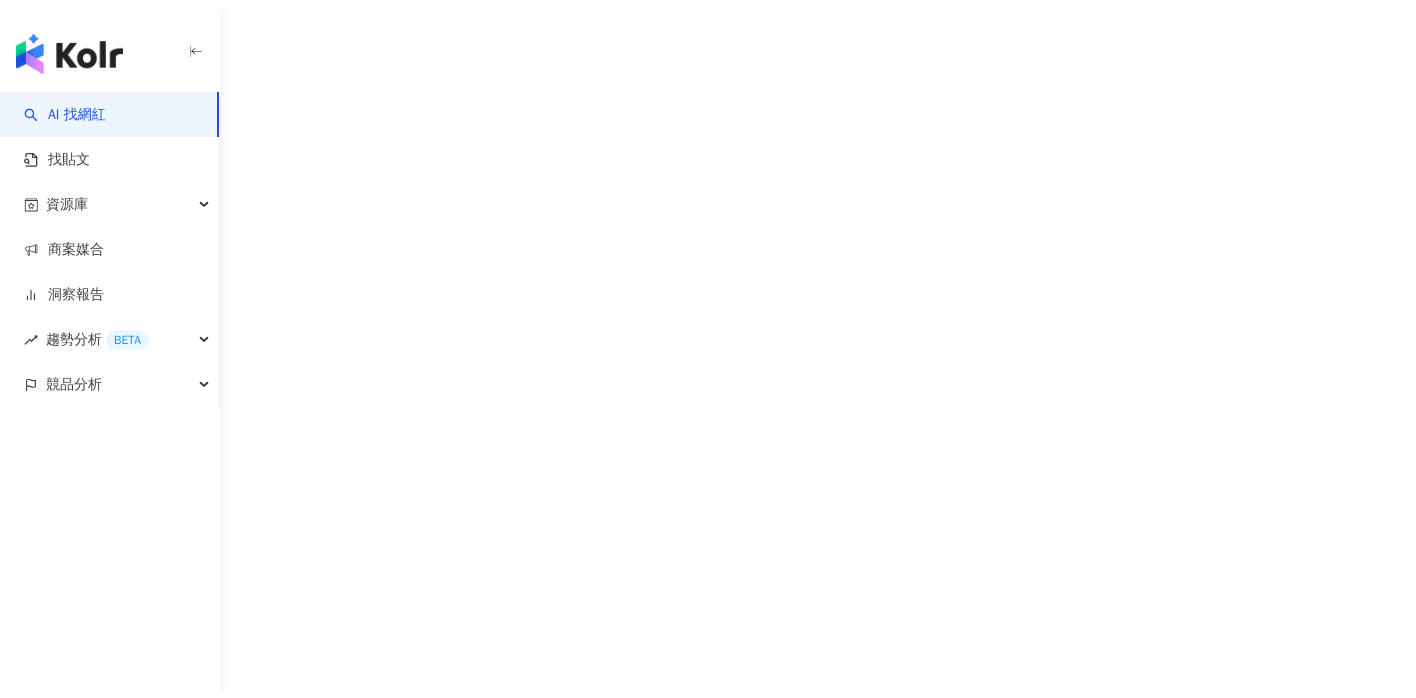 scroll, scrollTop: 0, scrollLeft: 0, axis: both 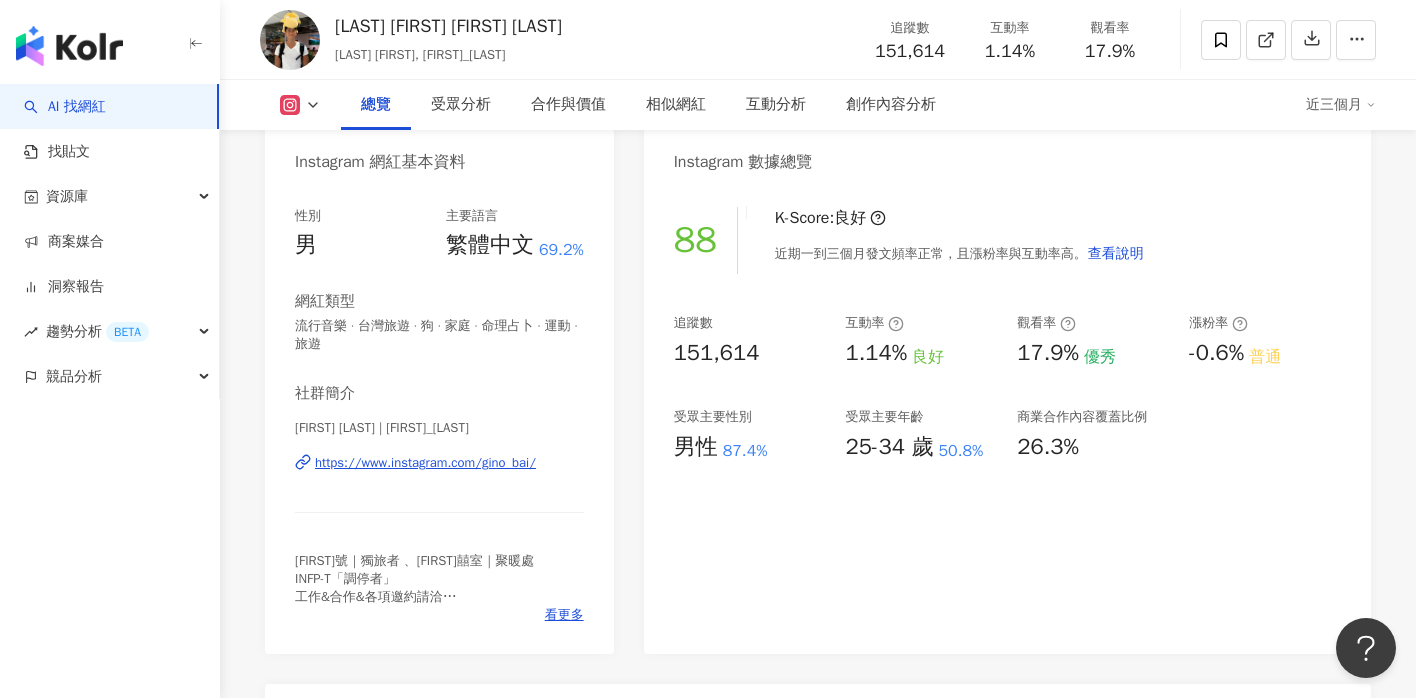 click on "https://www.instagram.com/gino_bai/" at bounding box center (425, 463) 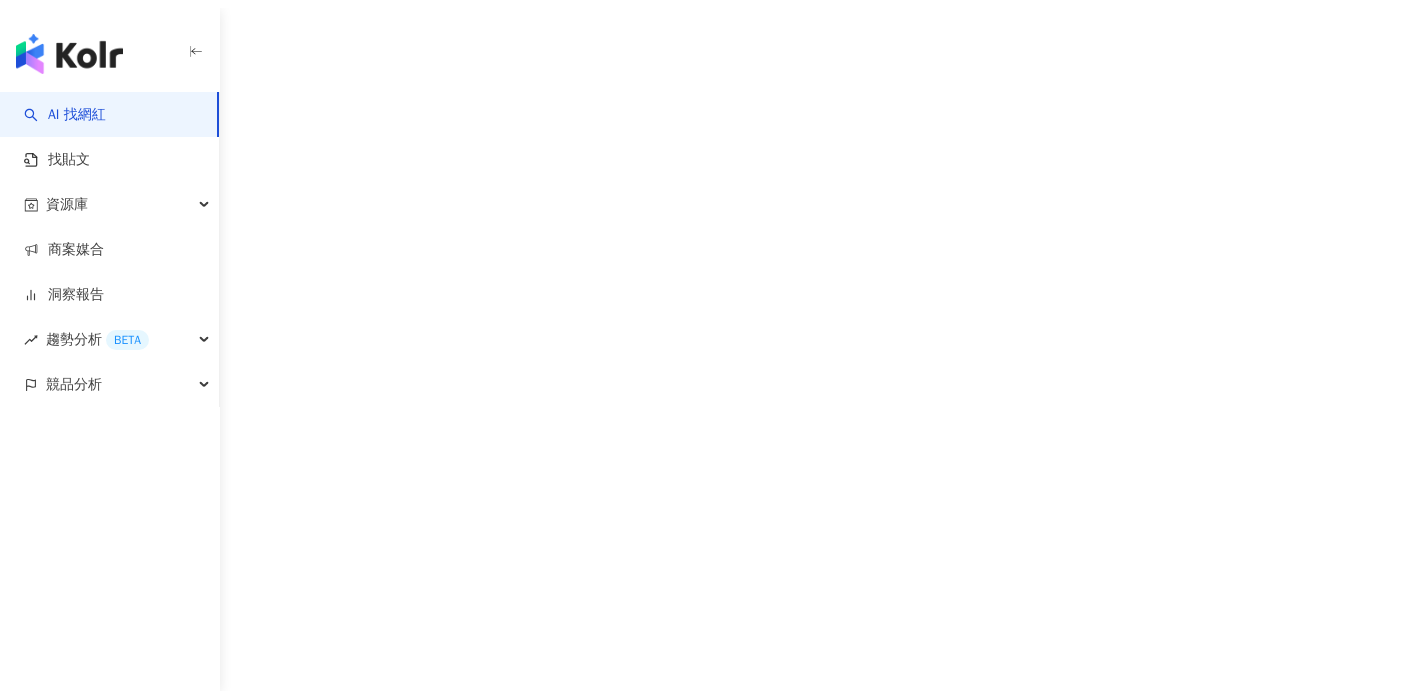 scroll, scrollTop: 0, scrollLeft: 0, axis: both 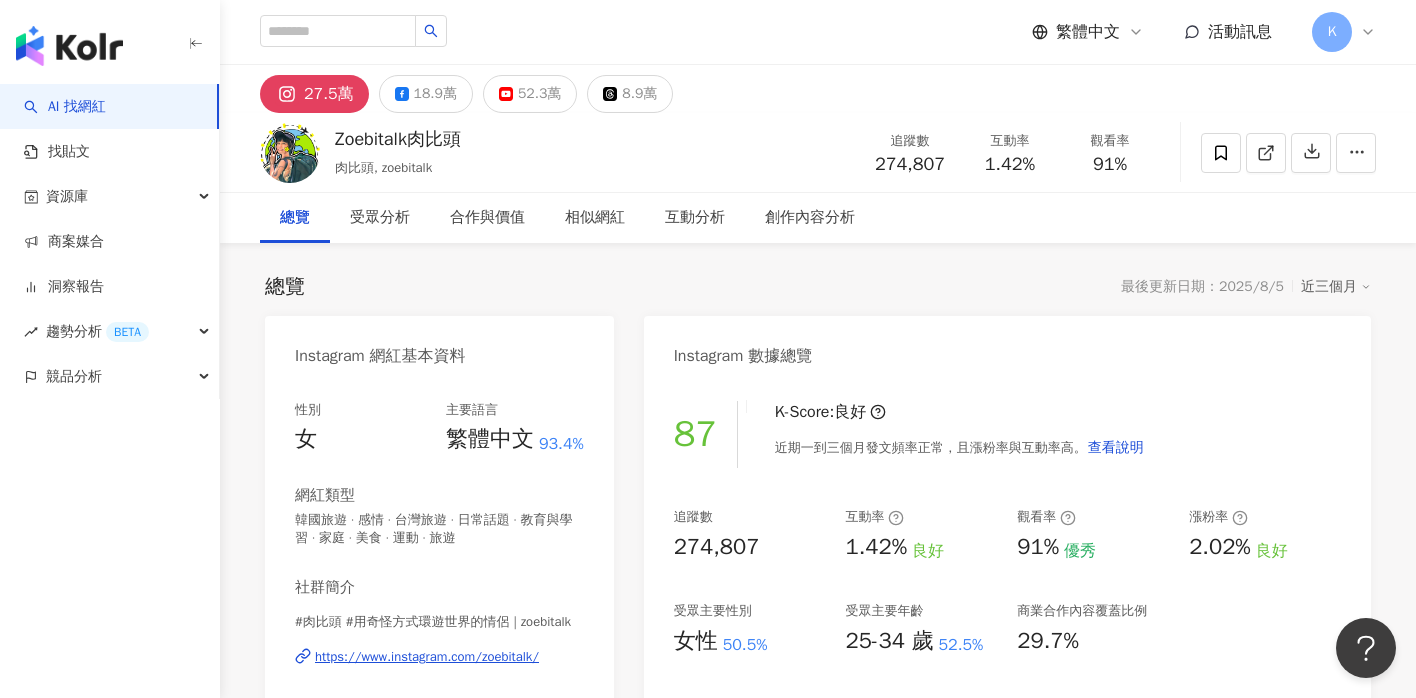 click on "https://www.instagram.com/zoebitalk/" at bounding box center (427, 657) 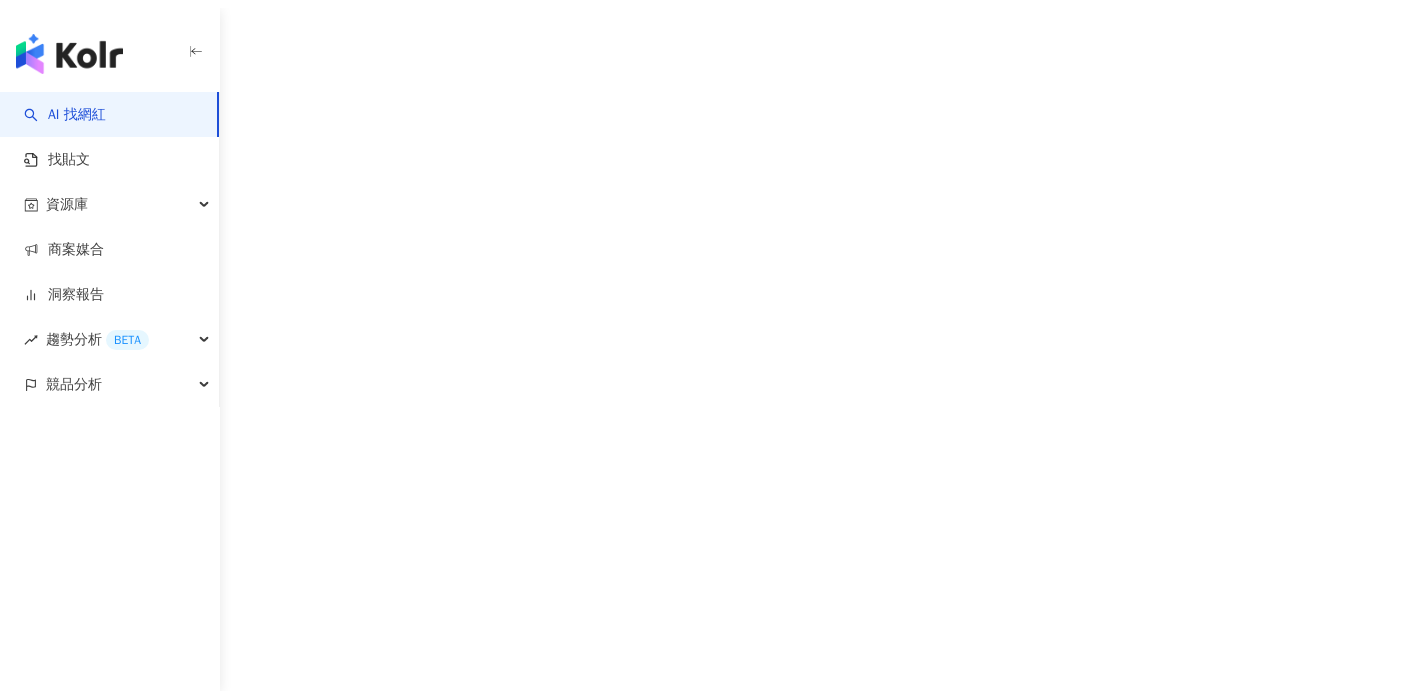 scroll, scrollTop: 0, scrollLeft: 0, axis: both 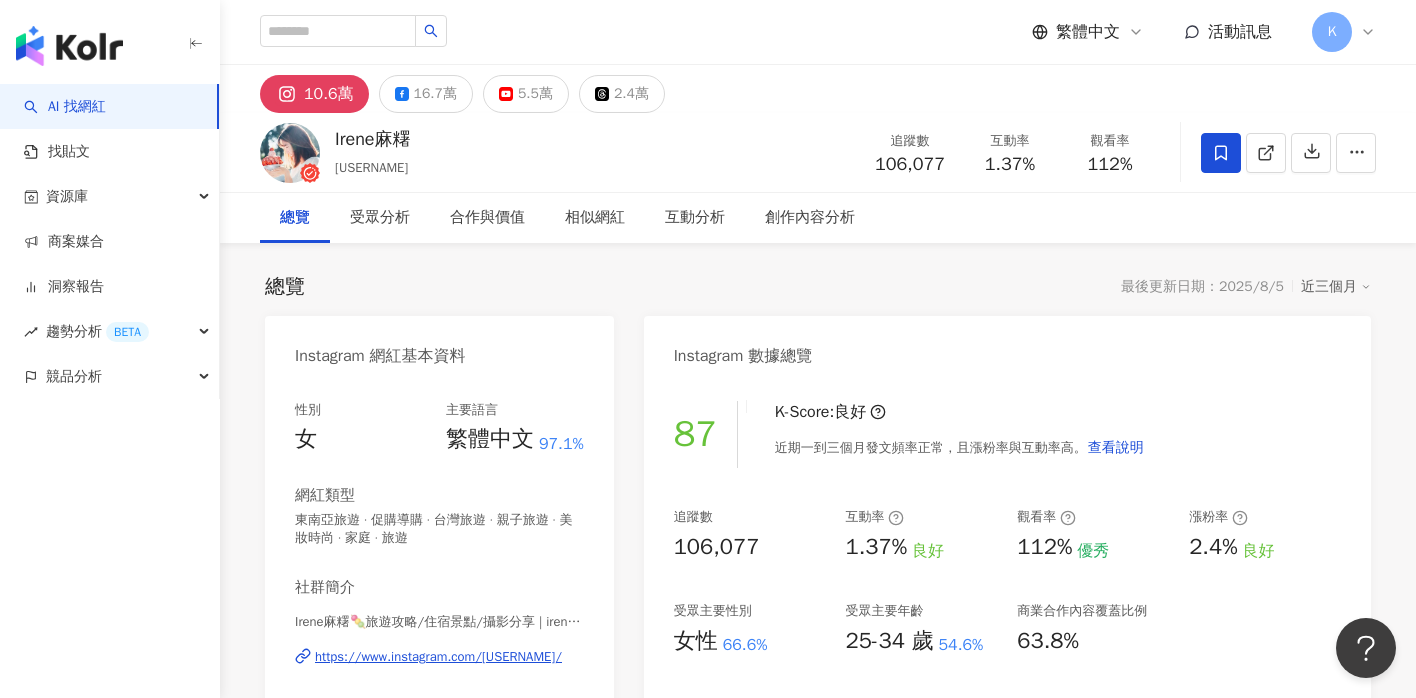 click on "https://www.instagram.com/irenejian/" at bounding box center [438, 657] 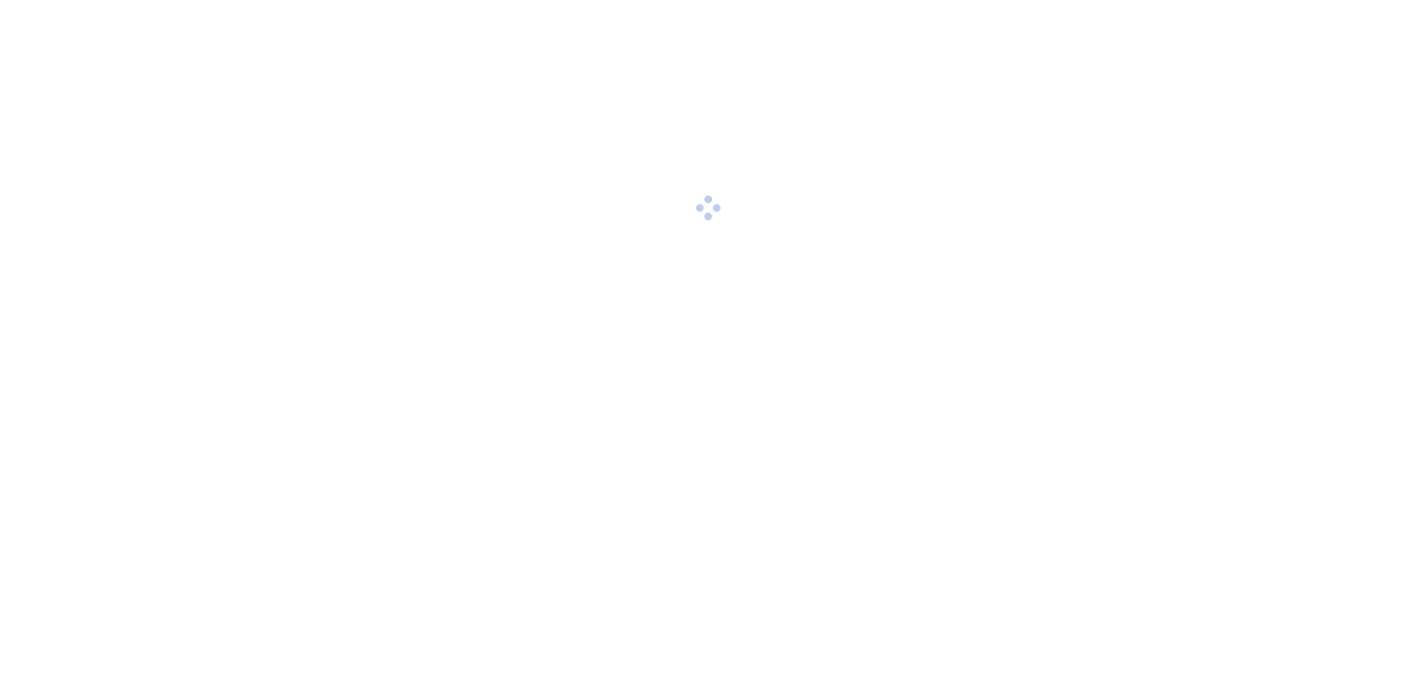 scroll, scrollTop: 0, scrollLeft: 0, axis: both 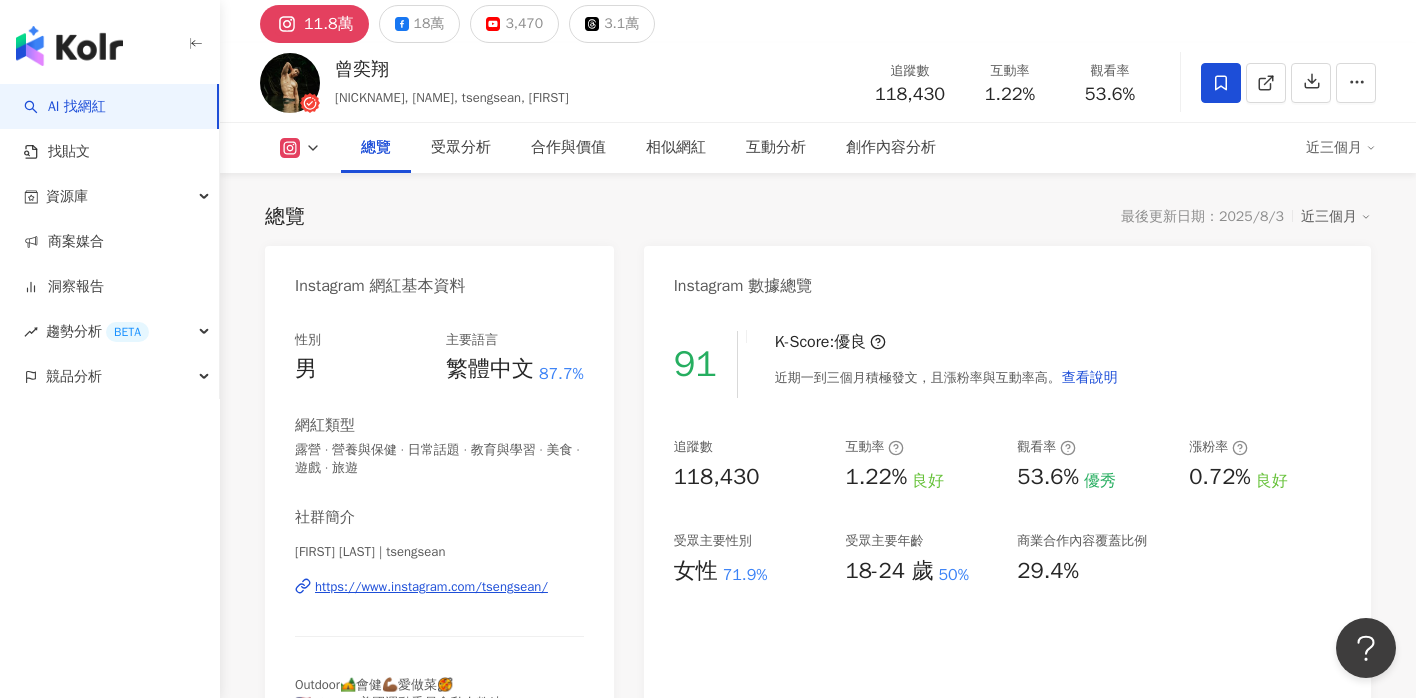 click on "https://www.instagram.com/tsengsean/" at bounding box center (431, 587) 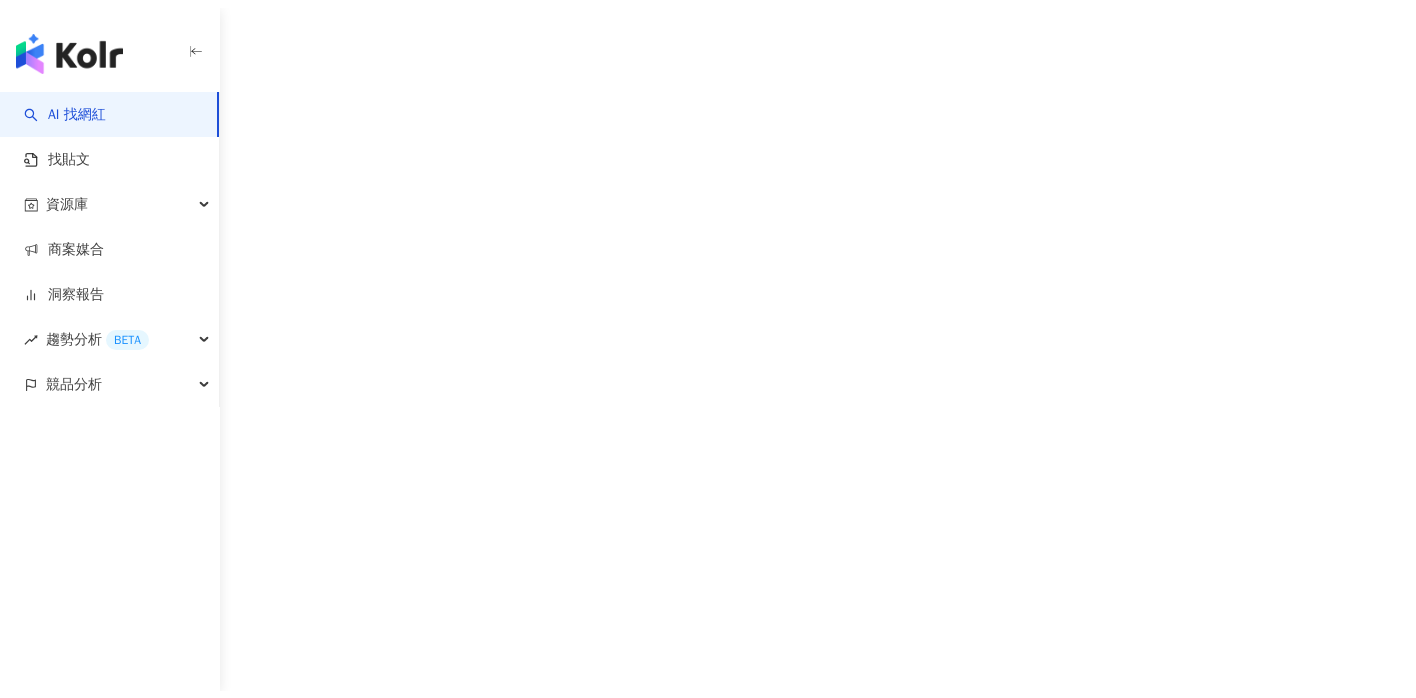 scroll, scrollTop: 0, scrollLeft: 0, axis: both 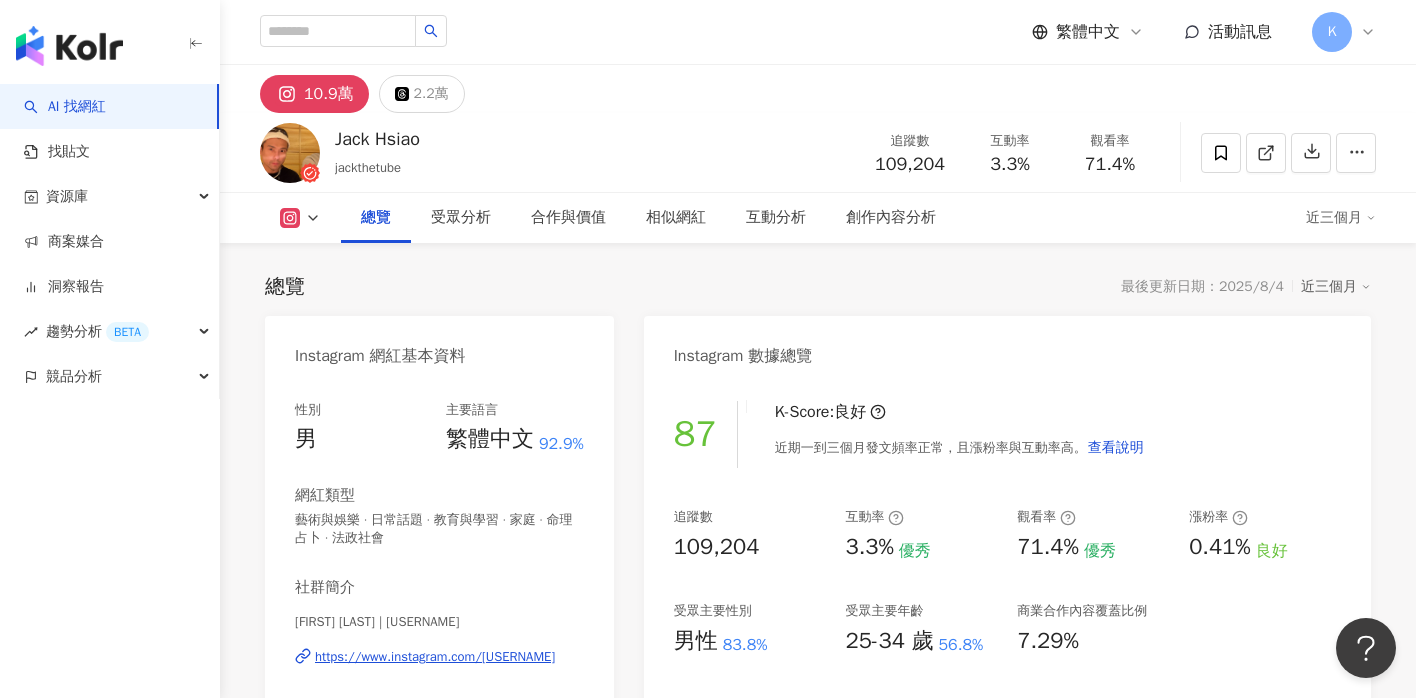 click on "https://www.instagram.com/jackthetube/" at bounding box center [435, 657] 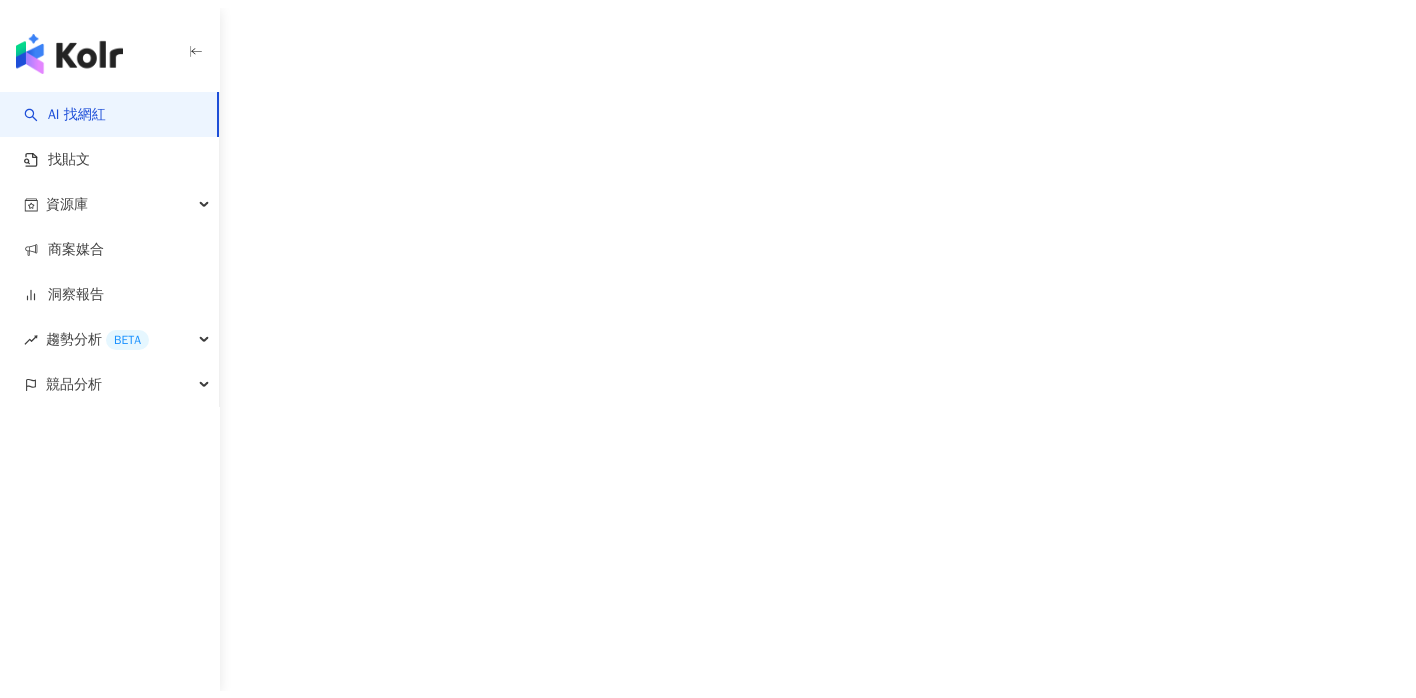 scroll, scrollTop: 0, scrollLeft: 0, axis: both 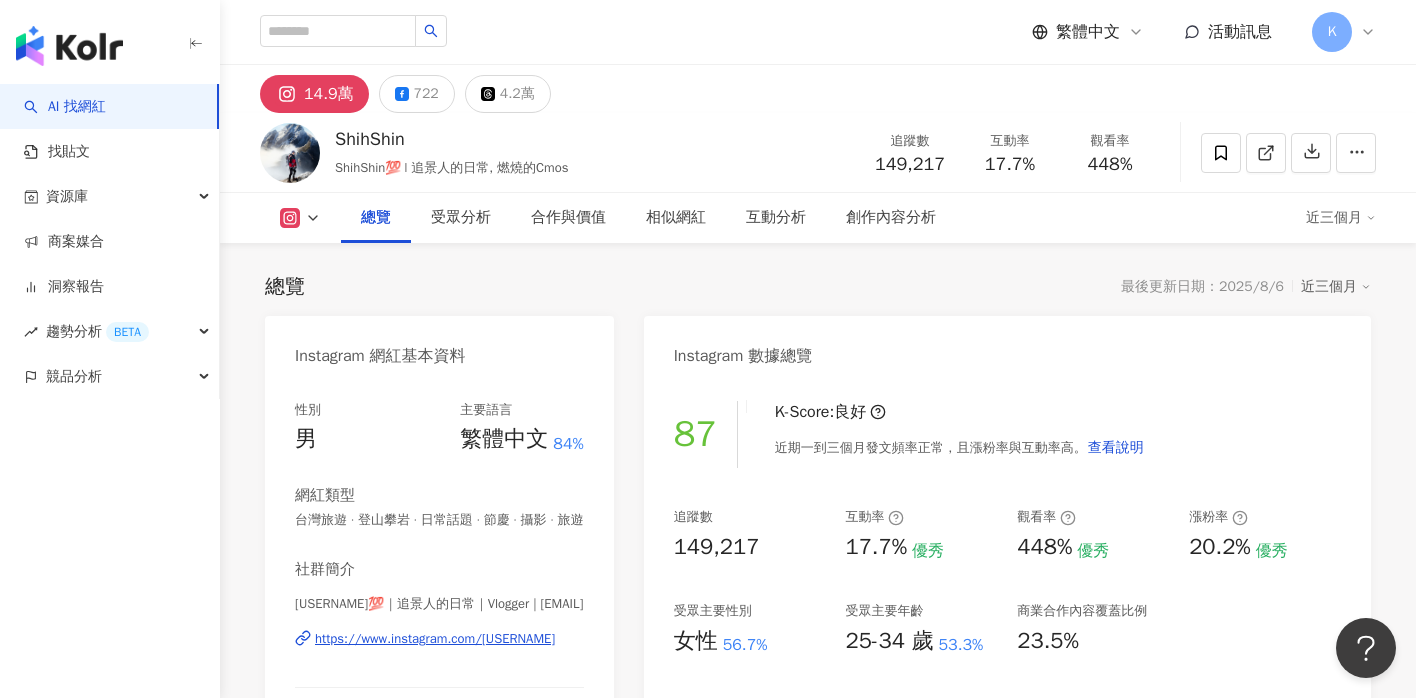 click on "https://www.instagram.com/shih.shin32/" at bounding box center (435, 639) 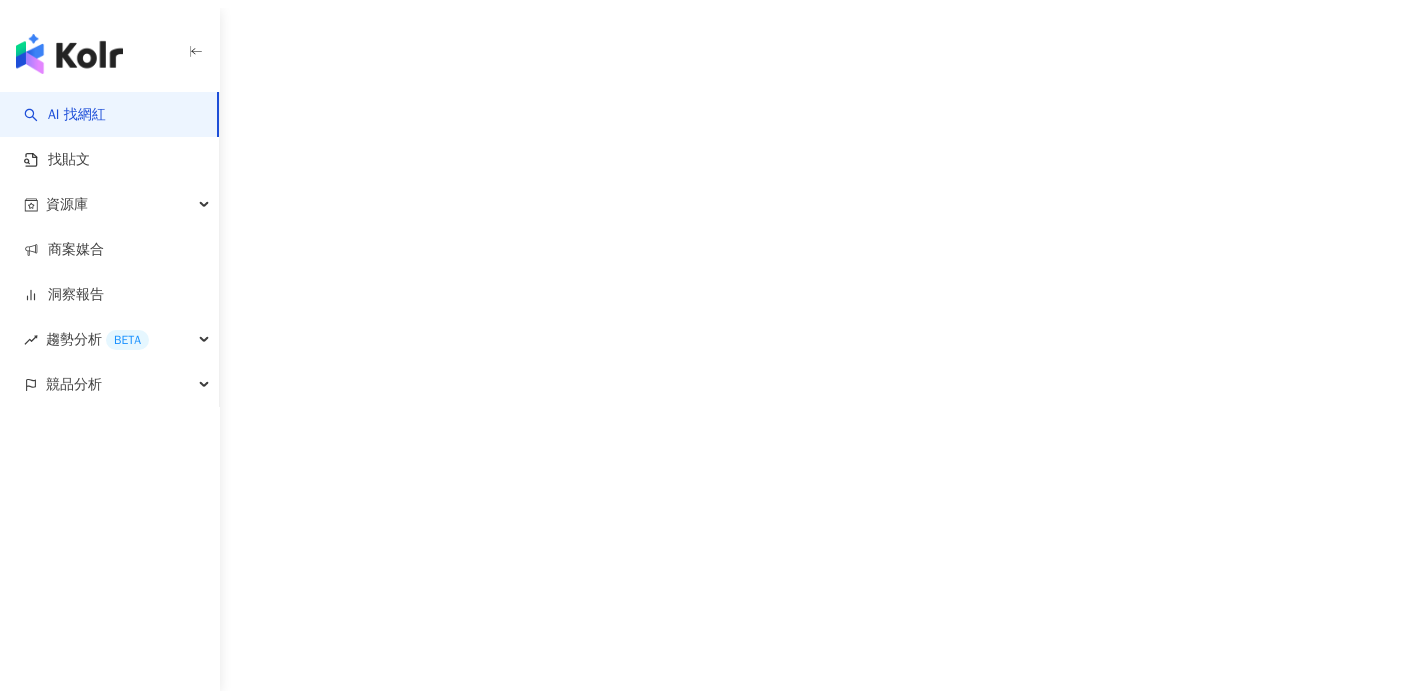 scroll, scrollTop: 0, scrollLeft: 0, axis: both 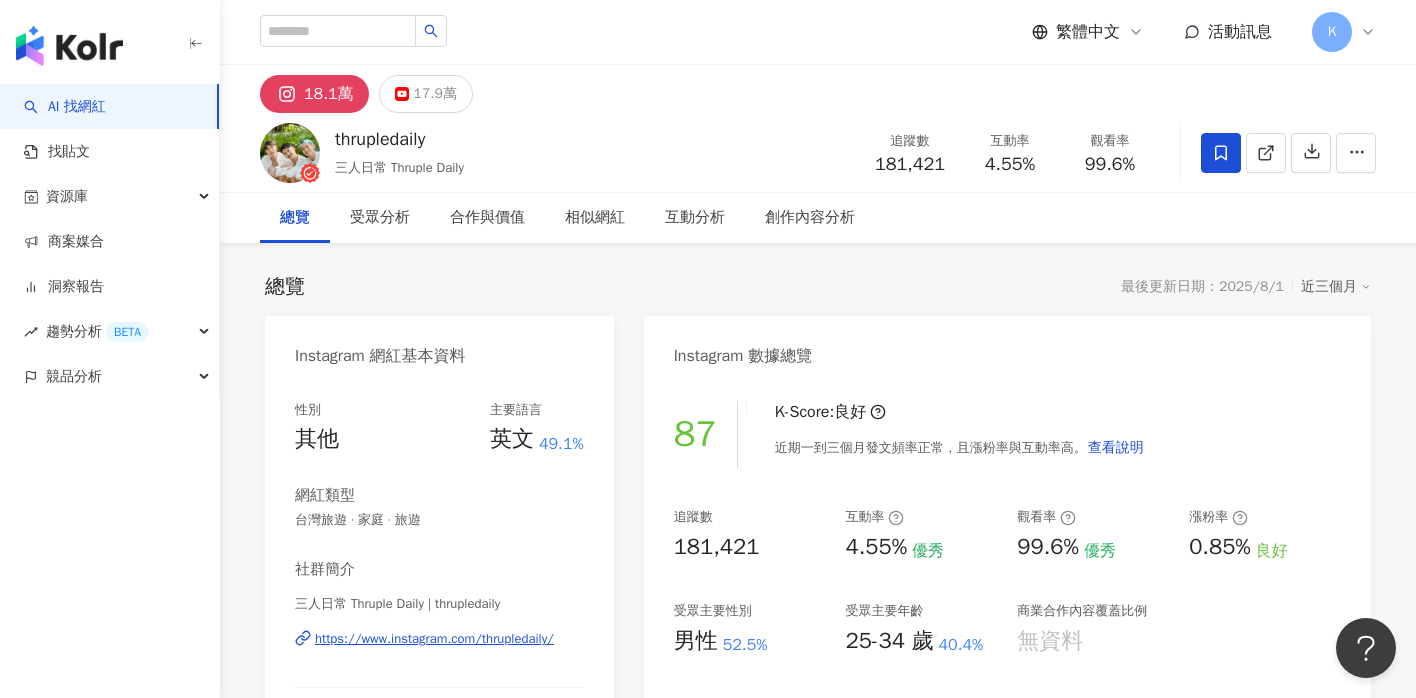 click on "https://www.instagram.com/thrupledaily/" at bounding box center [434, 639] 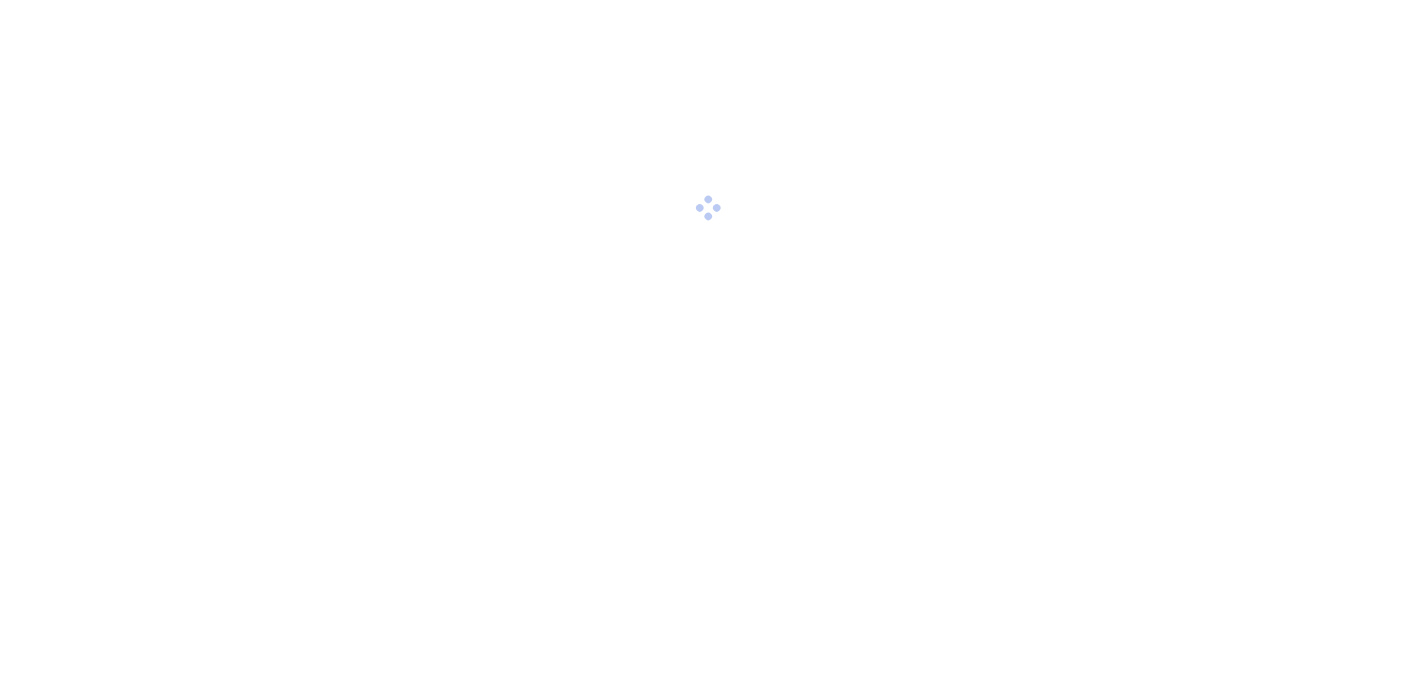 scroll, scrollTop: 0, scrollLeft: 0, axis: both 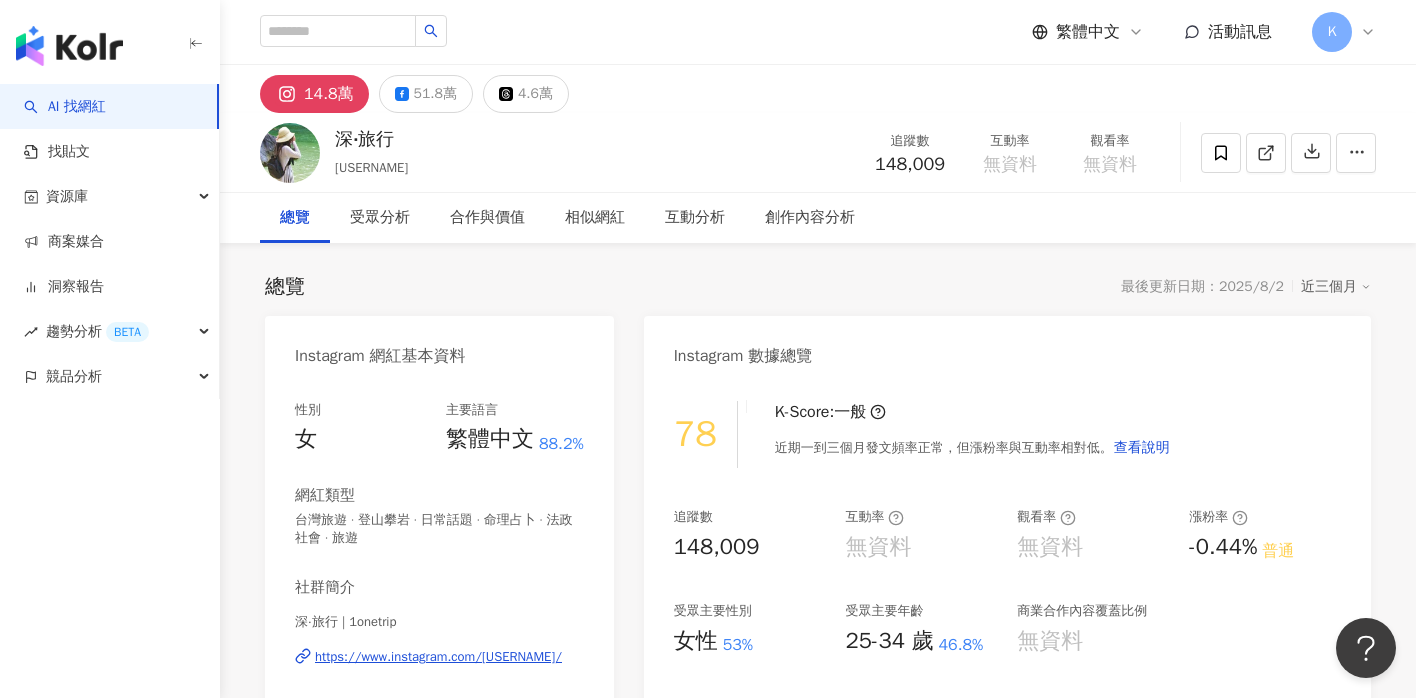 click on "https://www.instagram.com/1onetrip/" at bounding box center (438, 657) 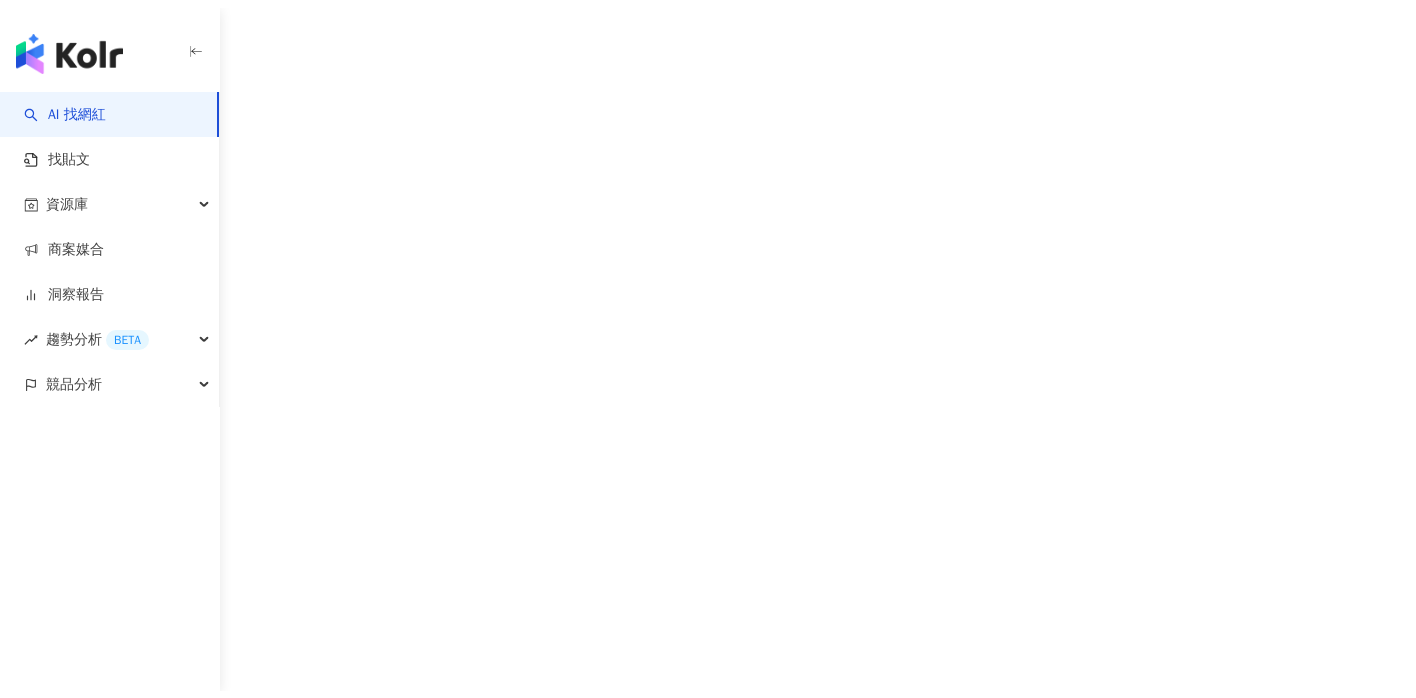 scroll, scrollTop: 0, scrollLeft: 0, axis: both 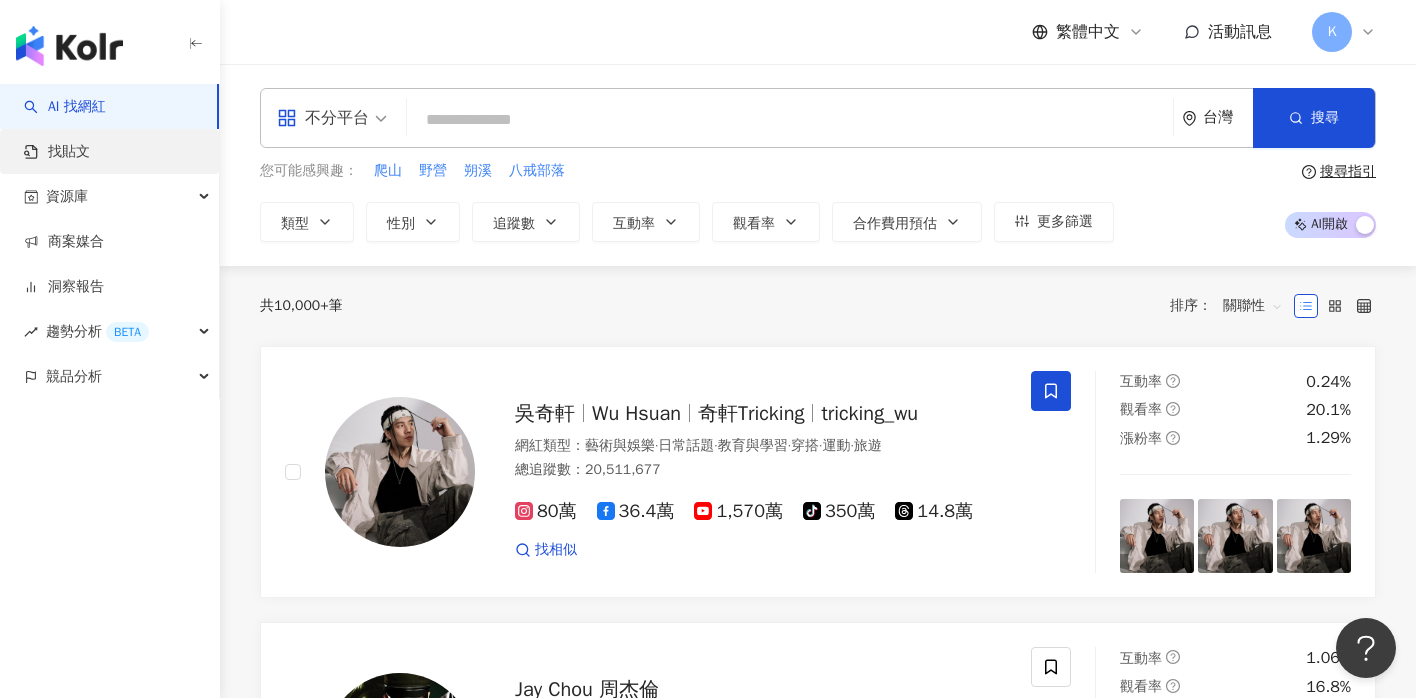 click on "找貼文" at bounding box center (57, 152) 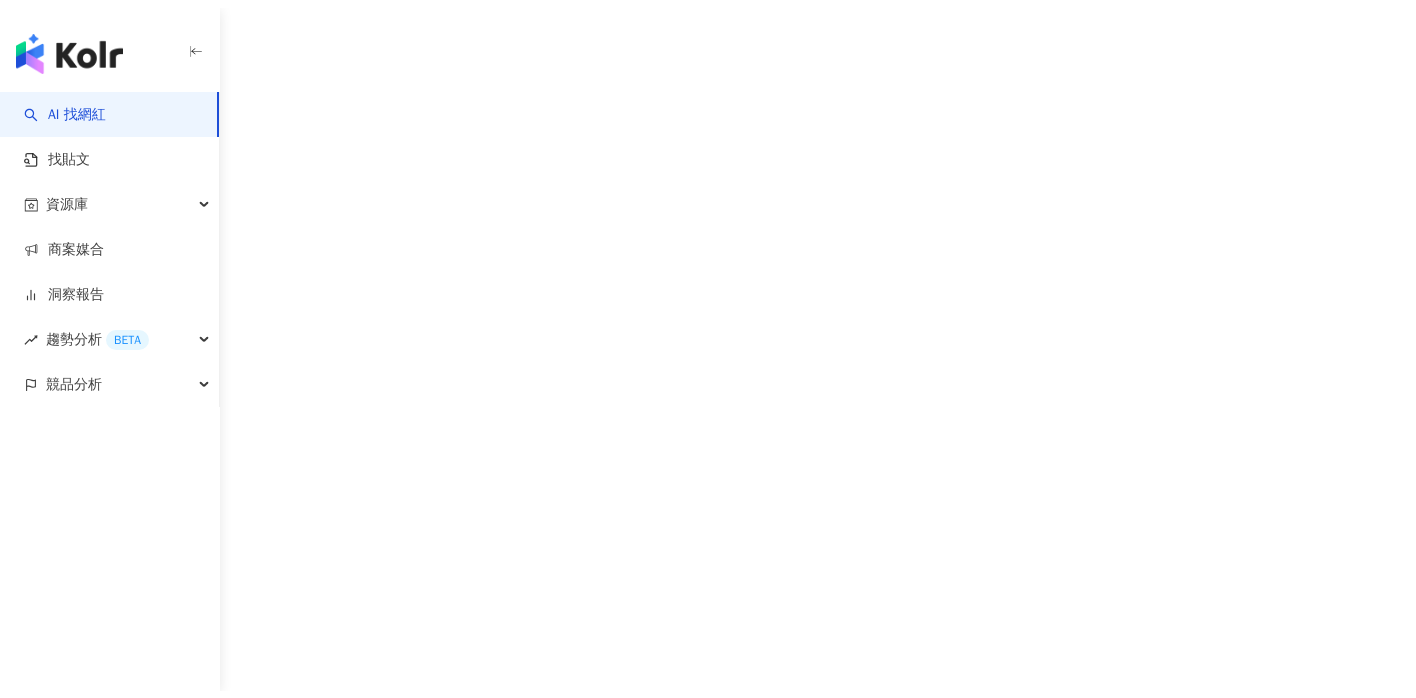 scroll, scrollTop: 0, scrollLeft: 0, axis: both 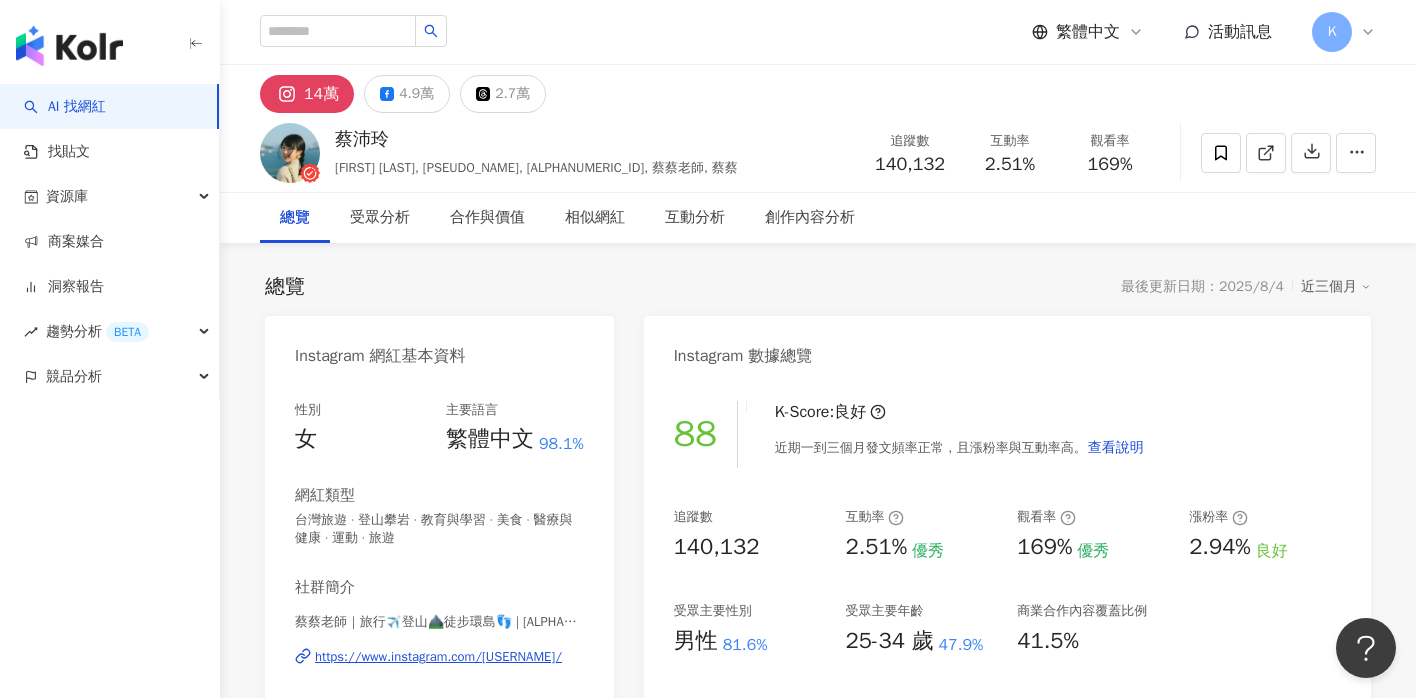click on "https://www.instagram.com/[USERNAME]/" at bounding box center [438, 657] 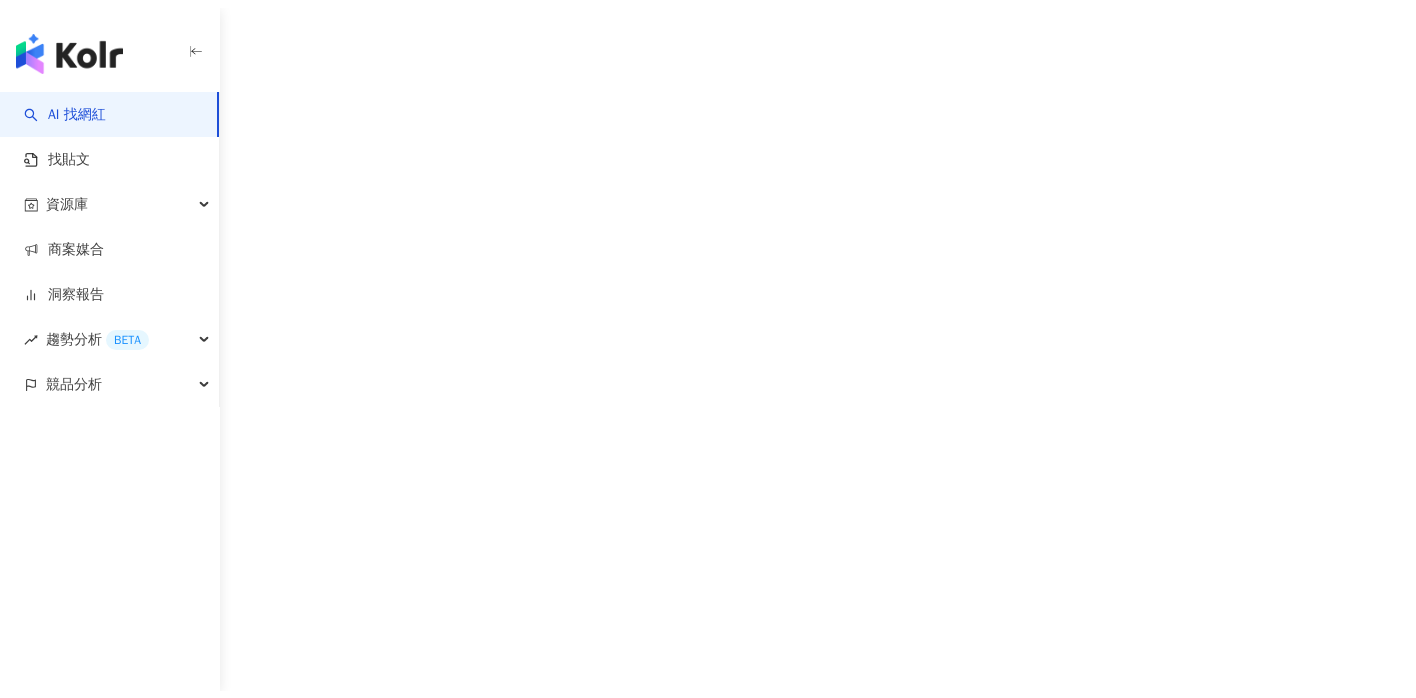 scroll, scrollTop: 0, scrollLeft: 0, axis: both 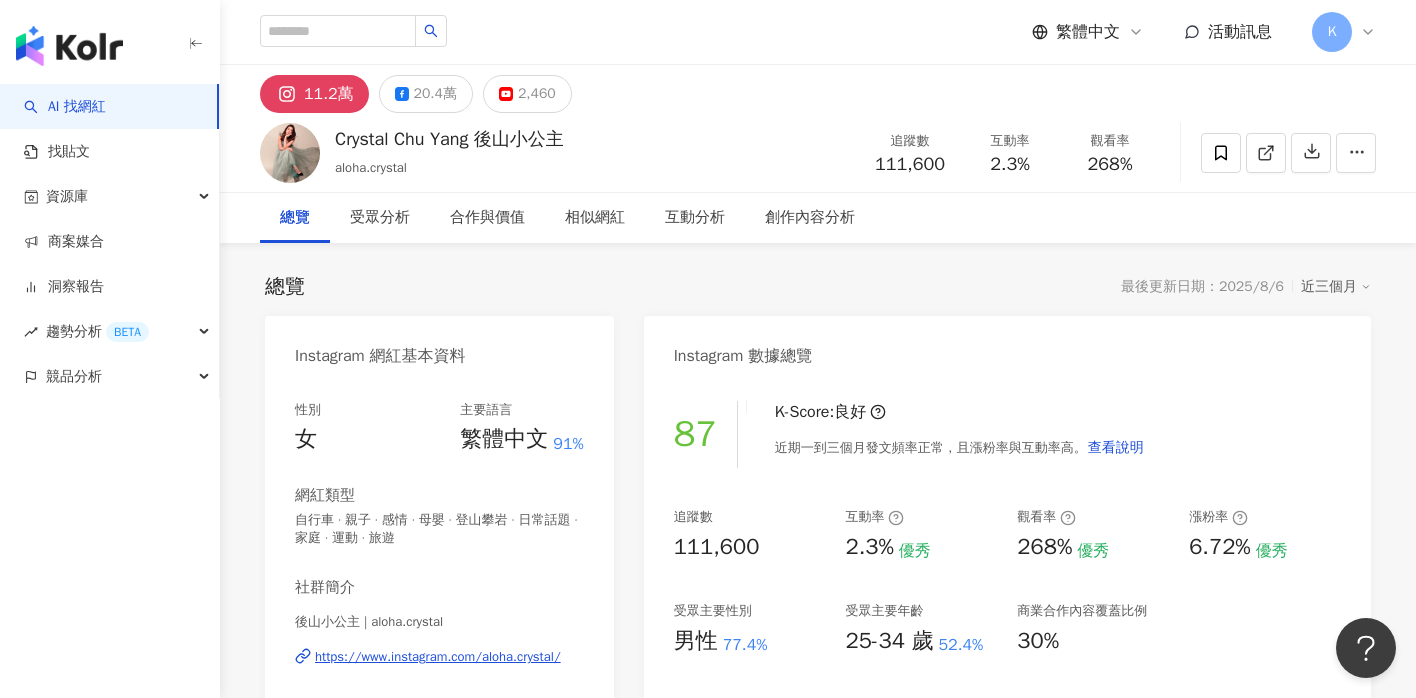 click on "https://www.instagram.com/aloha.crystal/" at bounding box center (438, 657) 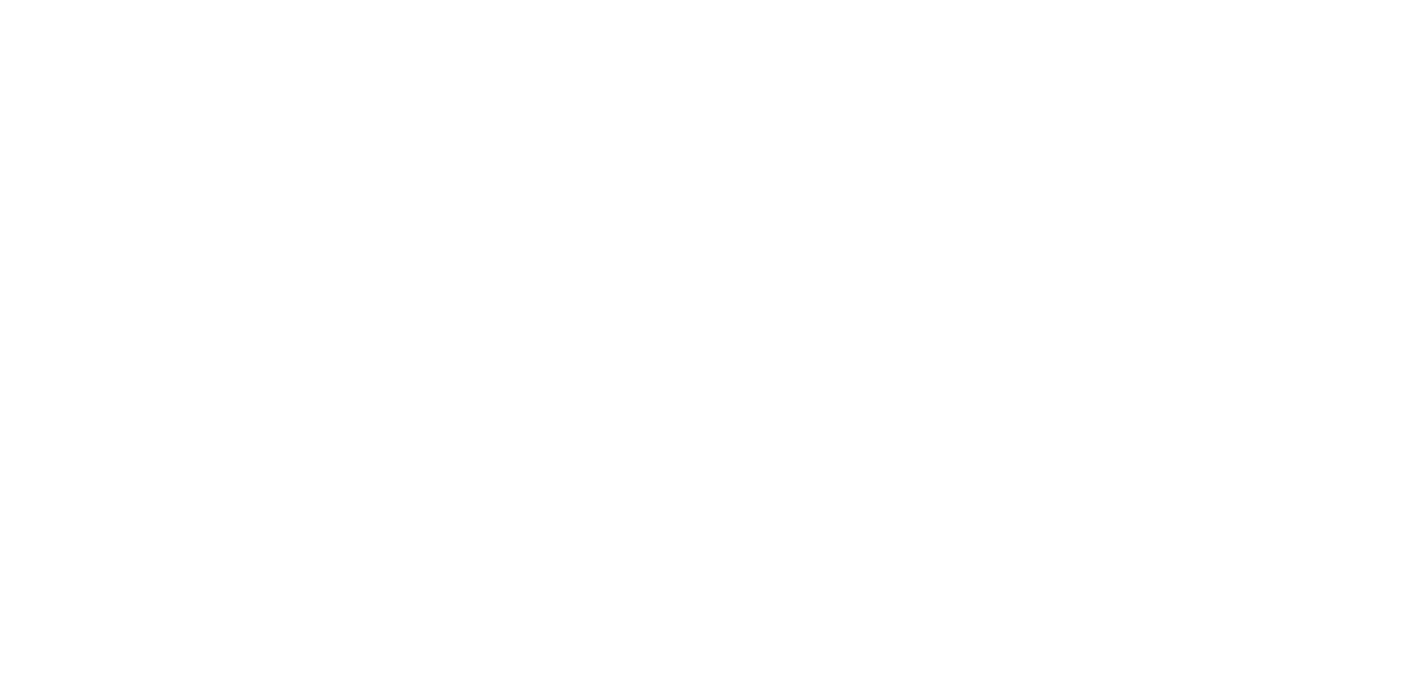 scroll, scrollTop: 0, scrollLeft: 0, axis: both 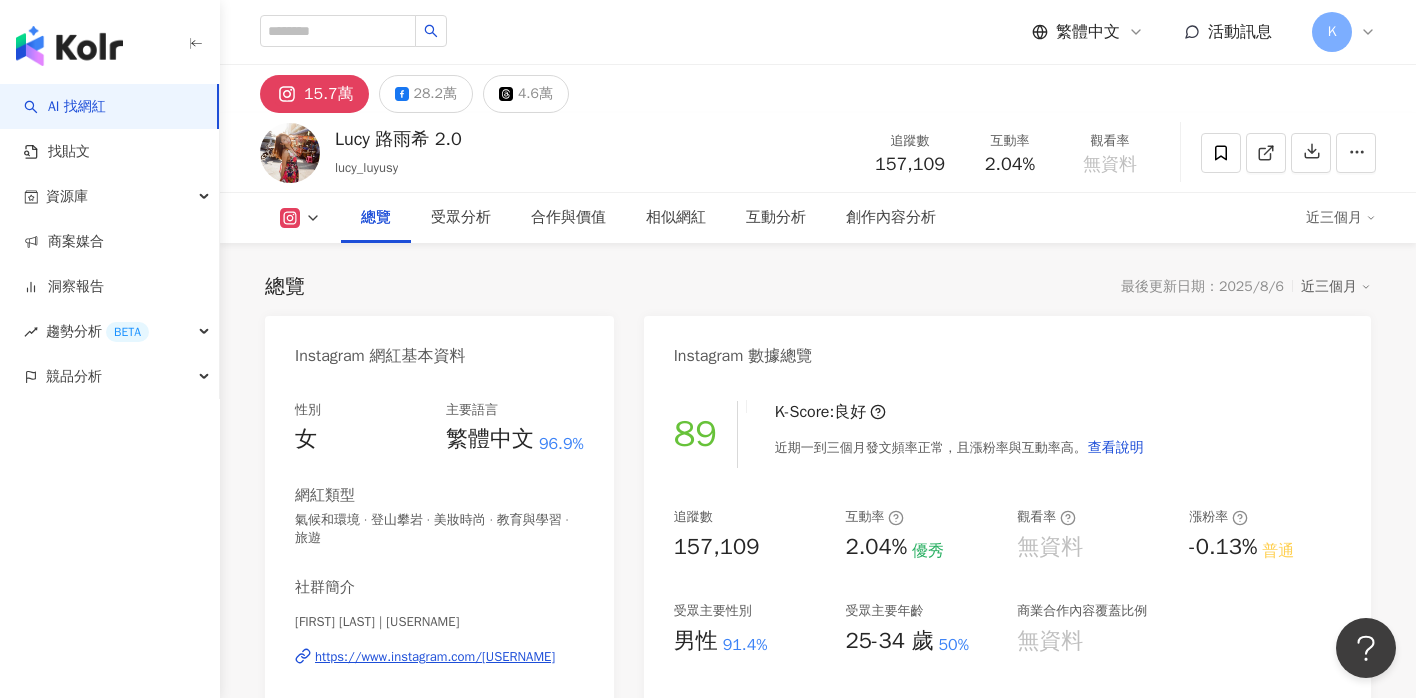 click on "https://www.instagram.com/lucy_luyusy/" at bounding box center [435, 657] 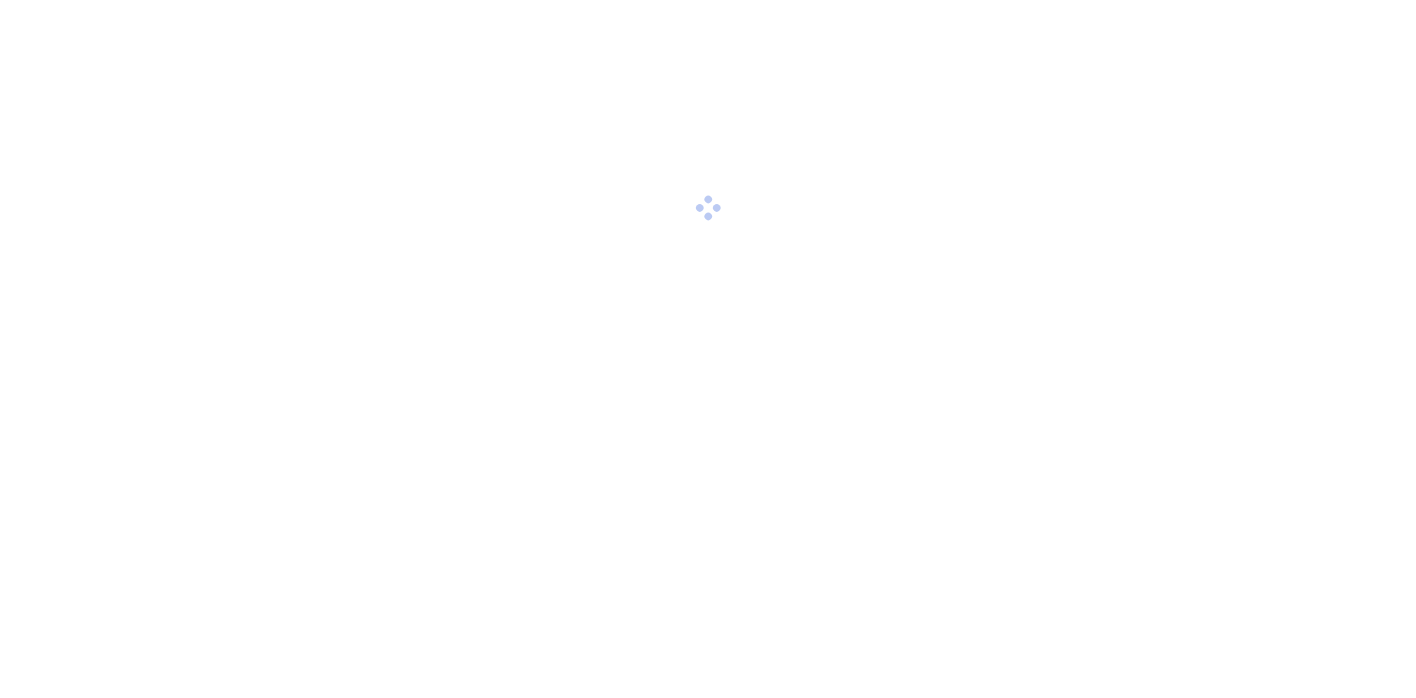 scroll, scrollTop: 0, scrollLeft: 0, axis: both 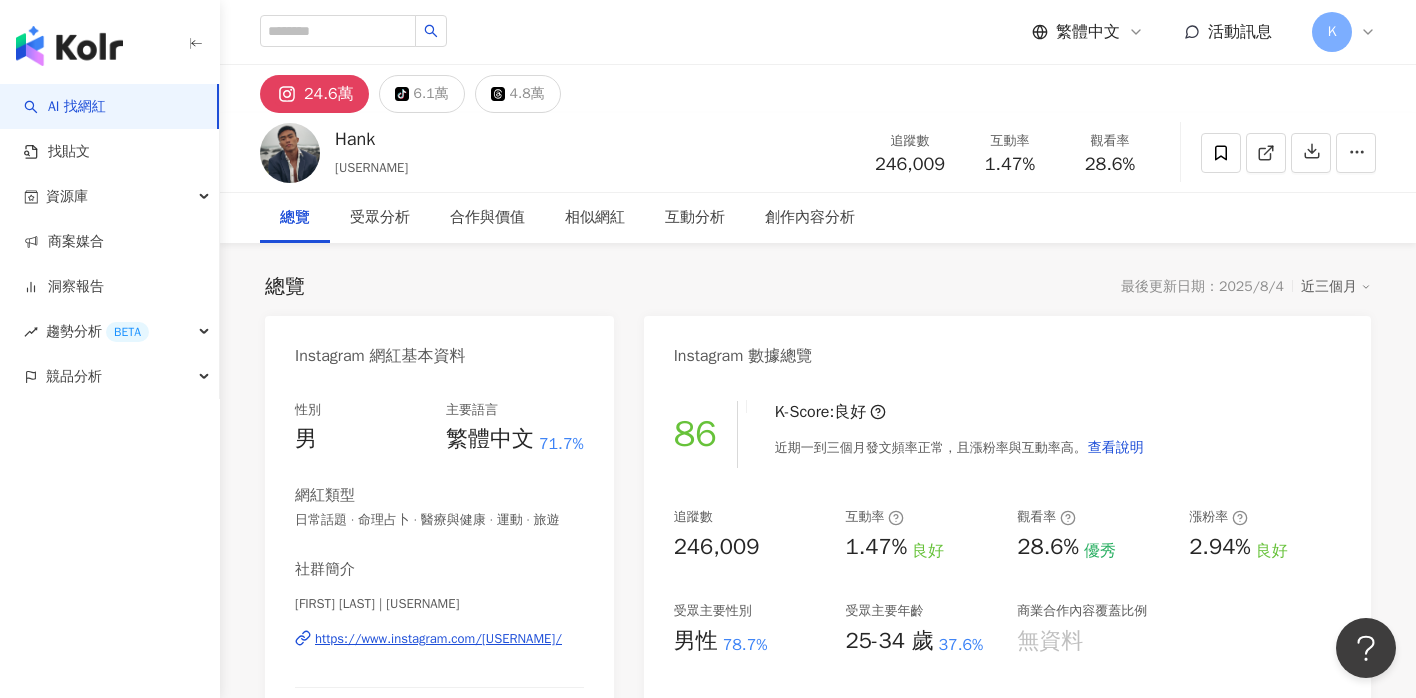 click on "https://www.instagram.com/hank_only/" at bounding box center (438, 639) 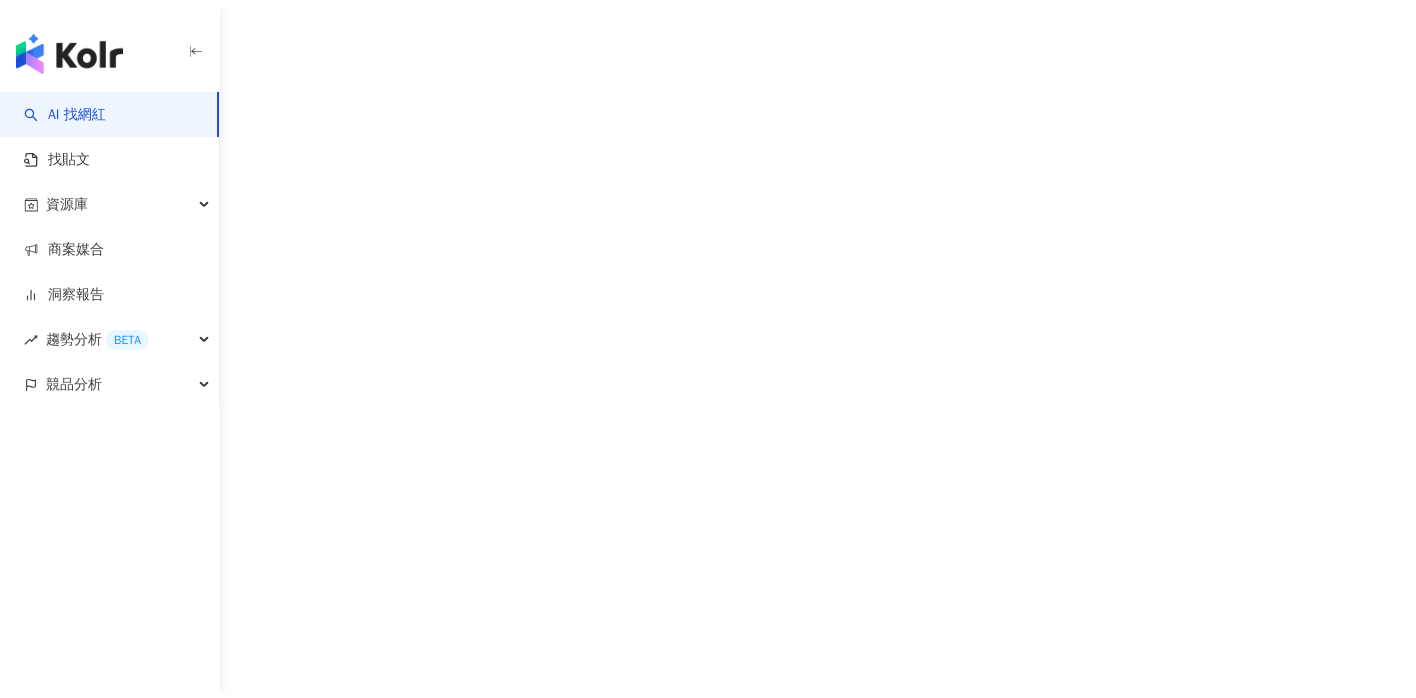 scroll, scrollTop: 0, scrollLeft: 0, axis: both 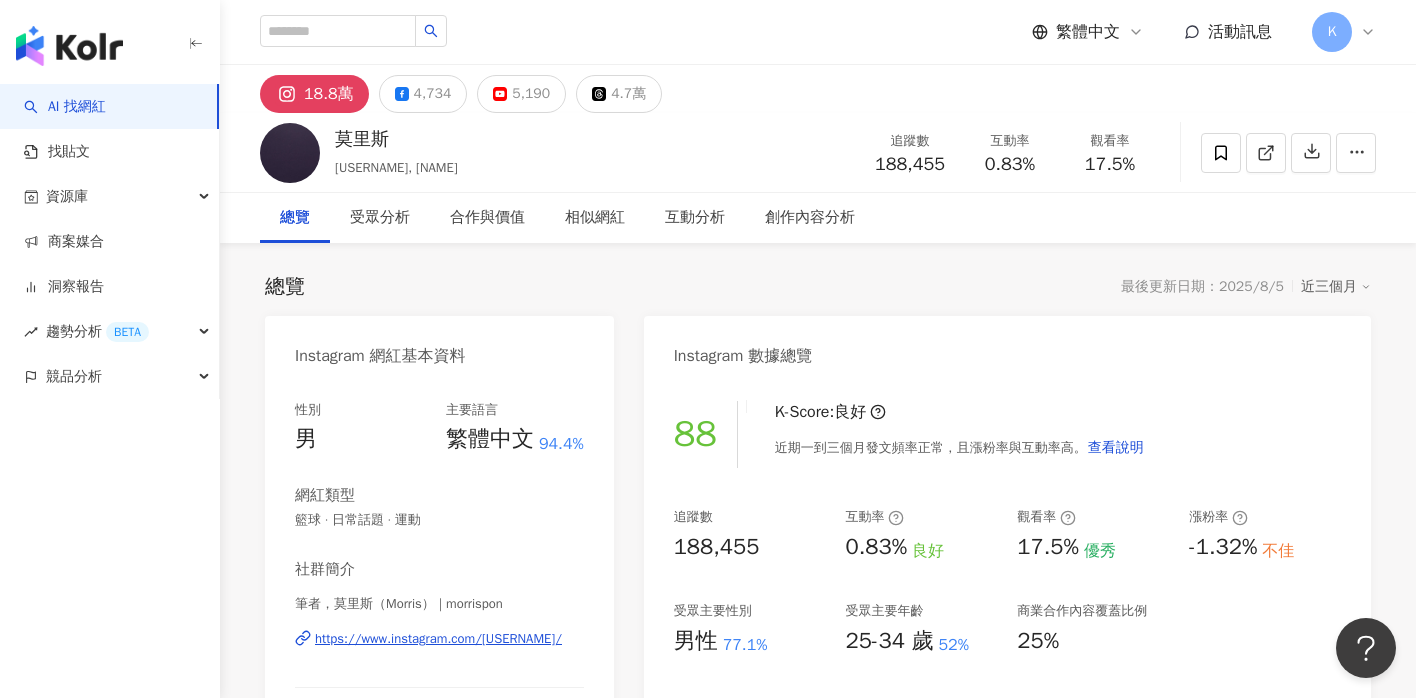 click on "https://www.instagram.com/[USERNAME]/" at bounding box center [438, 639] 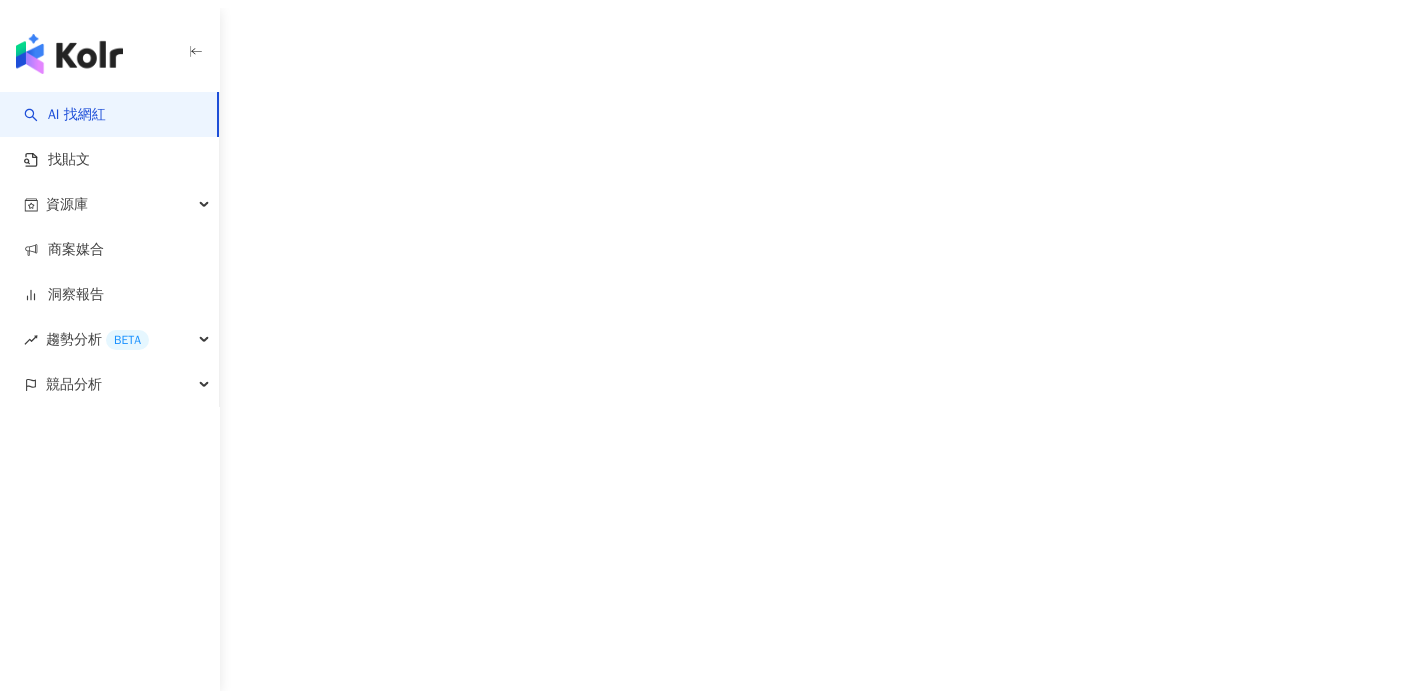 scroll, scrollTop: 0, scrollLeft: 0, axis: both 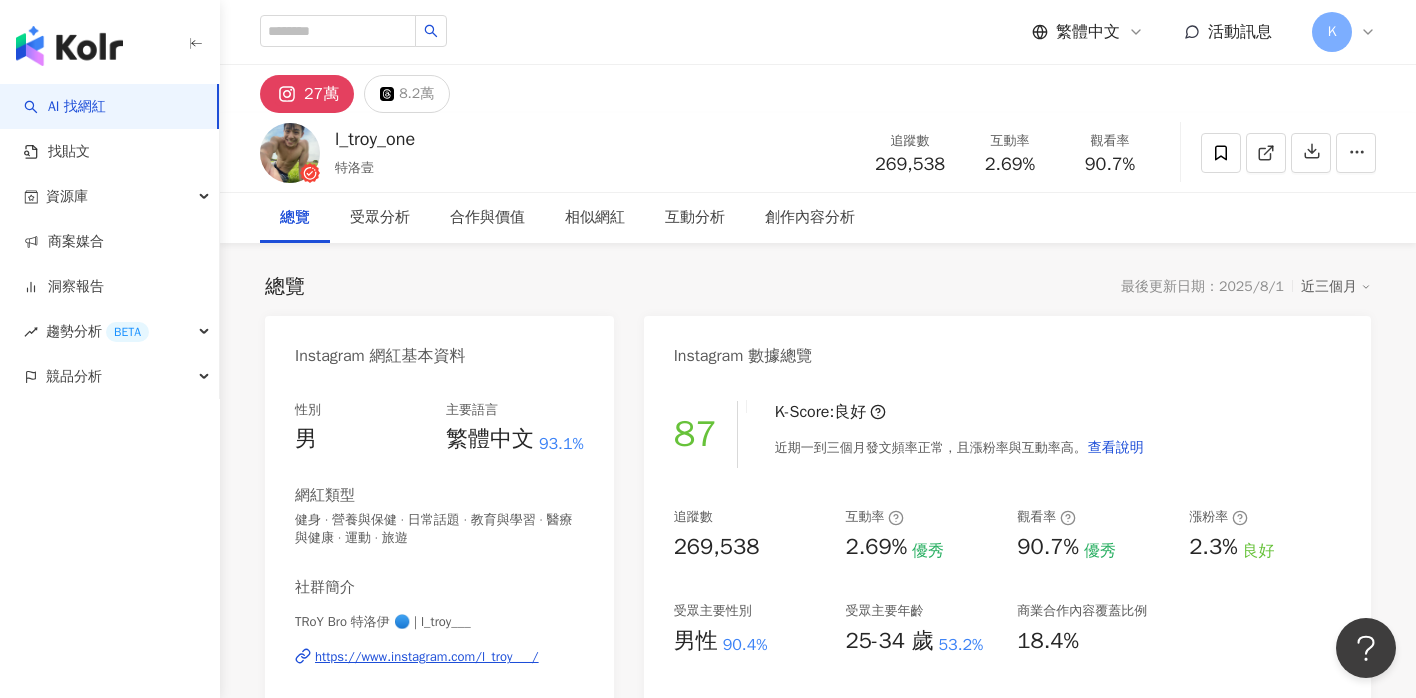 click on "https://www.instagram.com/l_troy___/" at bounding box center (427, 657) 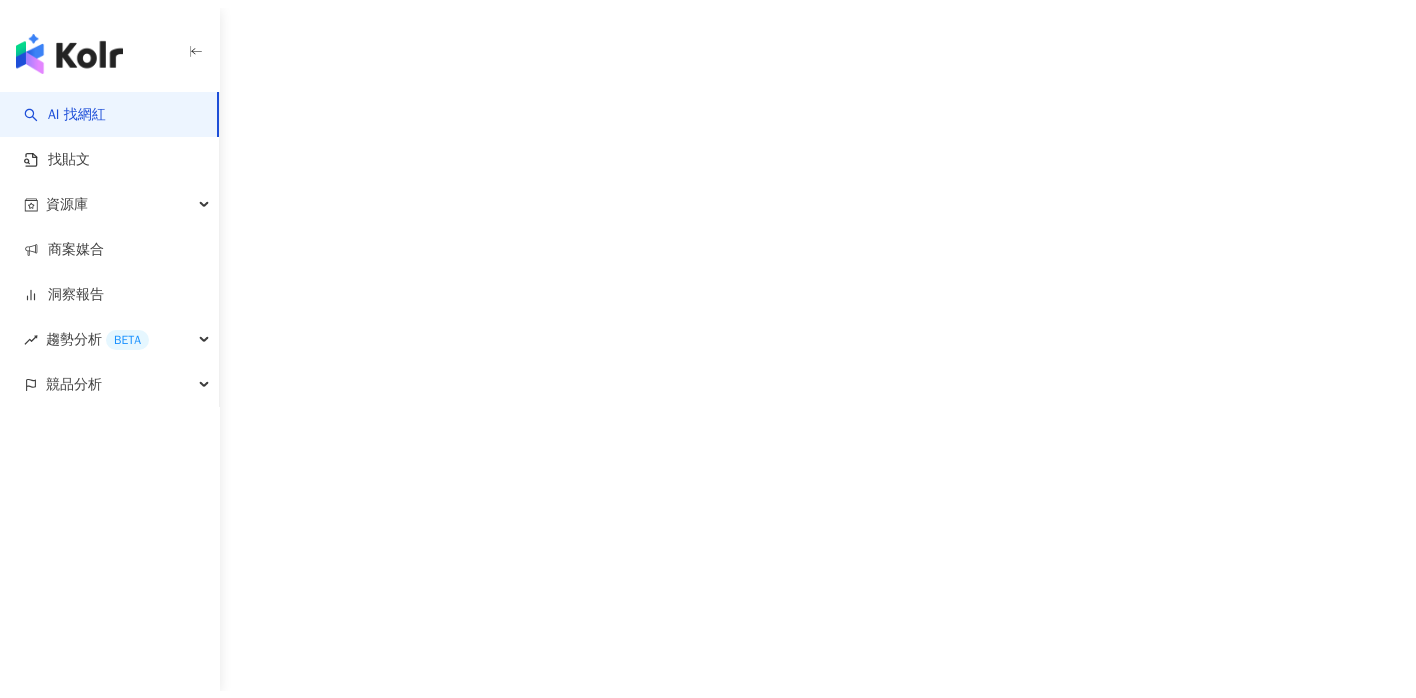 scroll, scrollTop: 0, scrollLeft: 0, axis: both 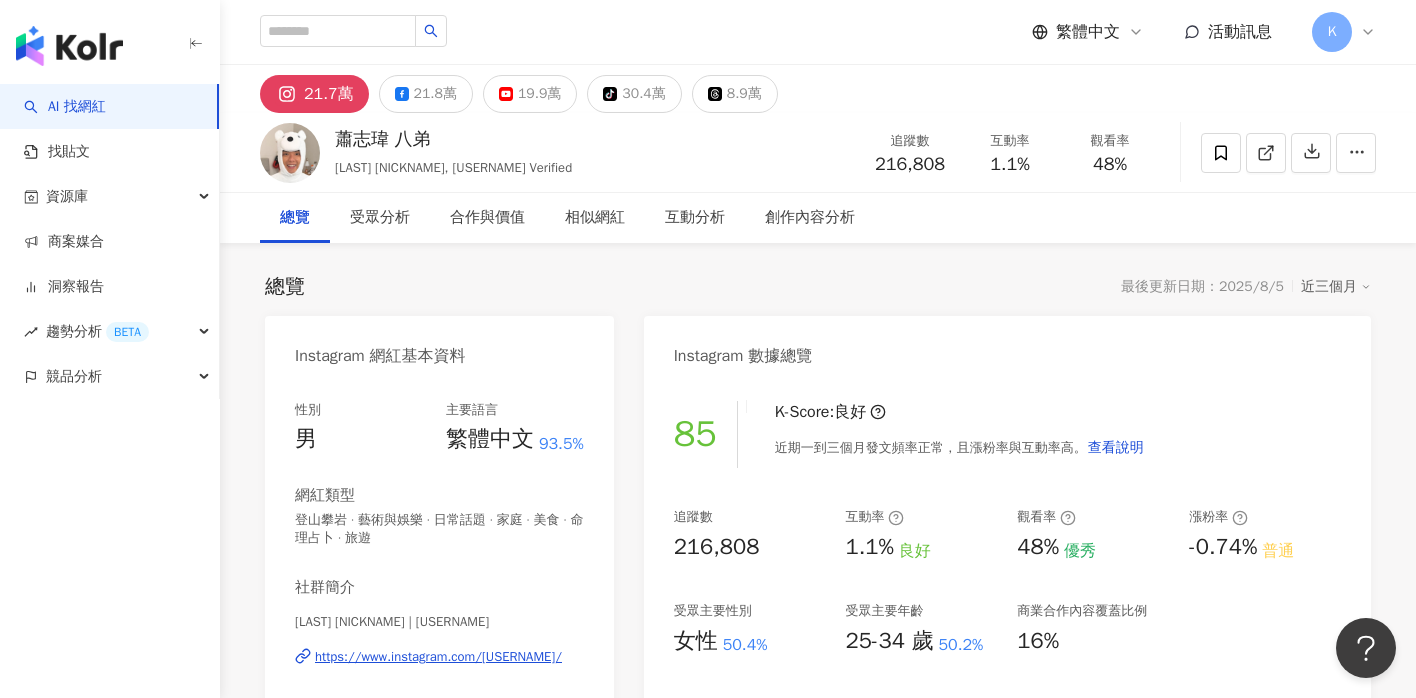 click on "https://www.instagram.com/afunnywii/" at bounding box center (438, 657) 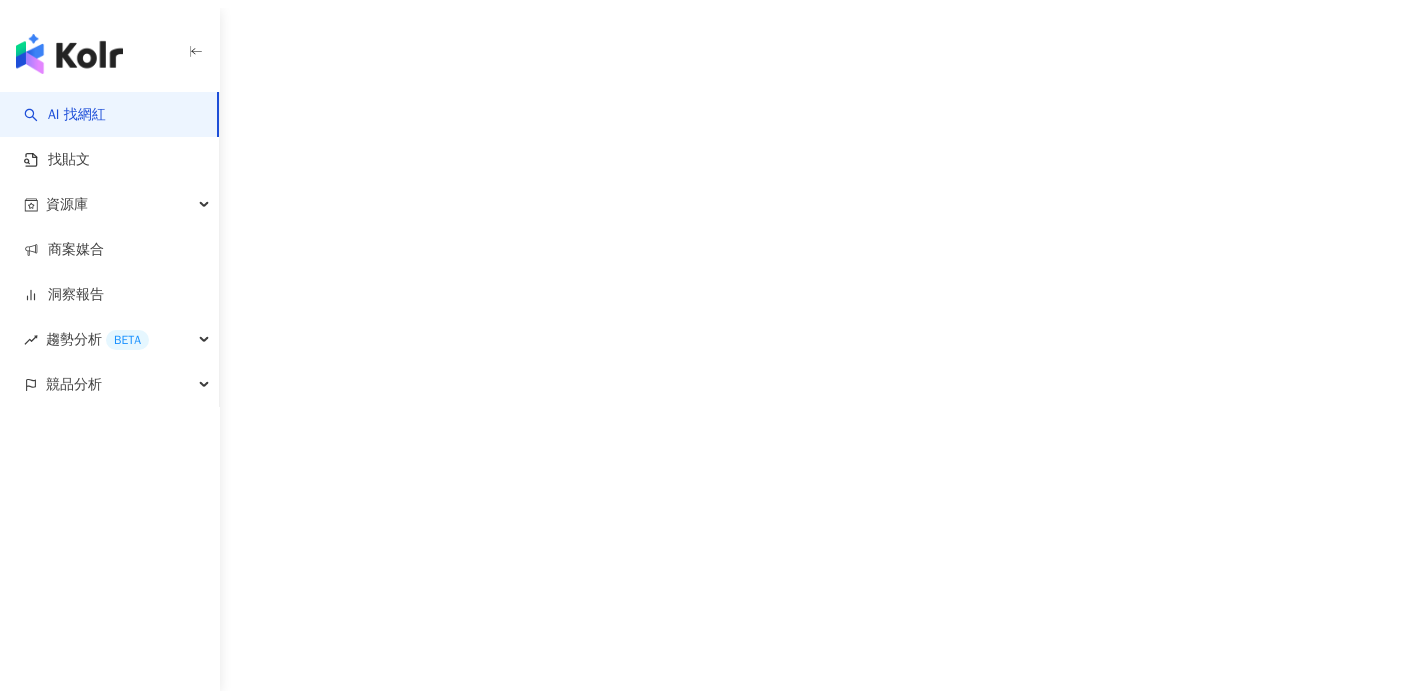 scroll, scrollTop: 0, scrollLeft: 0, axis: both 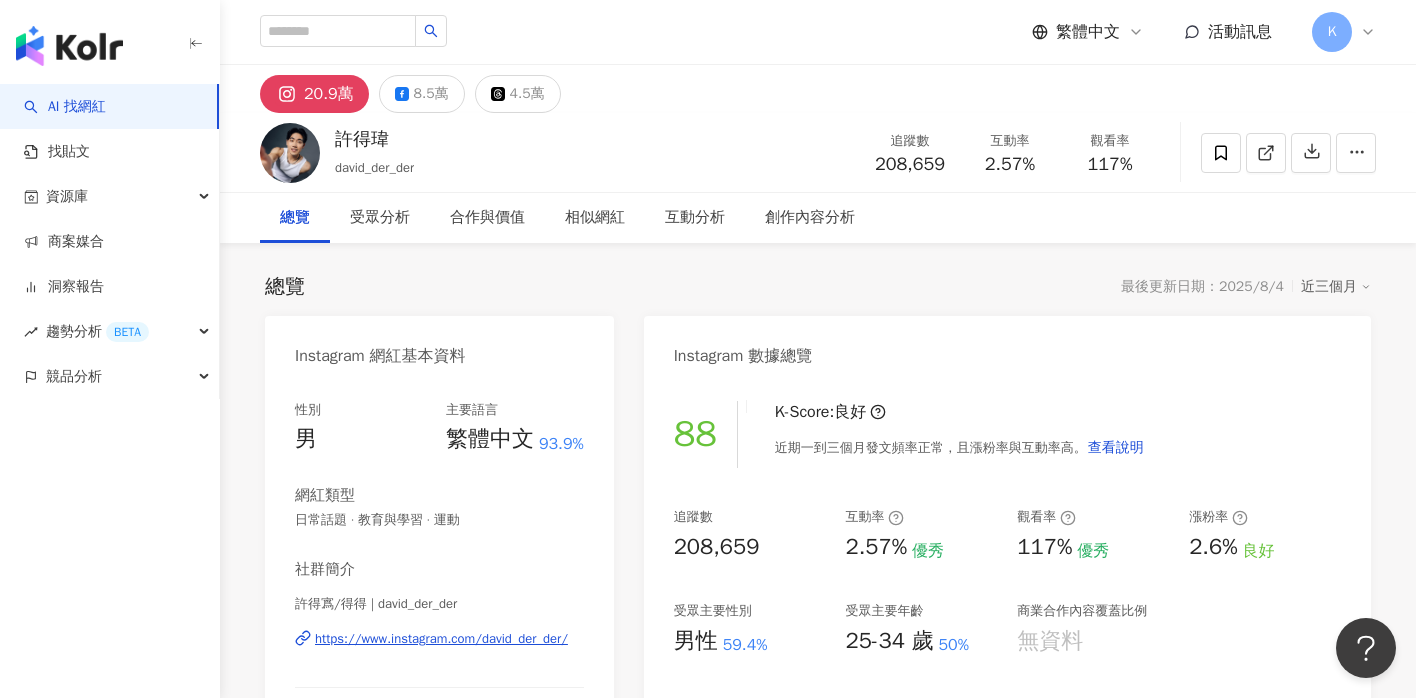 click on "https://www.instagram.com/david_der_der/" at bounding box center [441, 639] 